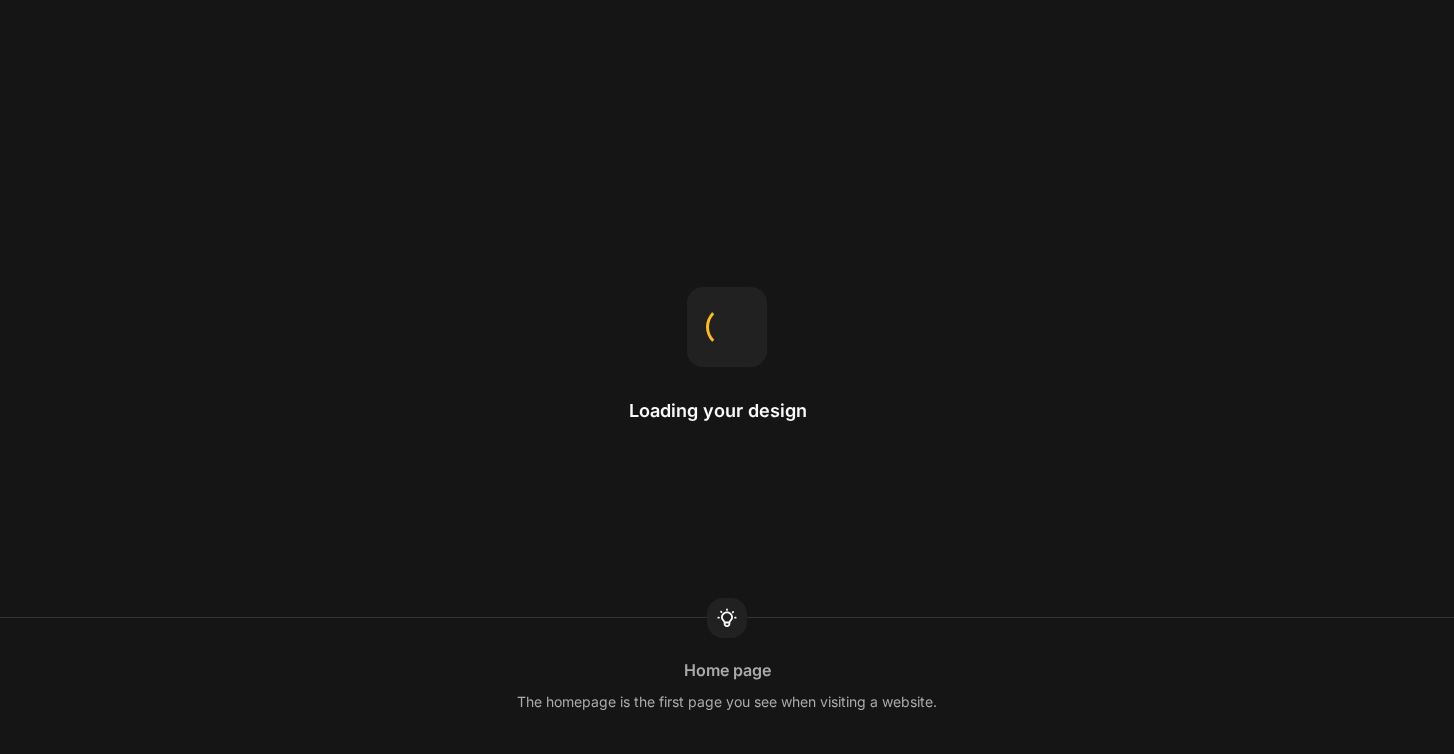 scroll, scrollTop: 0, scrollLeft: 0, axis: both 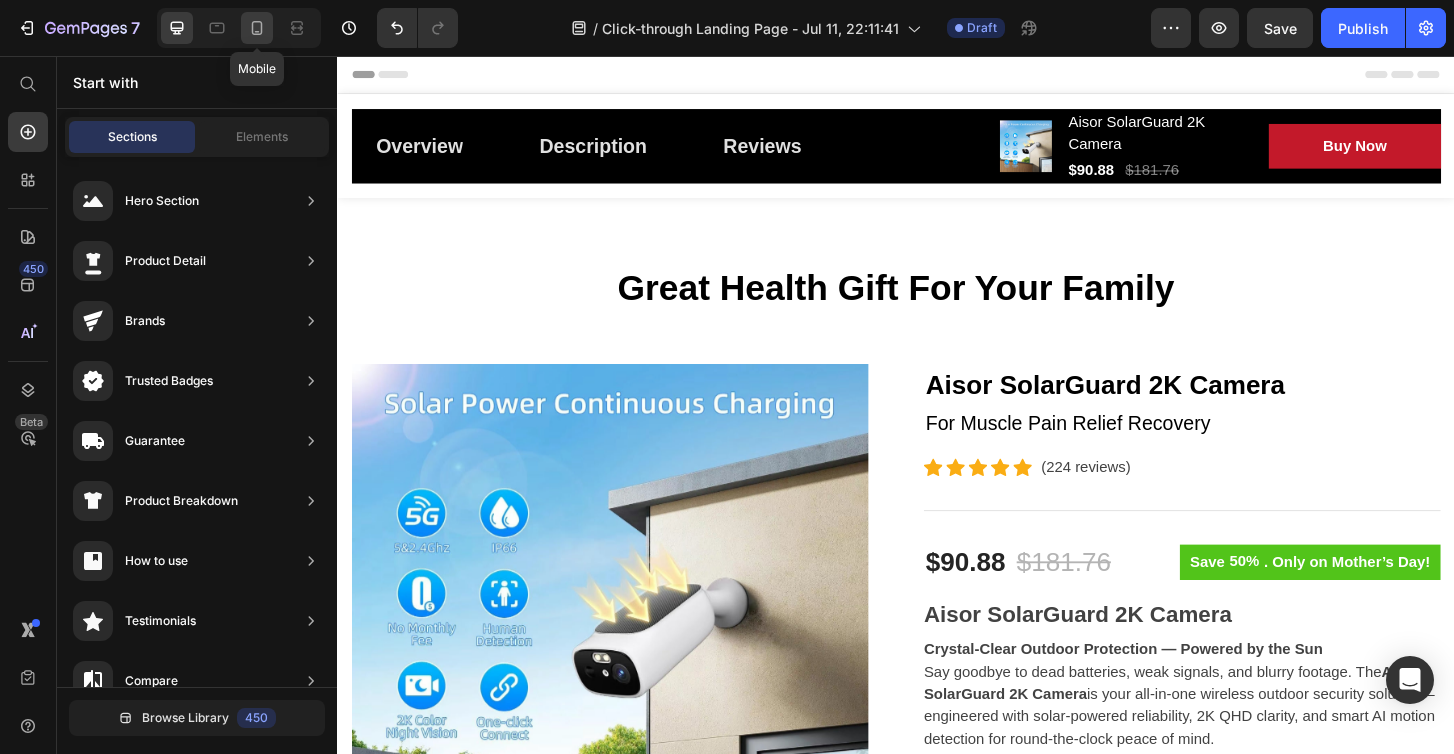 click 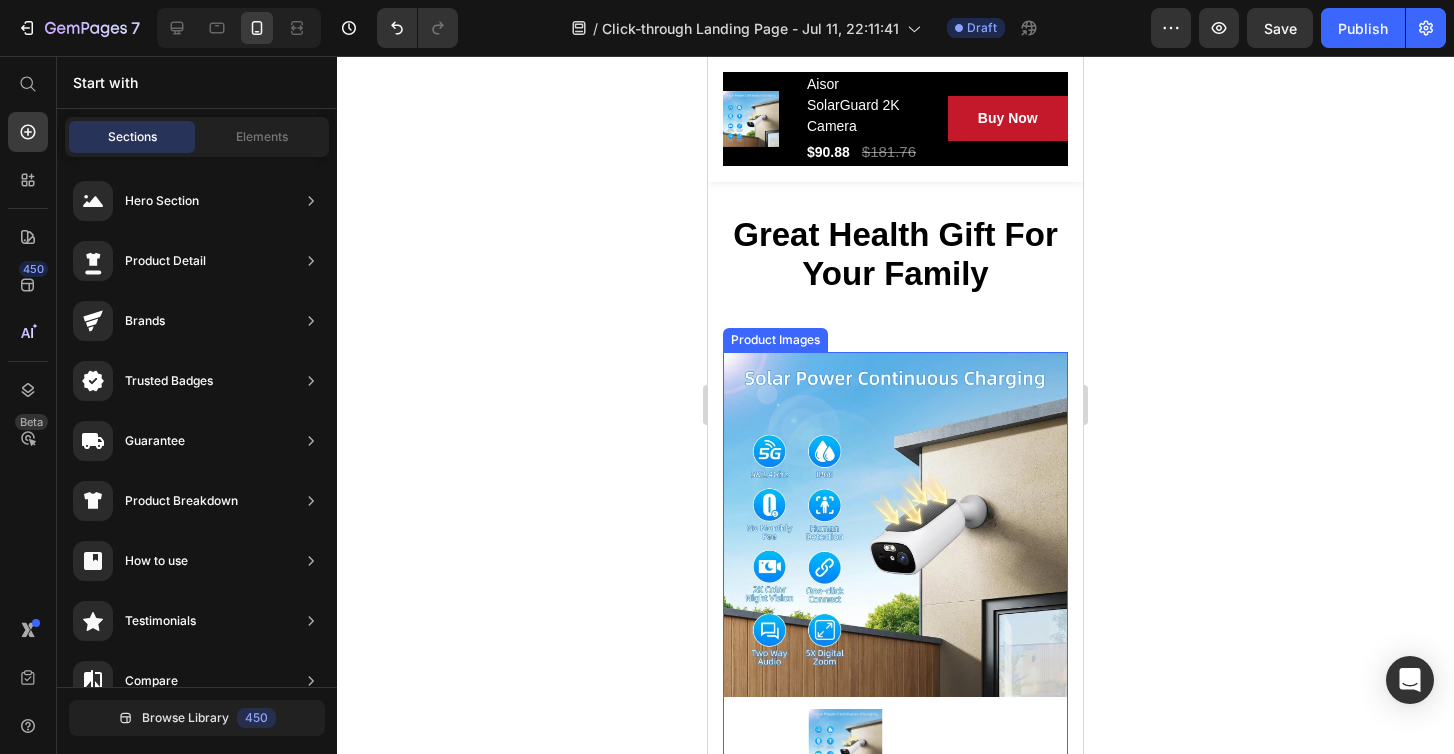 scroll, scrollTop: 0, scrollLeft: 0, axis: both 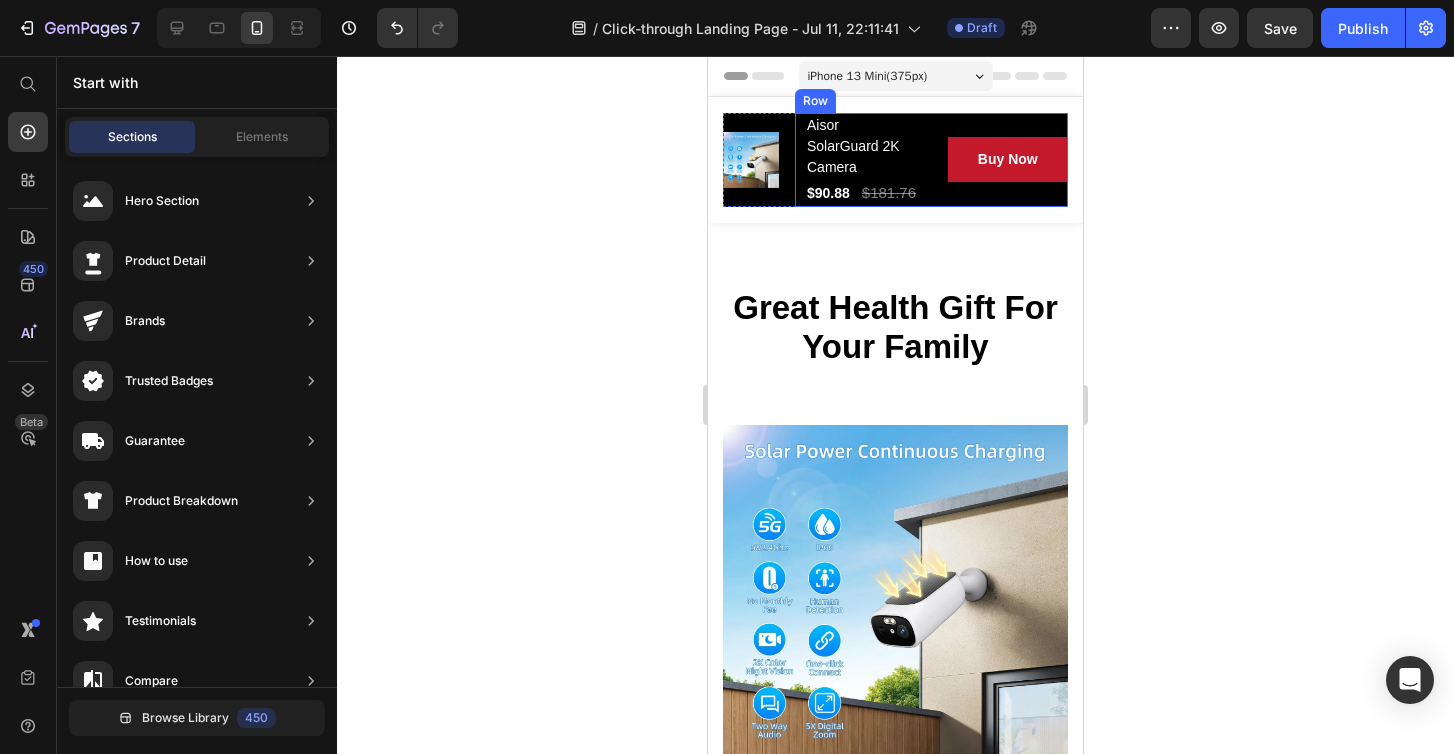 click on "Buy Now (P) Cart Button" at bounding box center [1008, 160] 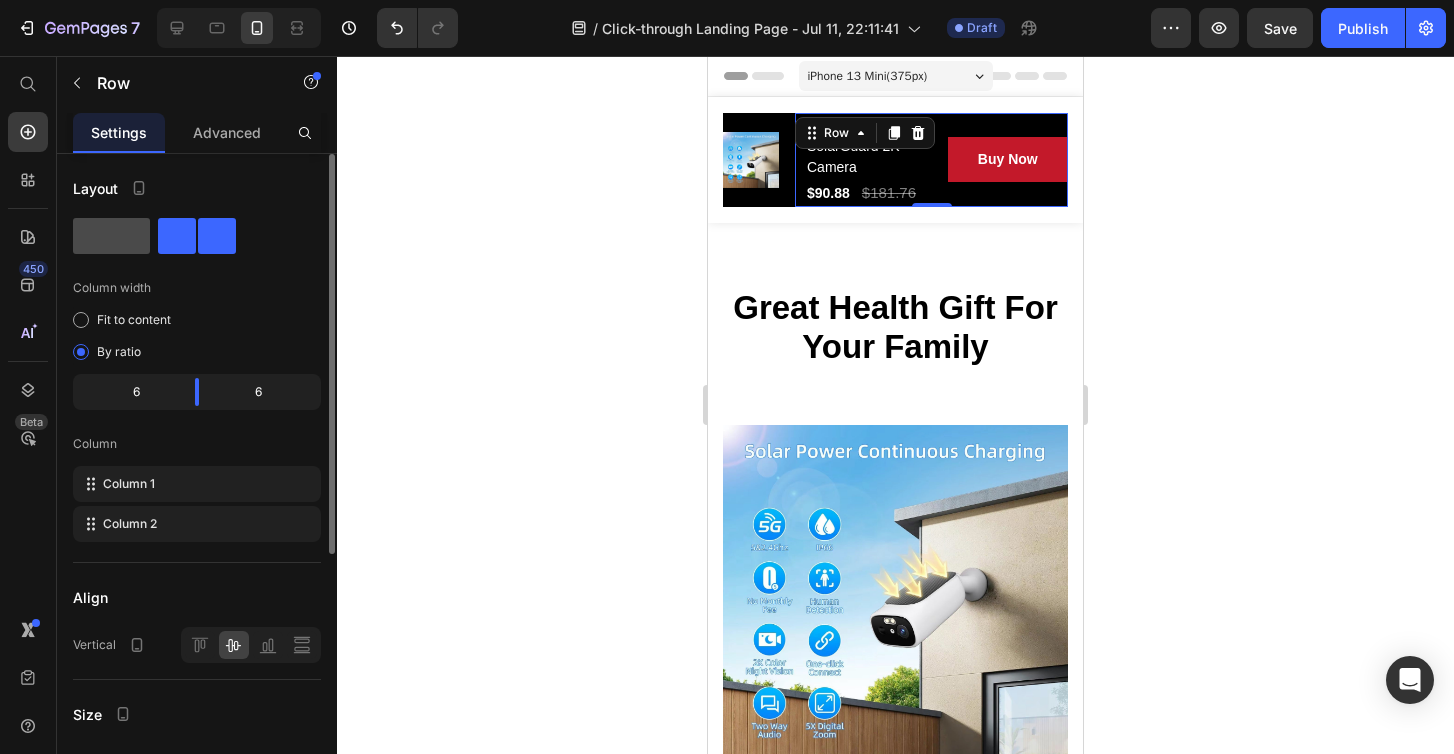click 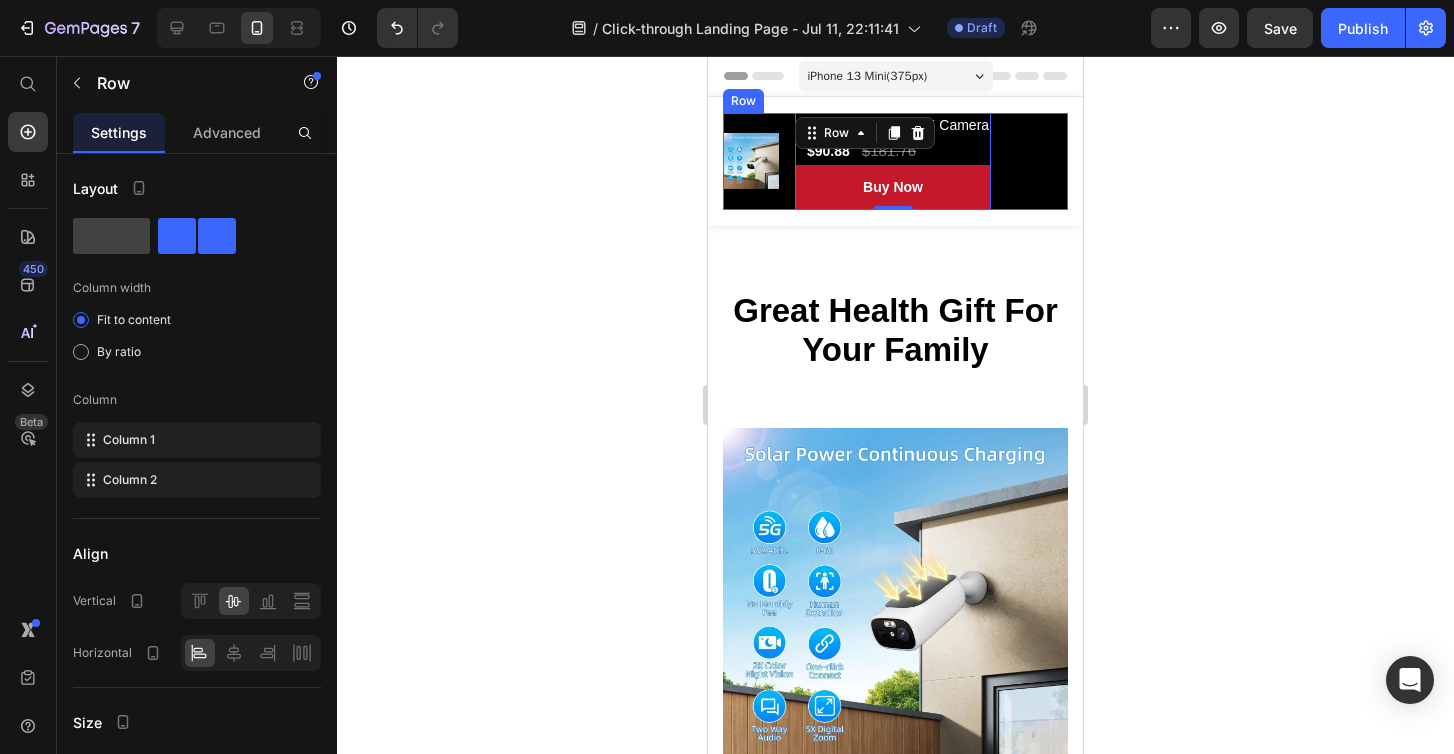 click on "Product Images" at bounding box center (759, 161) 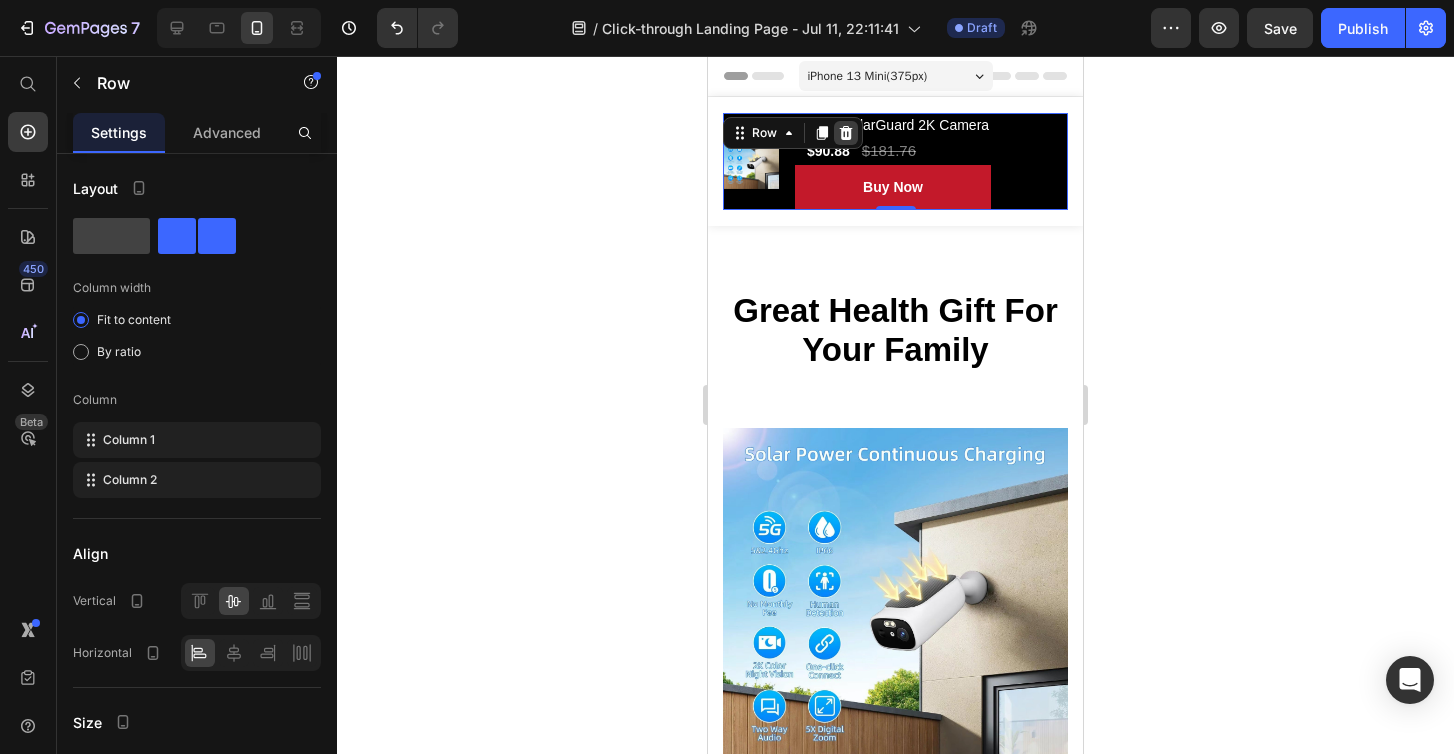 click 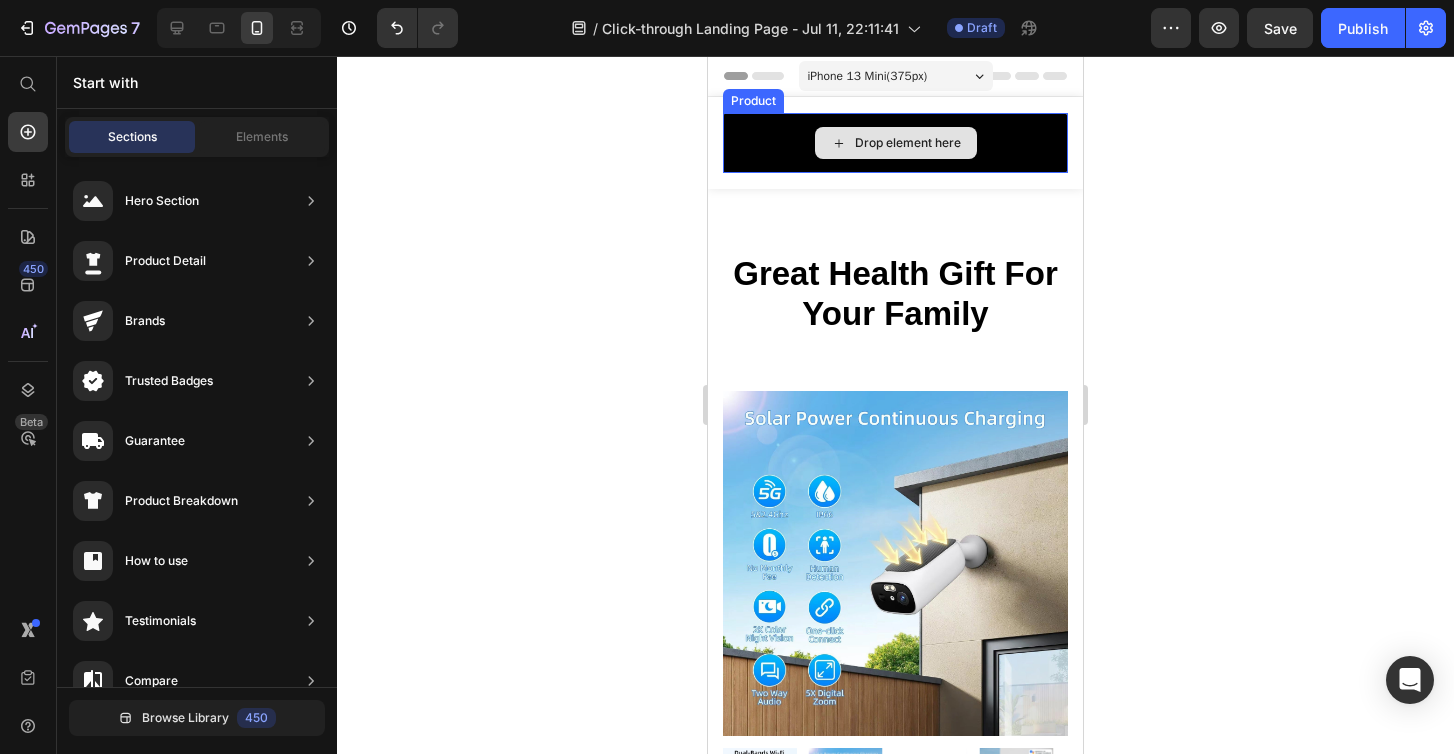 click on "Drop element here" at bounding box center [895, 143] 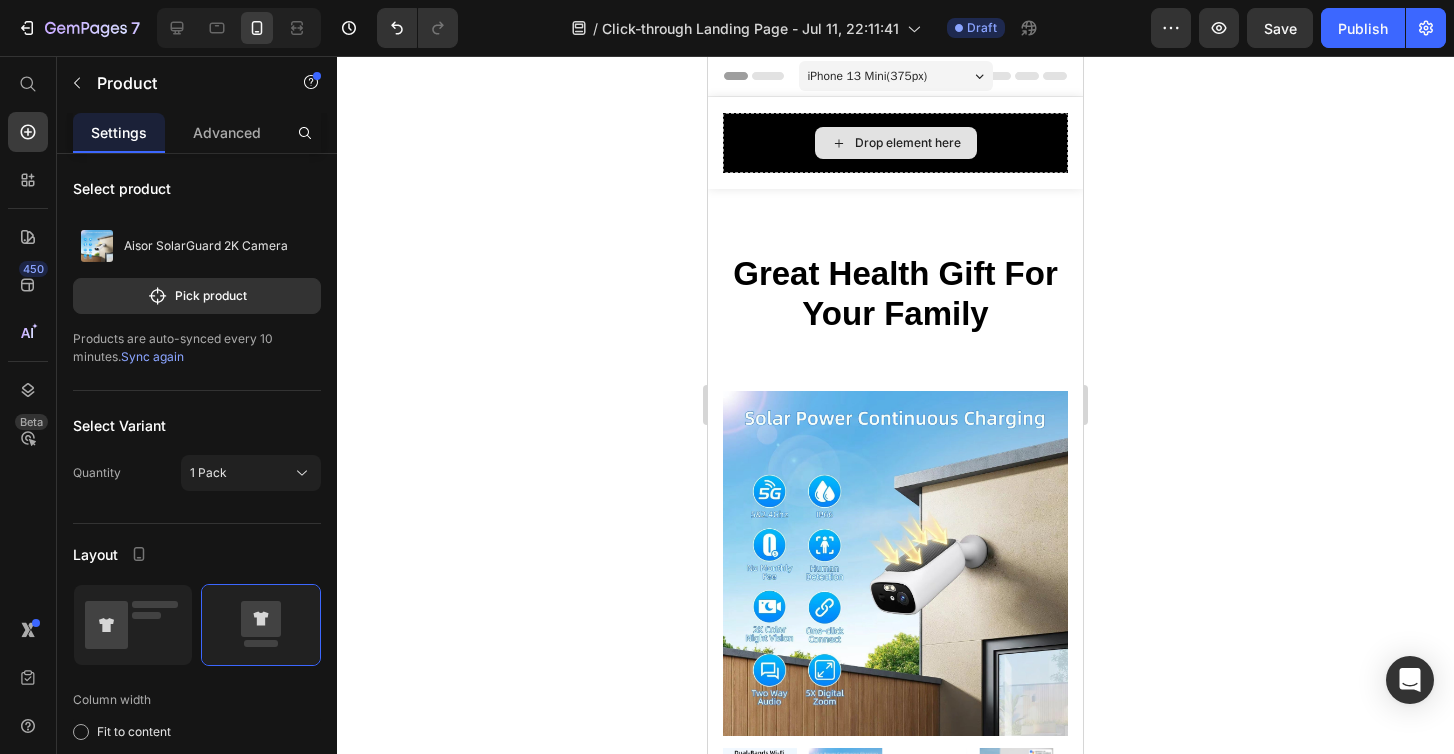 click on "Drop element here" at bounding box center [895, 143] 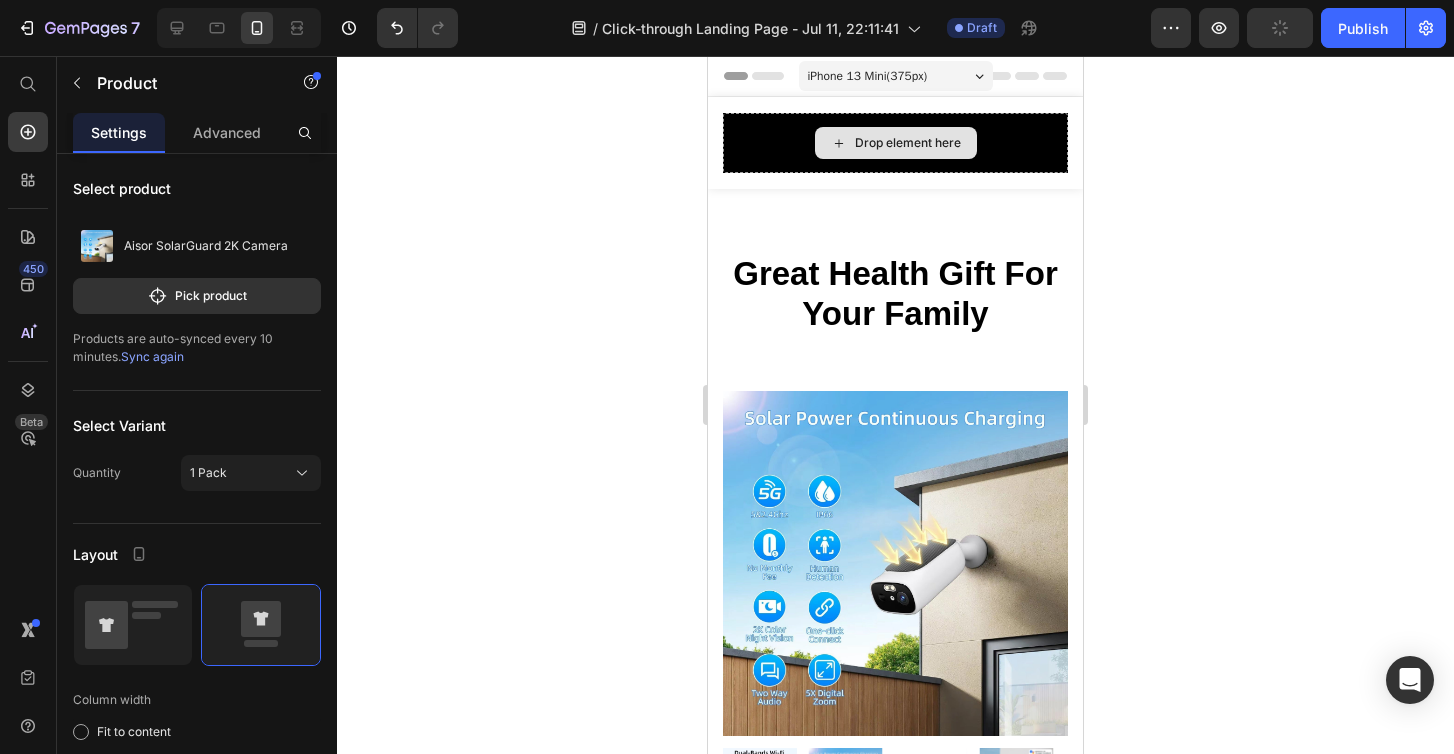 click on "Drop element here" at bounding box center (895, 143) 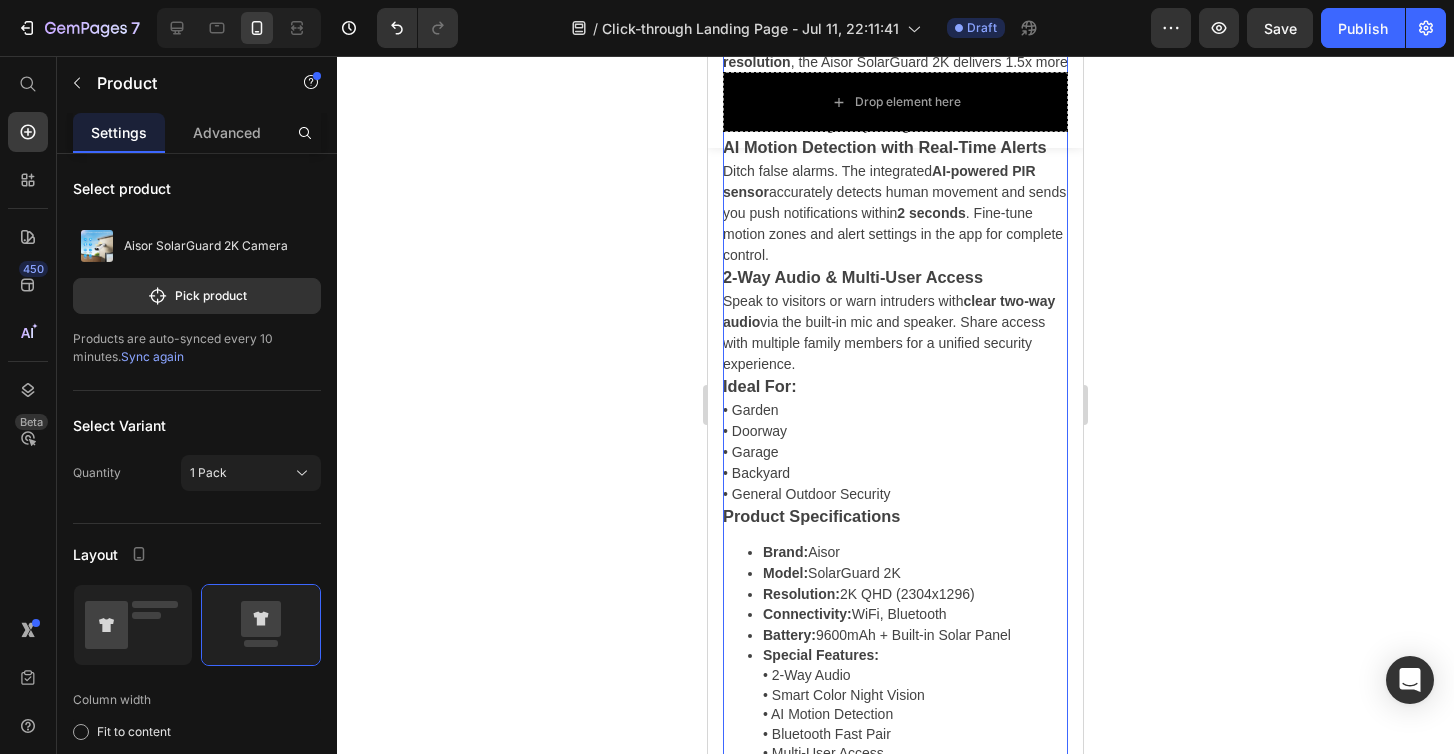 scroll, scrollTop: 1413, scrollLeft: 0, axis: vertical 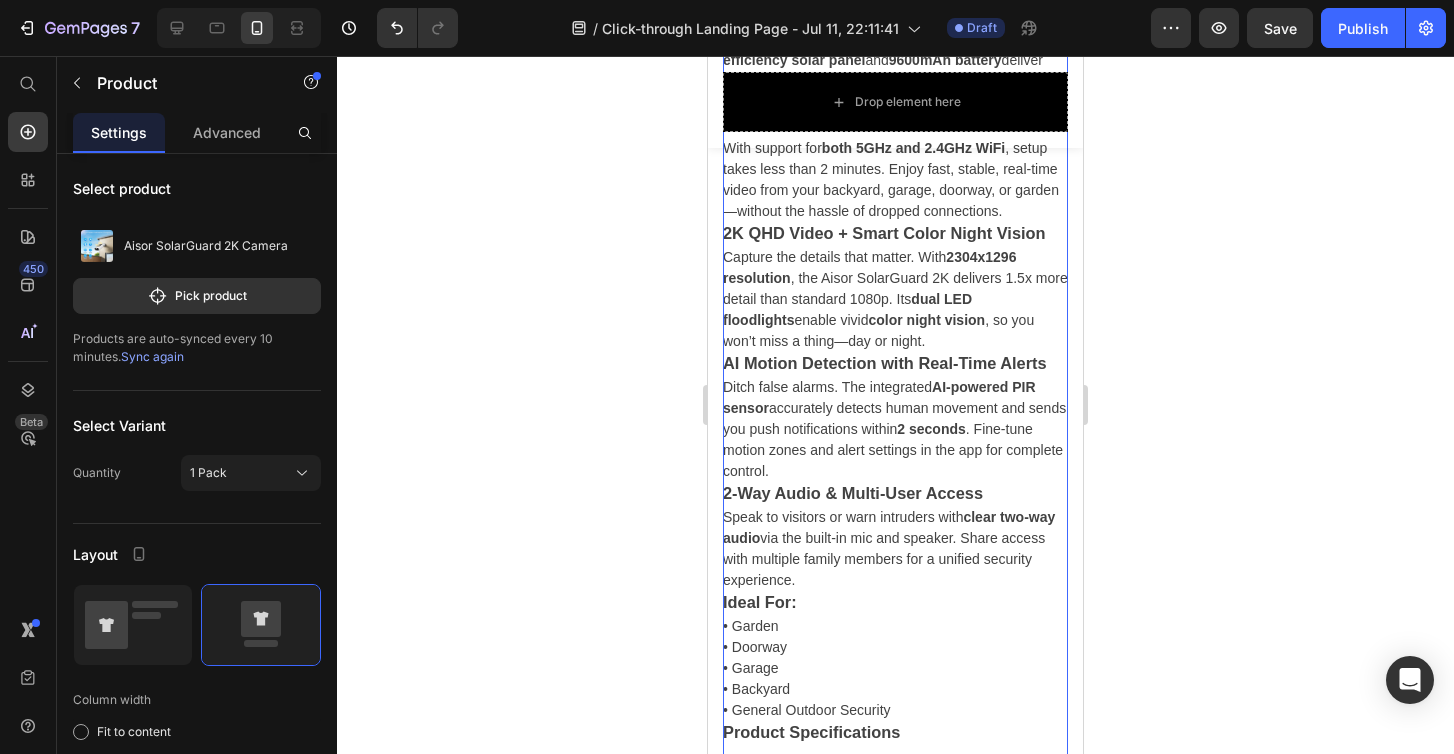 click on "Capture the details that matter. With  2304x1296 resolution , the Aisor SolarGuard 2K delivers 1.5x more detail than standard 1080p. Its  dual LED floodlights  enable vivid  color night vision , so you won’t miss a thing—day or night." at bounding box center [895, 299] 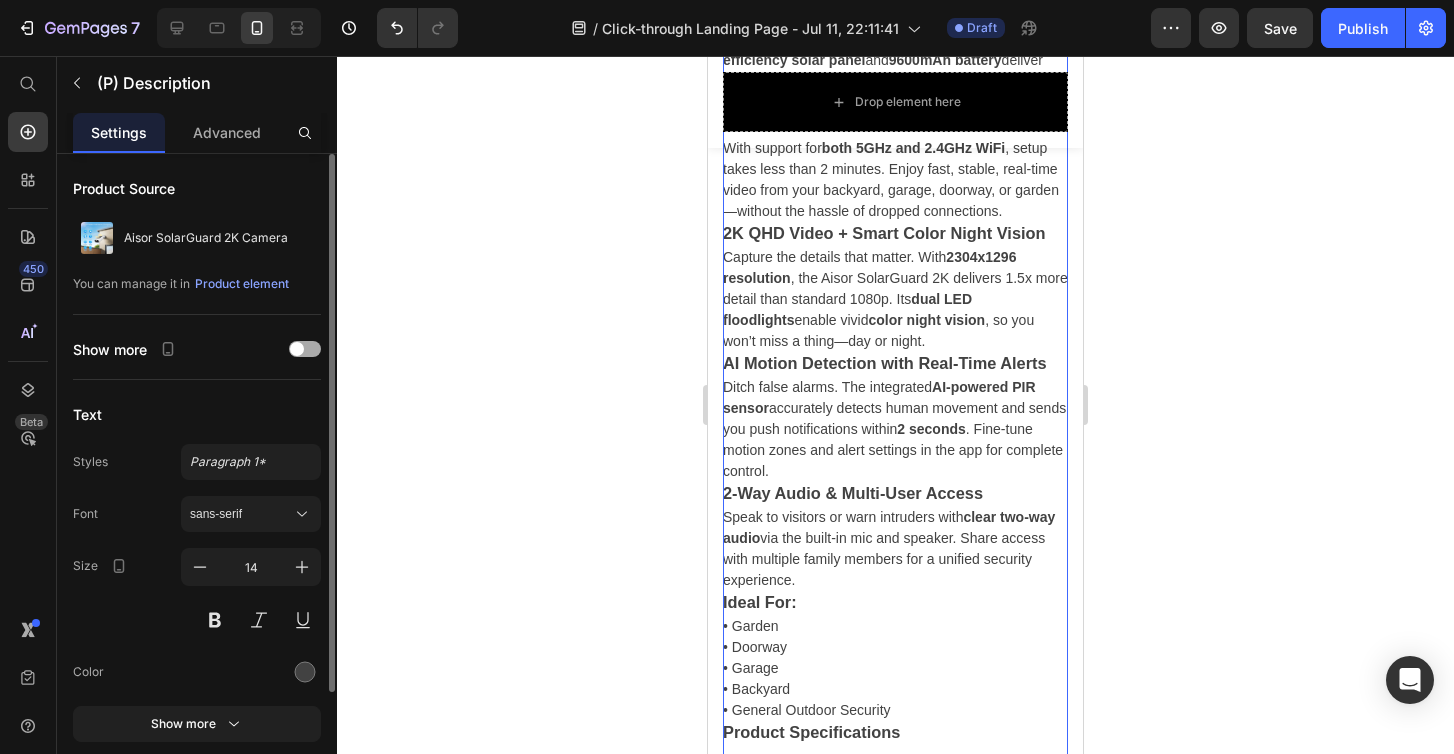 click at bounding box center (297, 349) 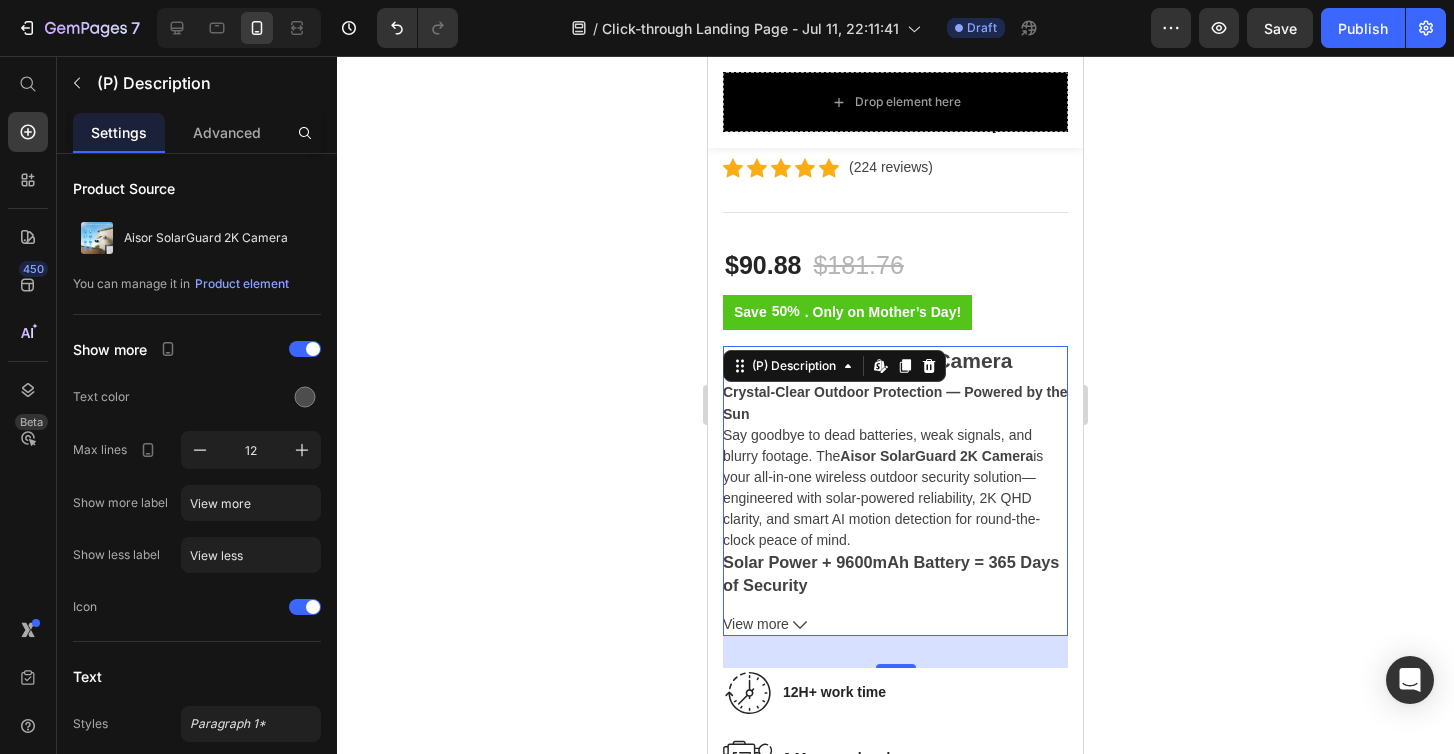 scroll, scrollTop: 839, scrollLeft: 0, axis: vertical 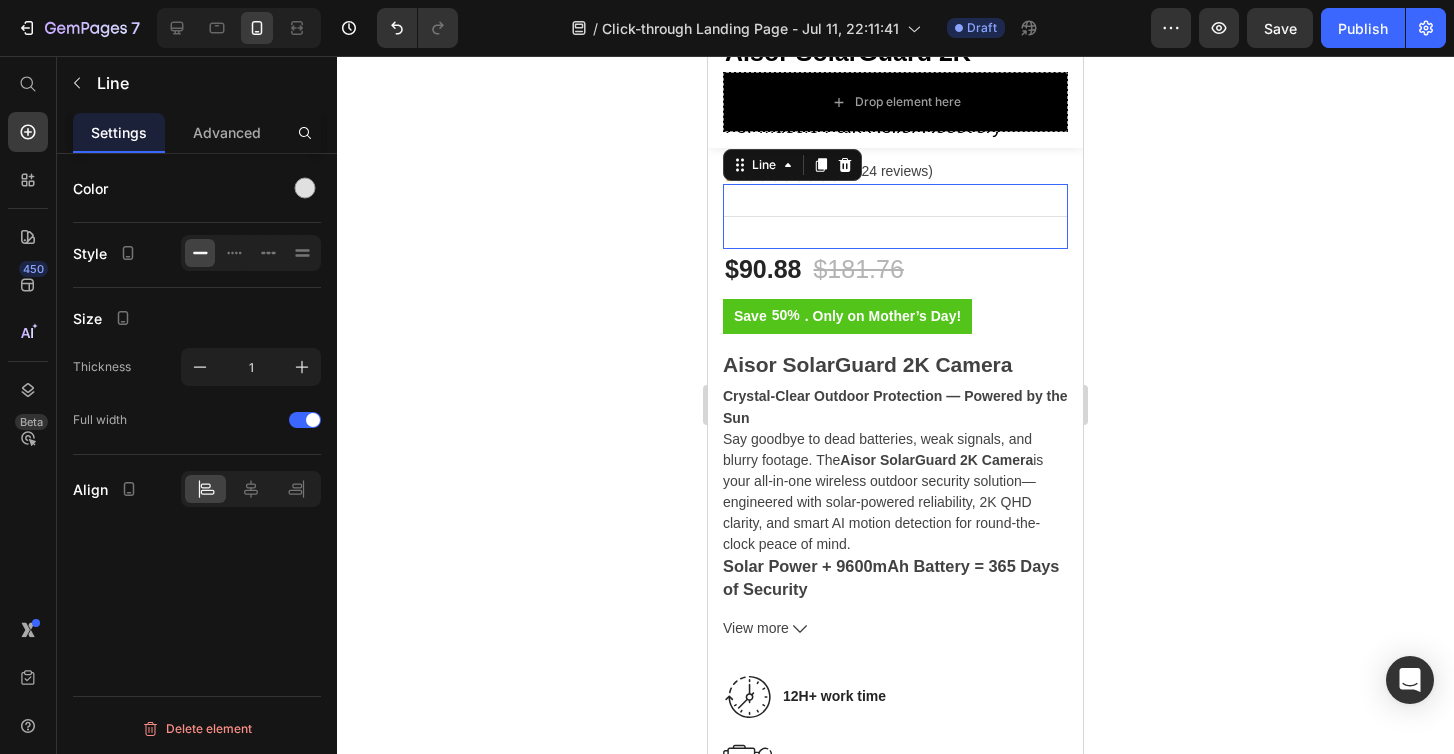 click on "Title Line   0" at bounding box center (895, 216) 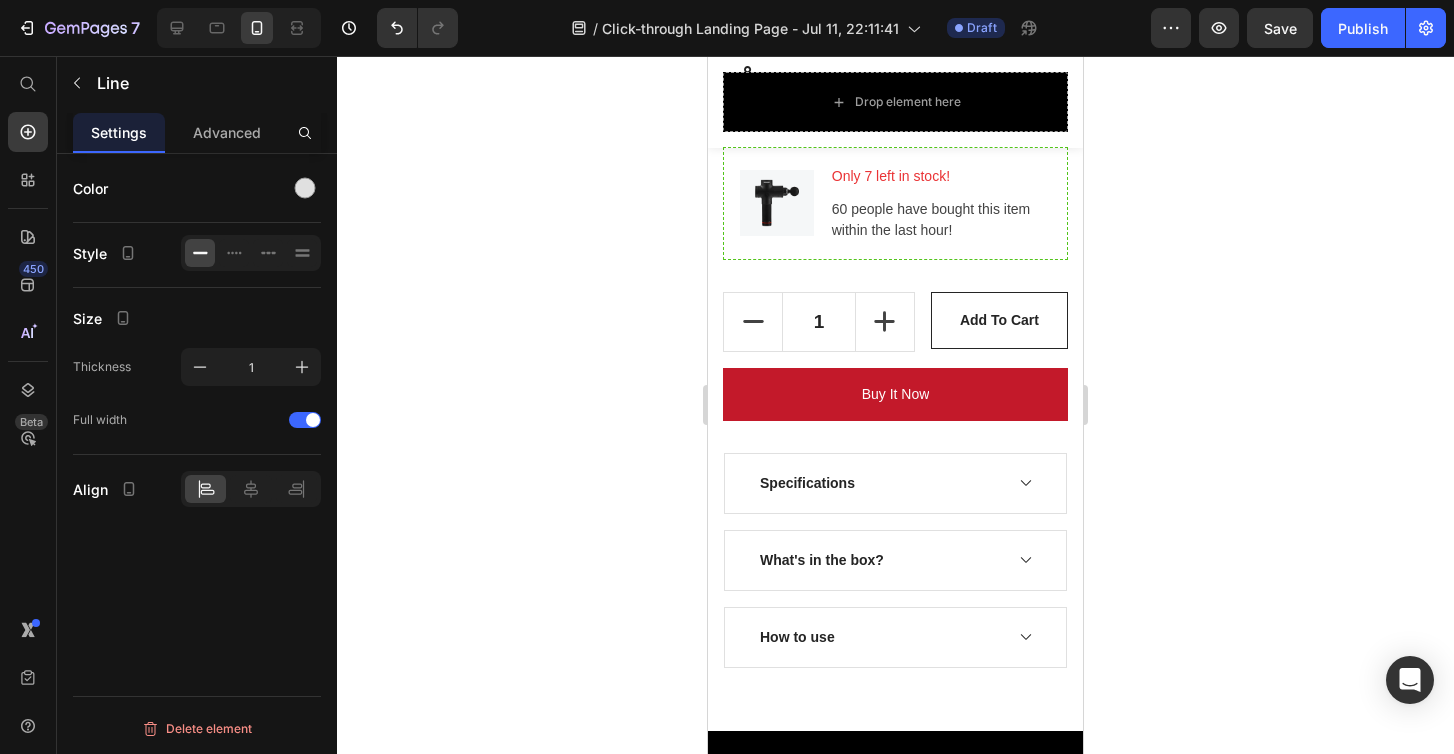 scroll, scrollTop: 0, scrollLeft: 0, axis: both 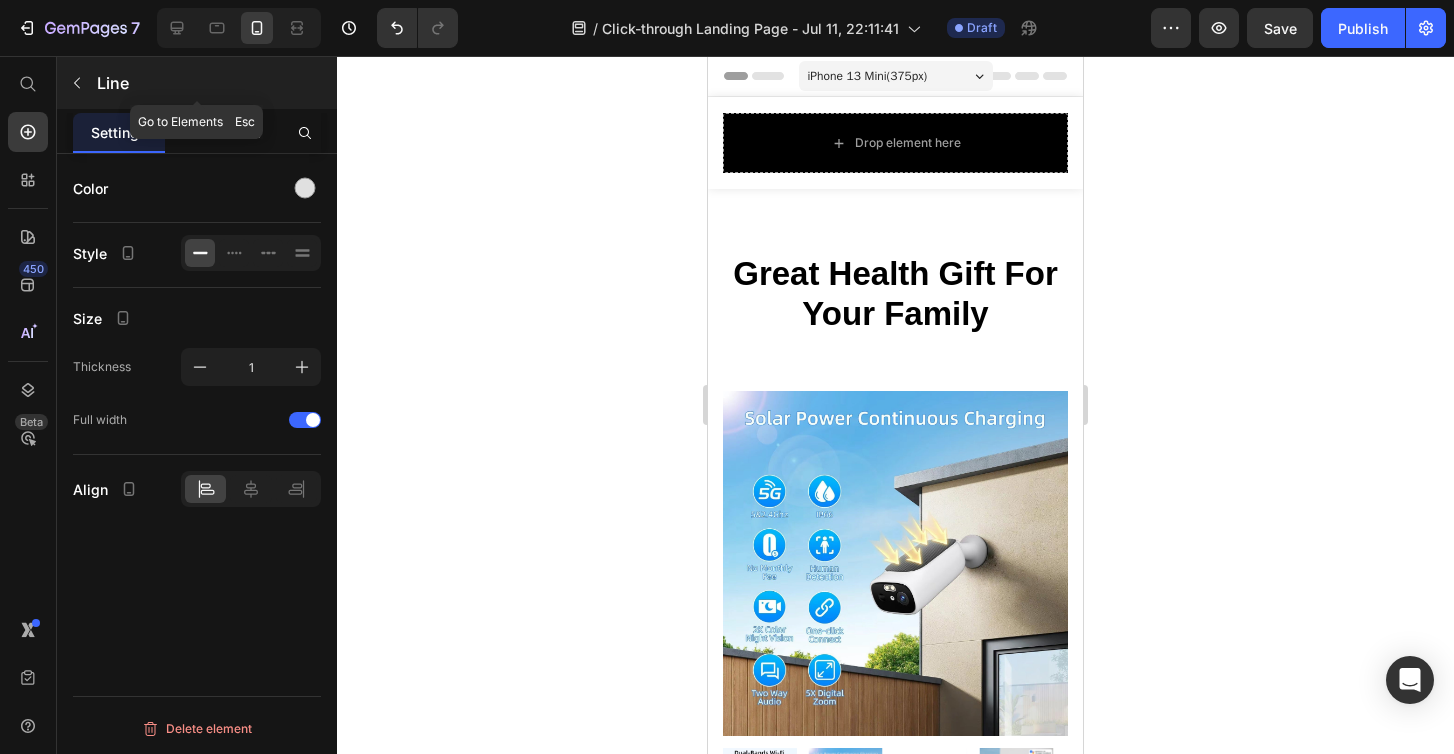 click at bounding box center [77, 83] 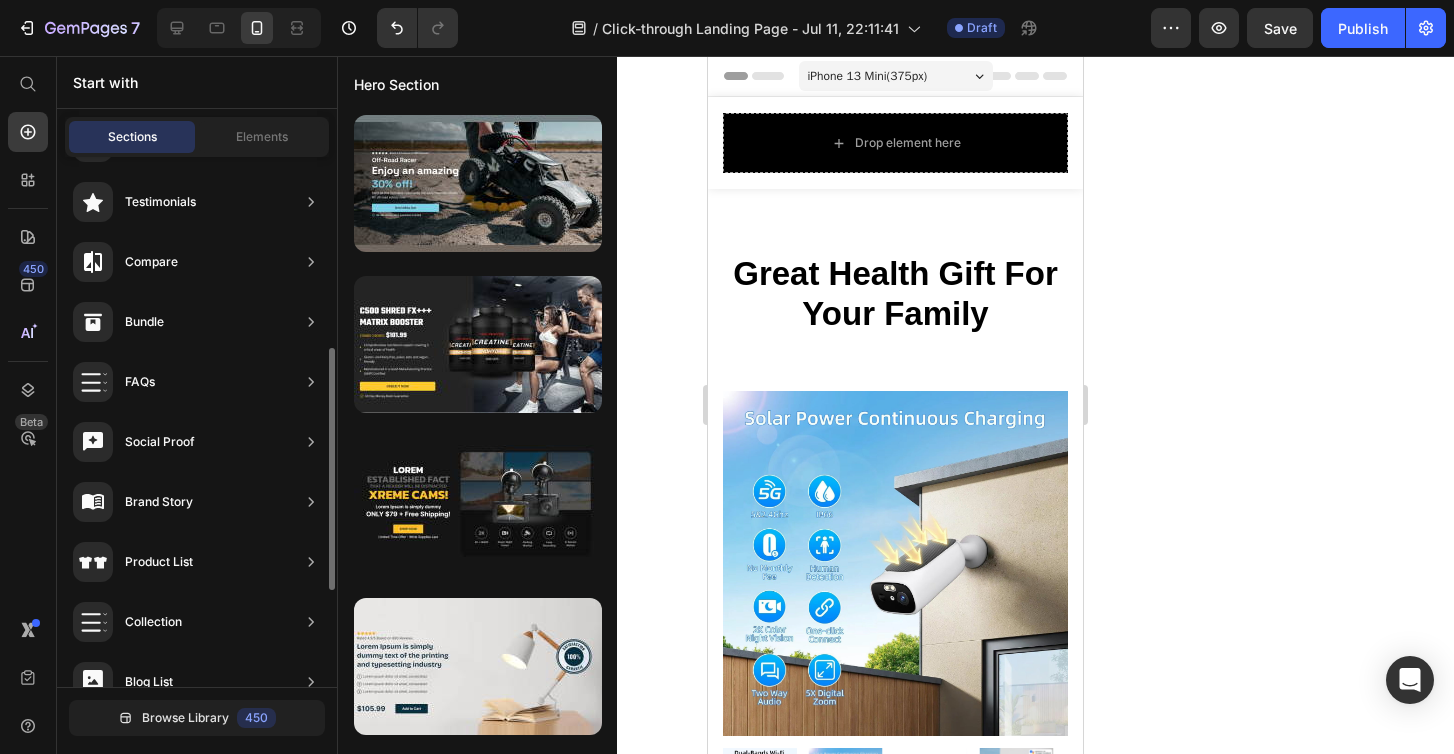 scroll, scrollTop: 0, scrollLeft: 0, axis: both 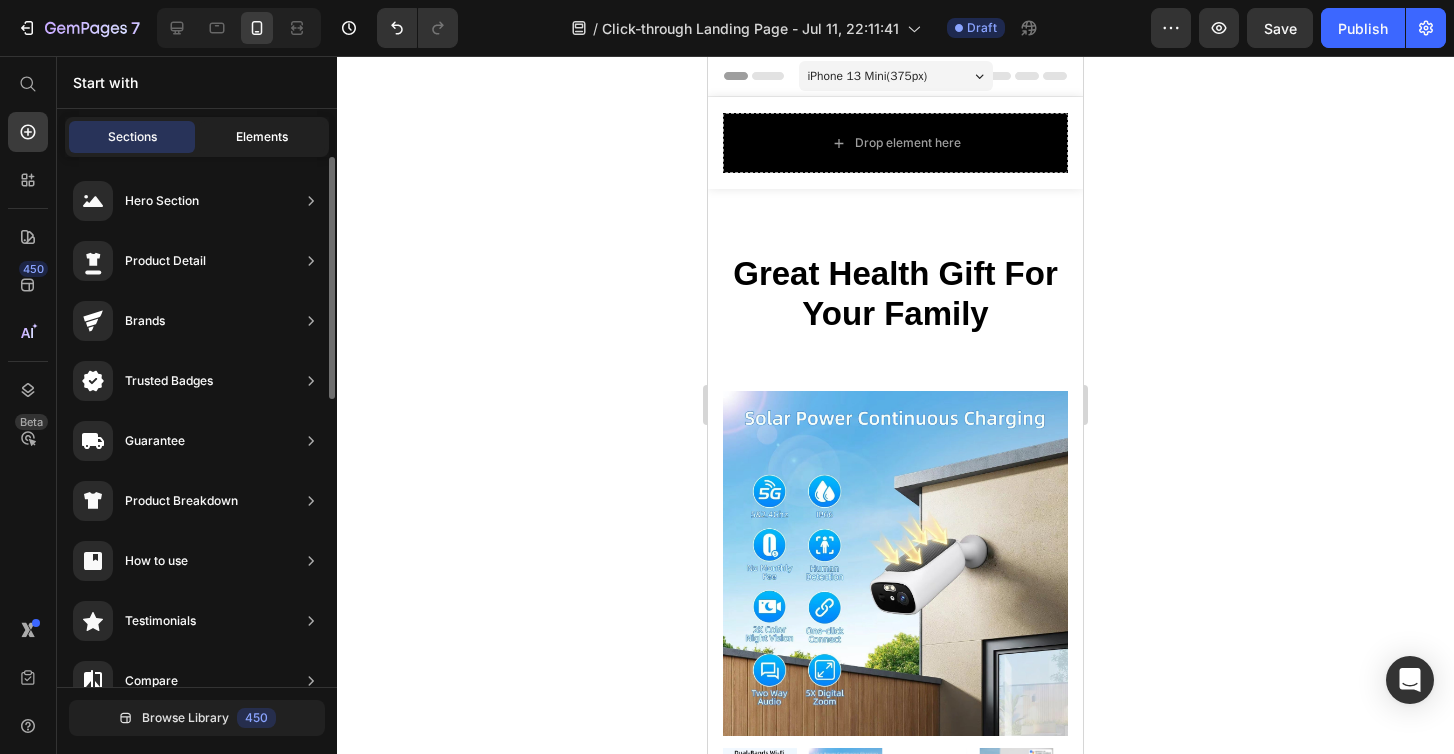 click on "Elements" at bounding box center (262, 137) 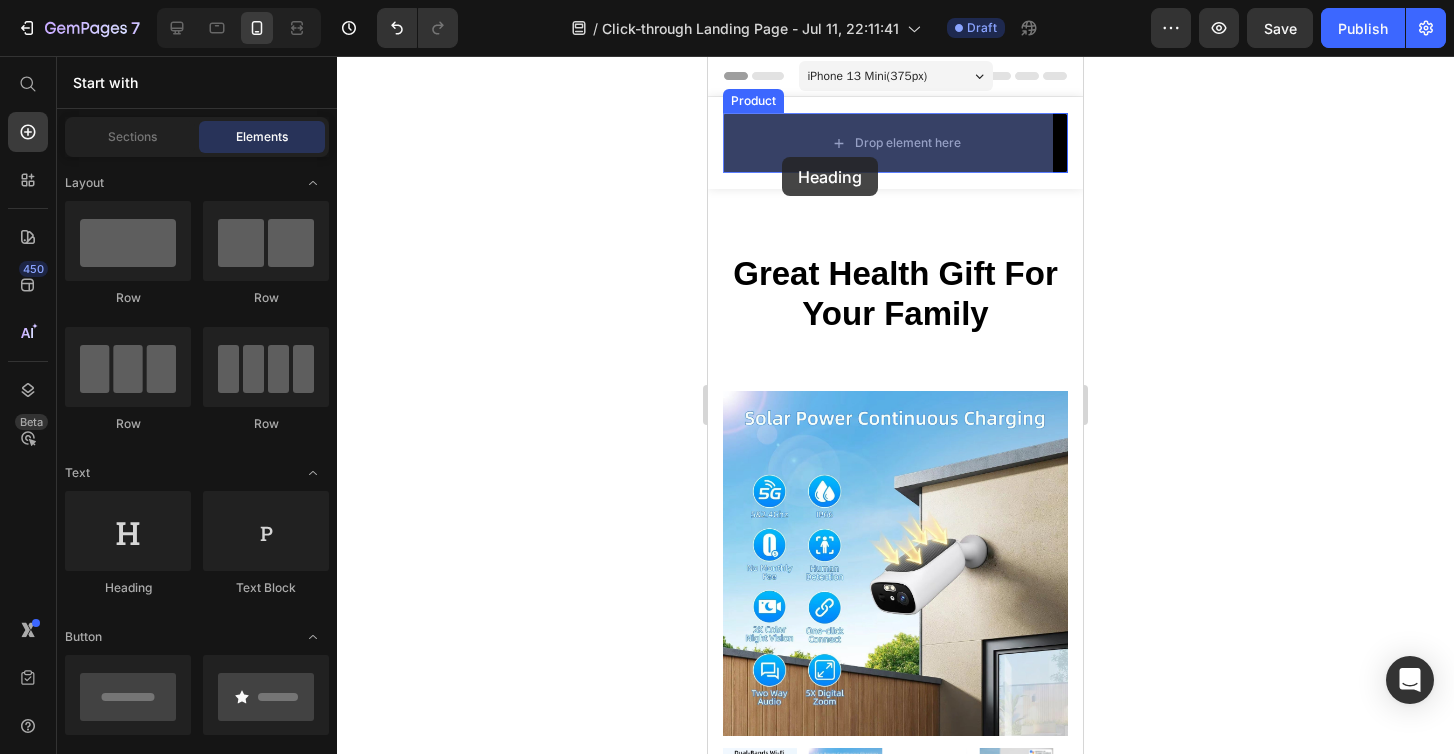 drag, startPoint x: 865, startPoint y: 601, endPoint x: 754, endPoint y: 173, distance: 442.1595 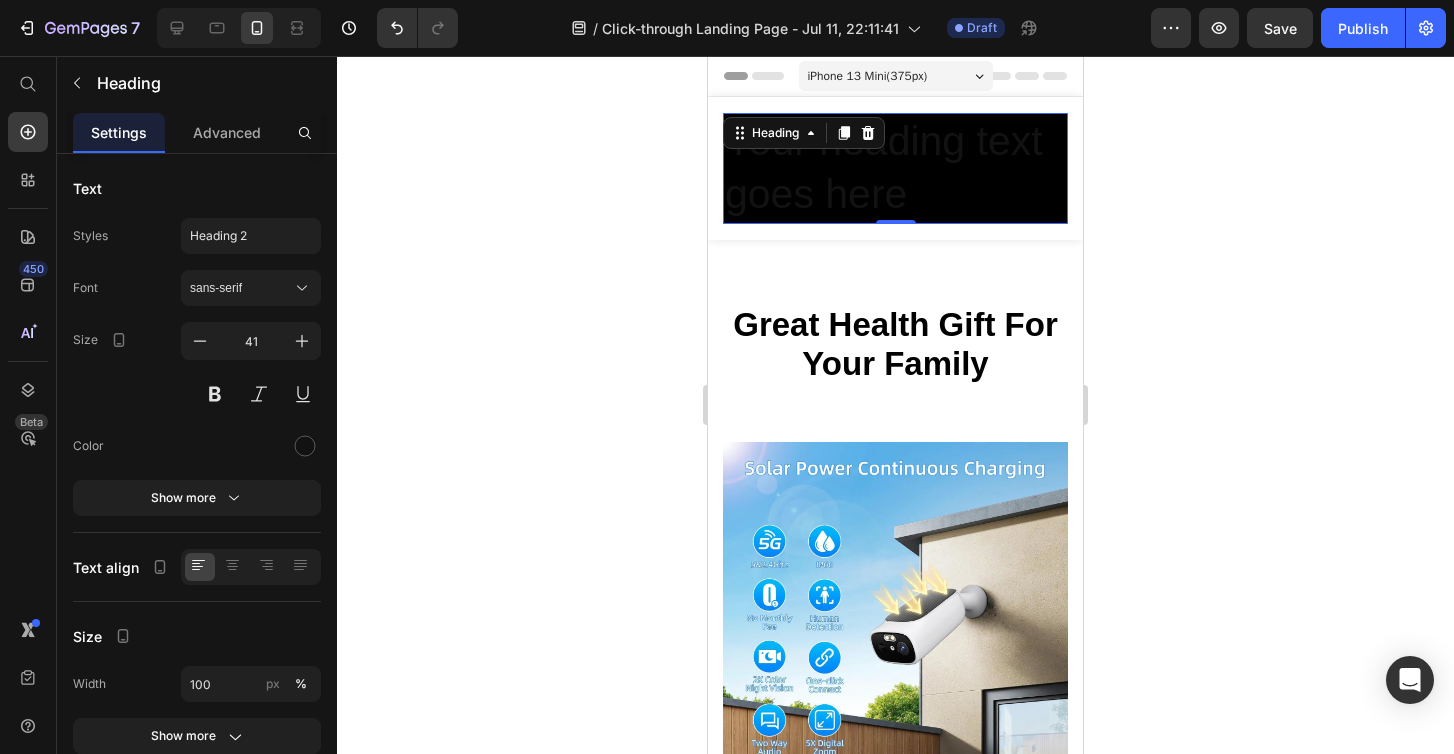 click on "Your heading text goes here" at bounding box center [895, 168] 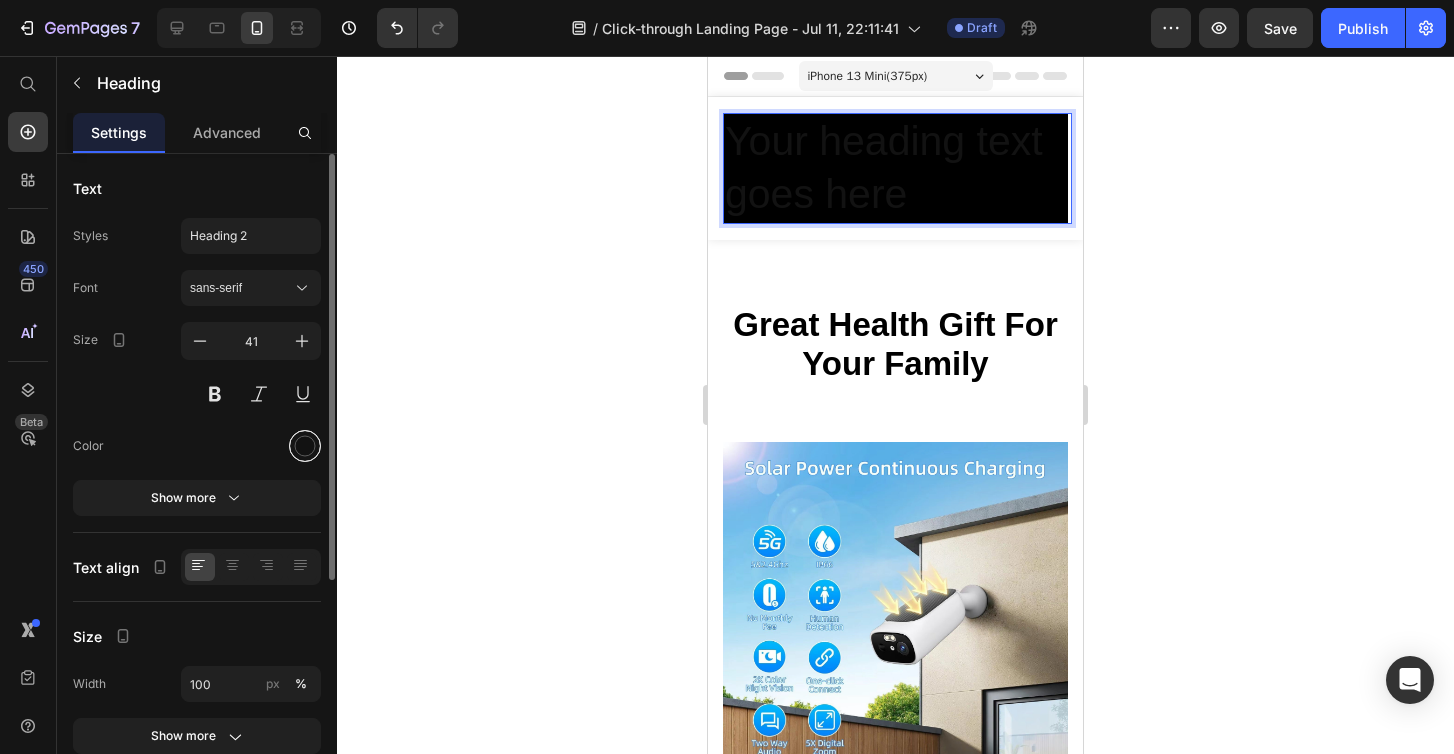 click at bounding box center [305, 446] 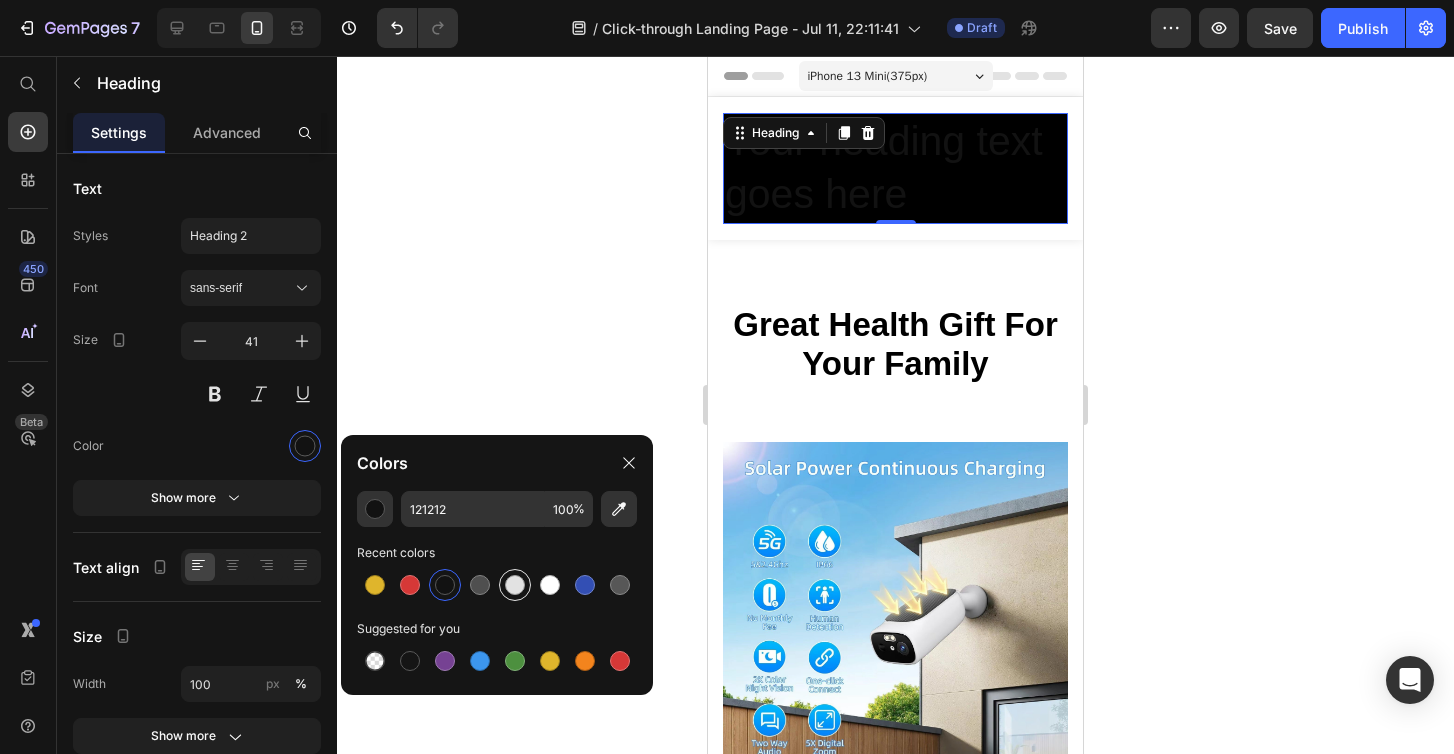 click at bounding box center [515, 585] 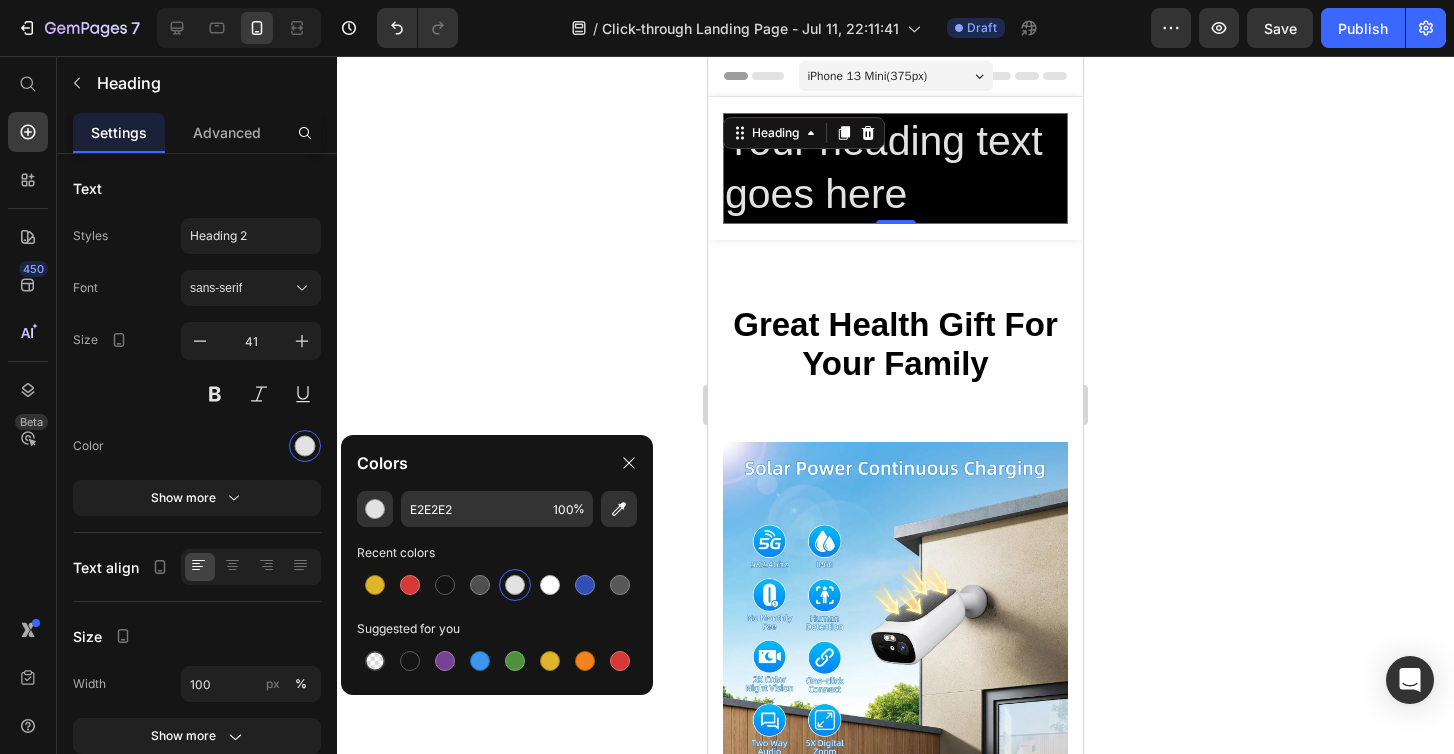 click on "Your heading text goes here" at bounding box center [895, 168] 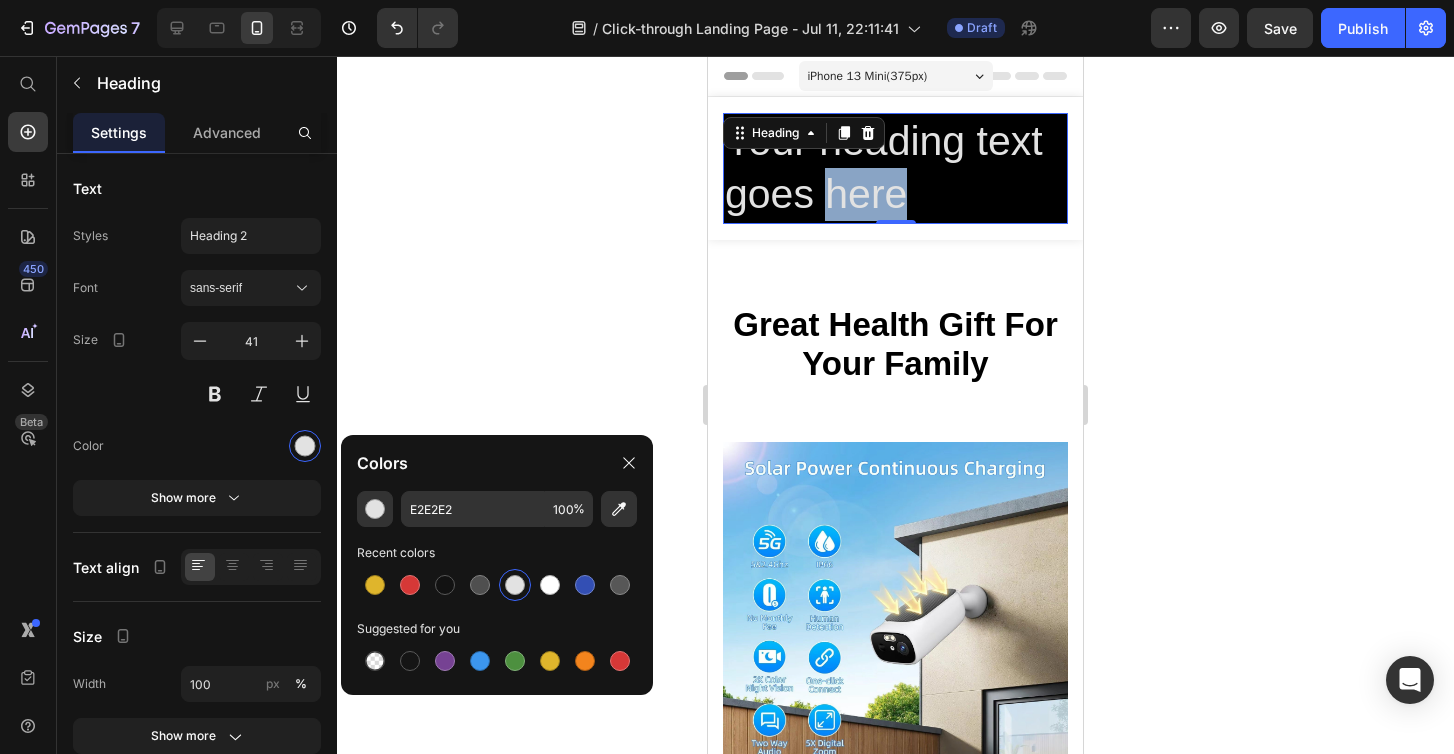 click on "Your heading text goes here" at bounding box center (895, 168) 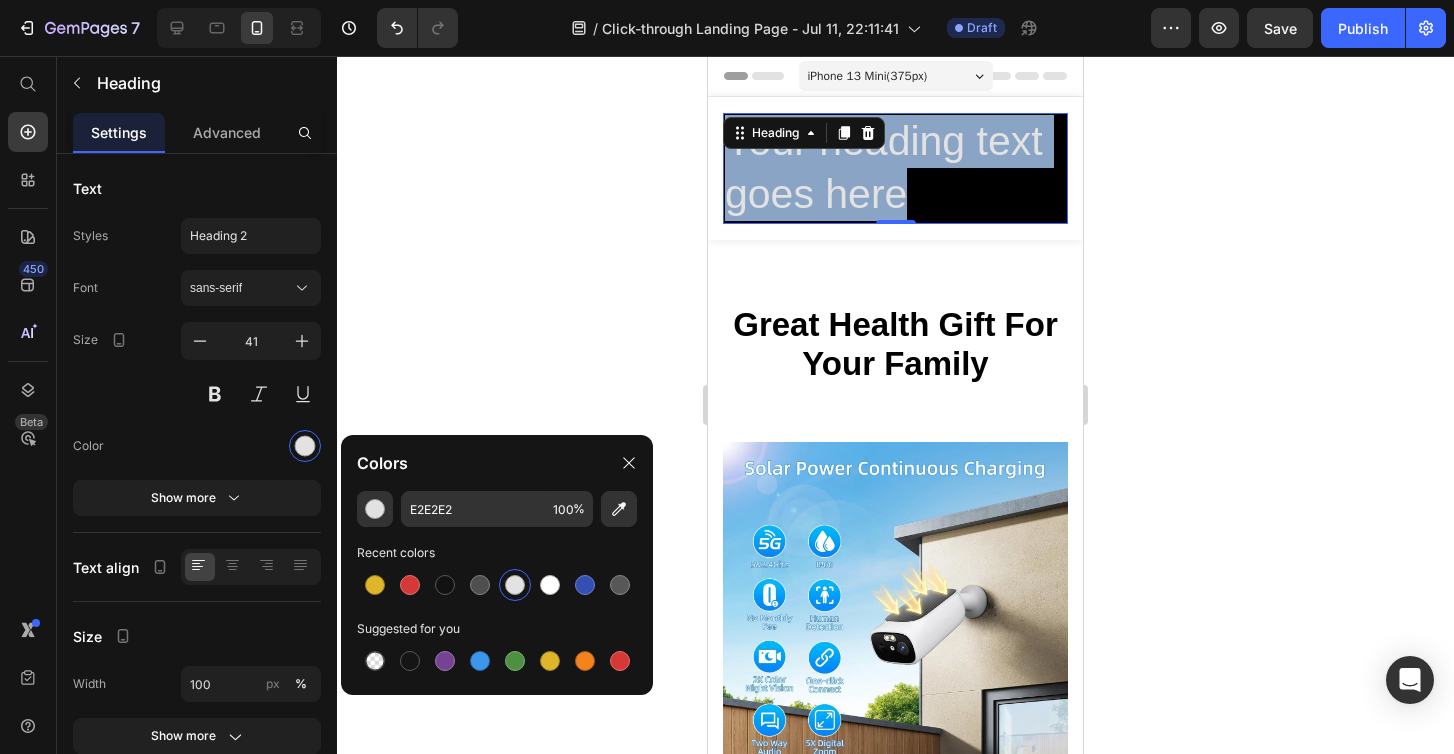 click on "Your heading text goes here" at bounding box center [895, 168] 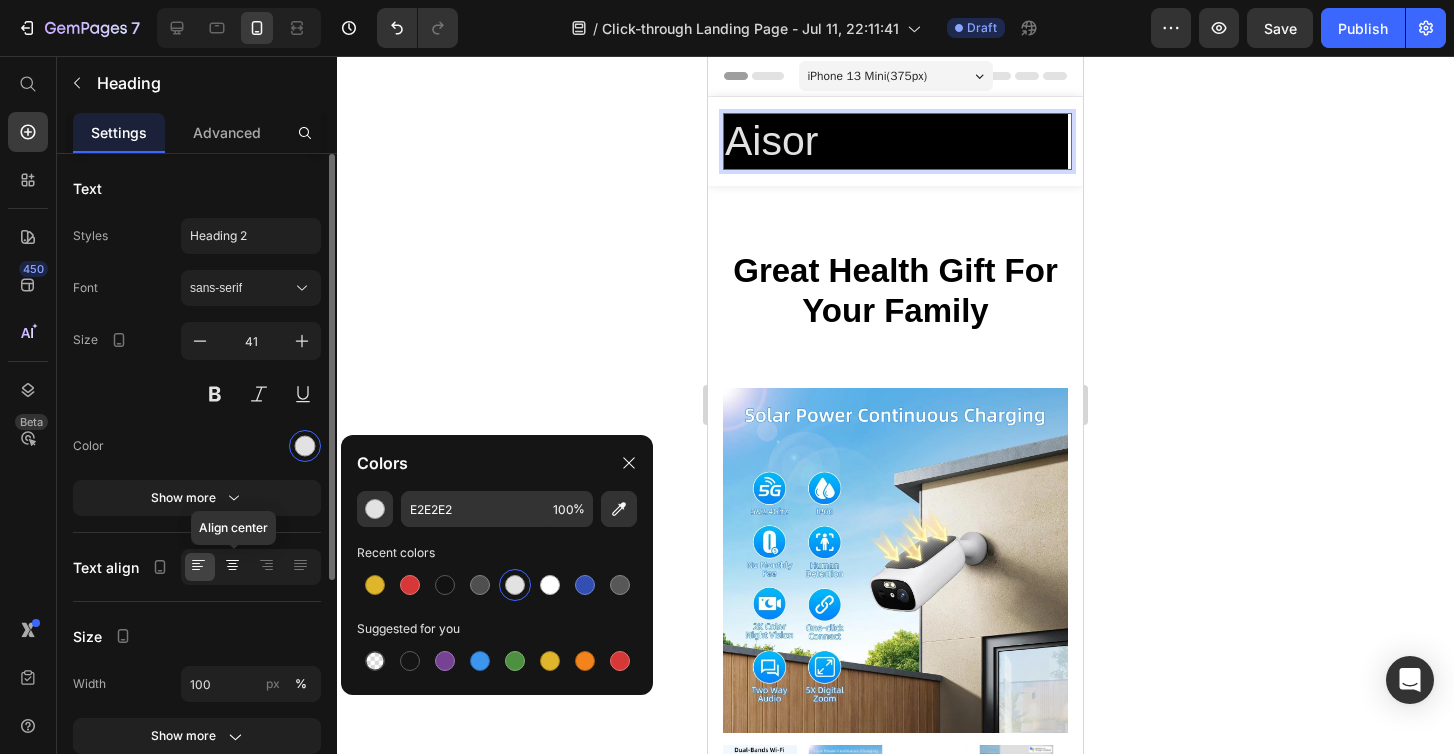 click 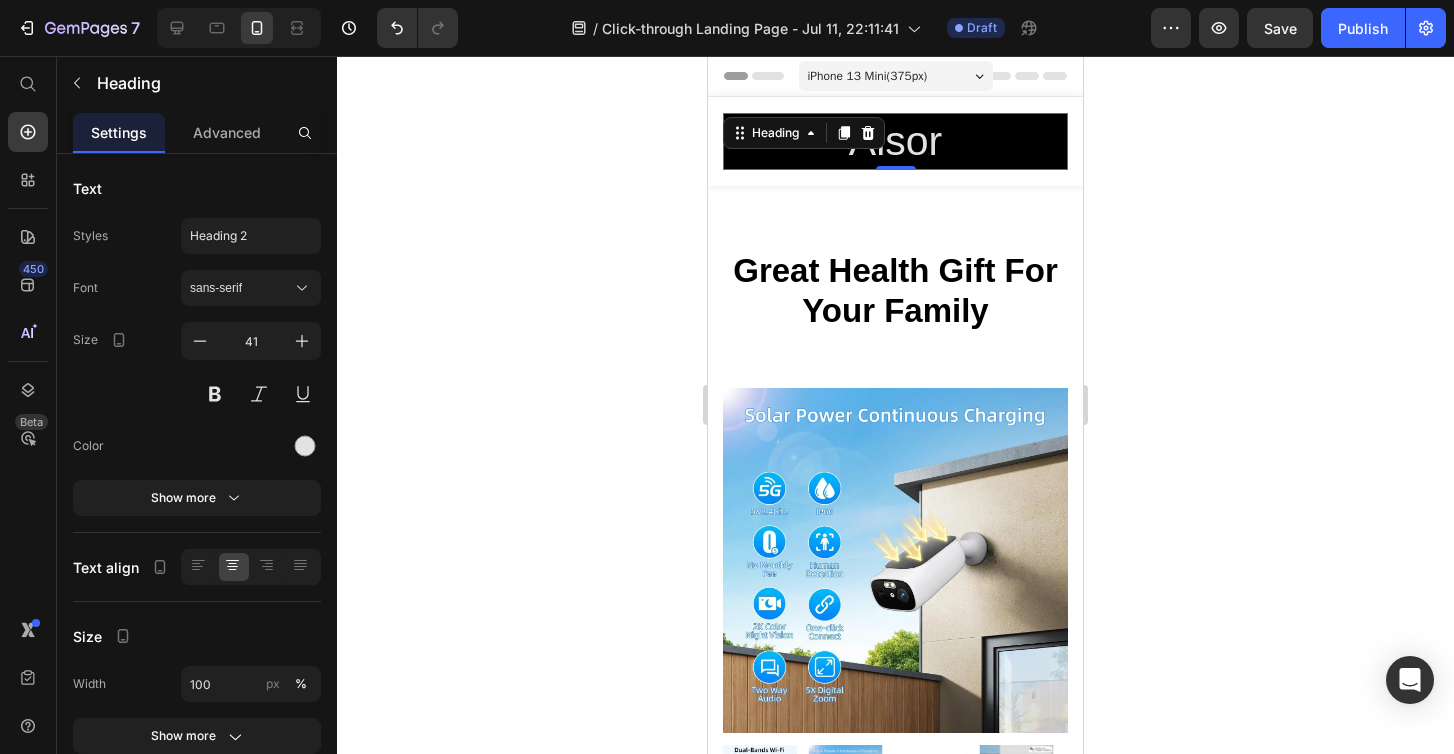 click 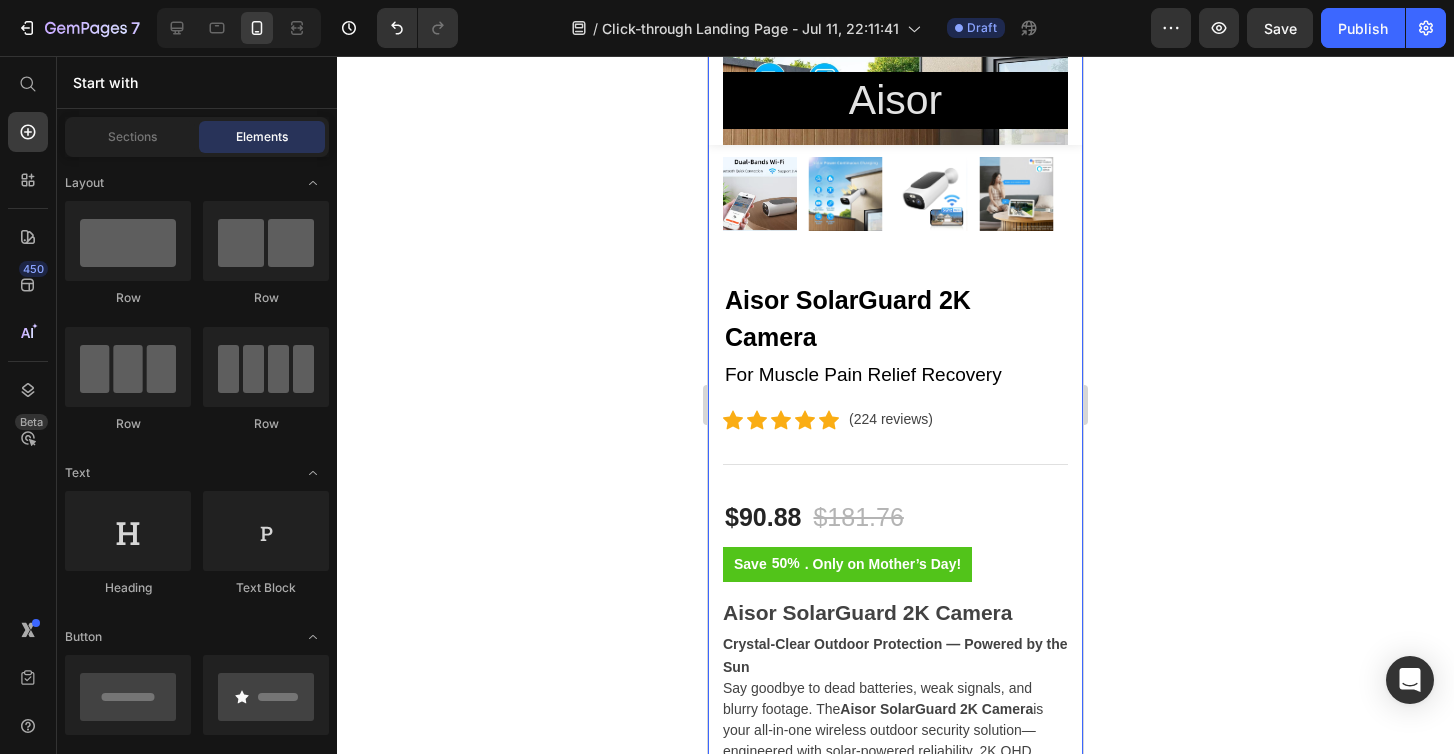 scroll, scrollTop: 0, scrollLeft: 0, axis: both 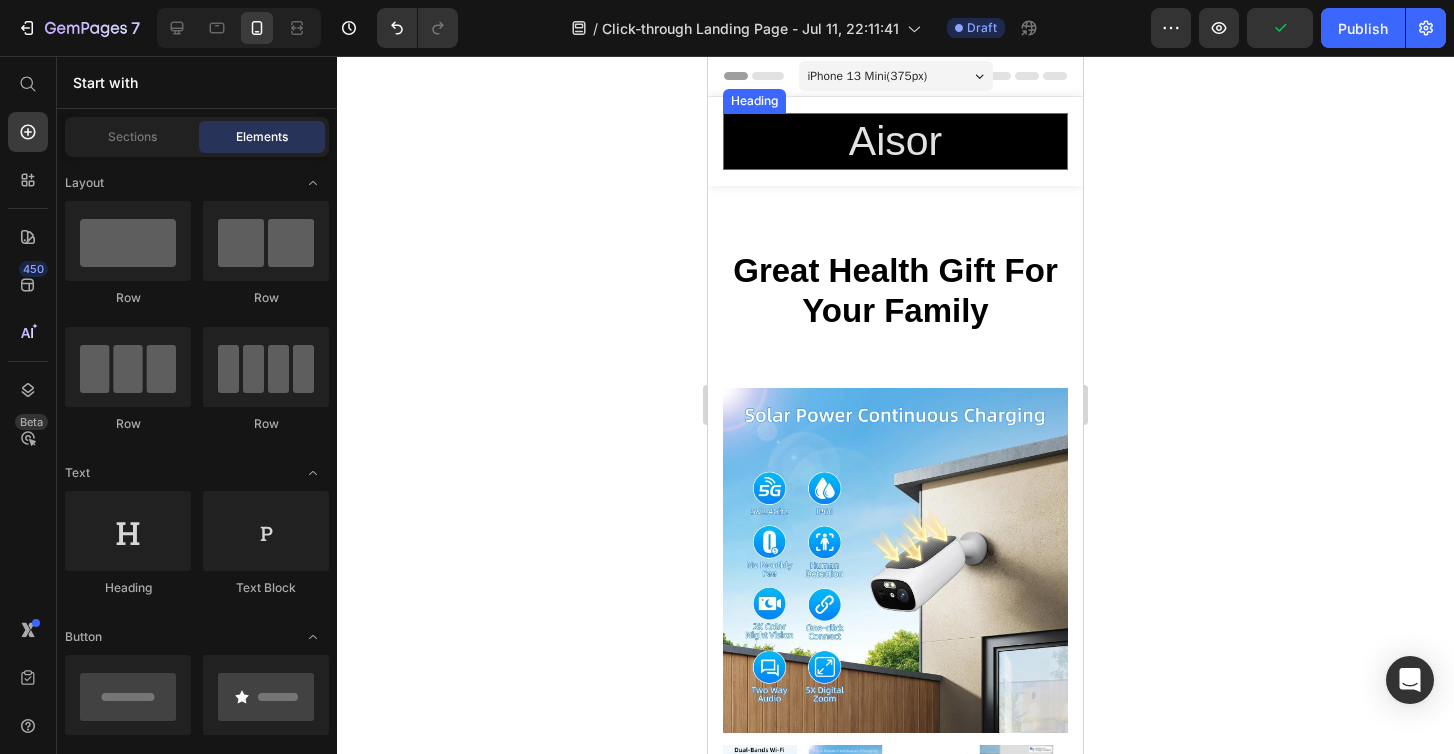 click on "Aisor" at bounding box center (895, 141) 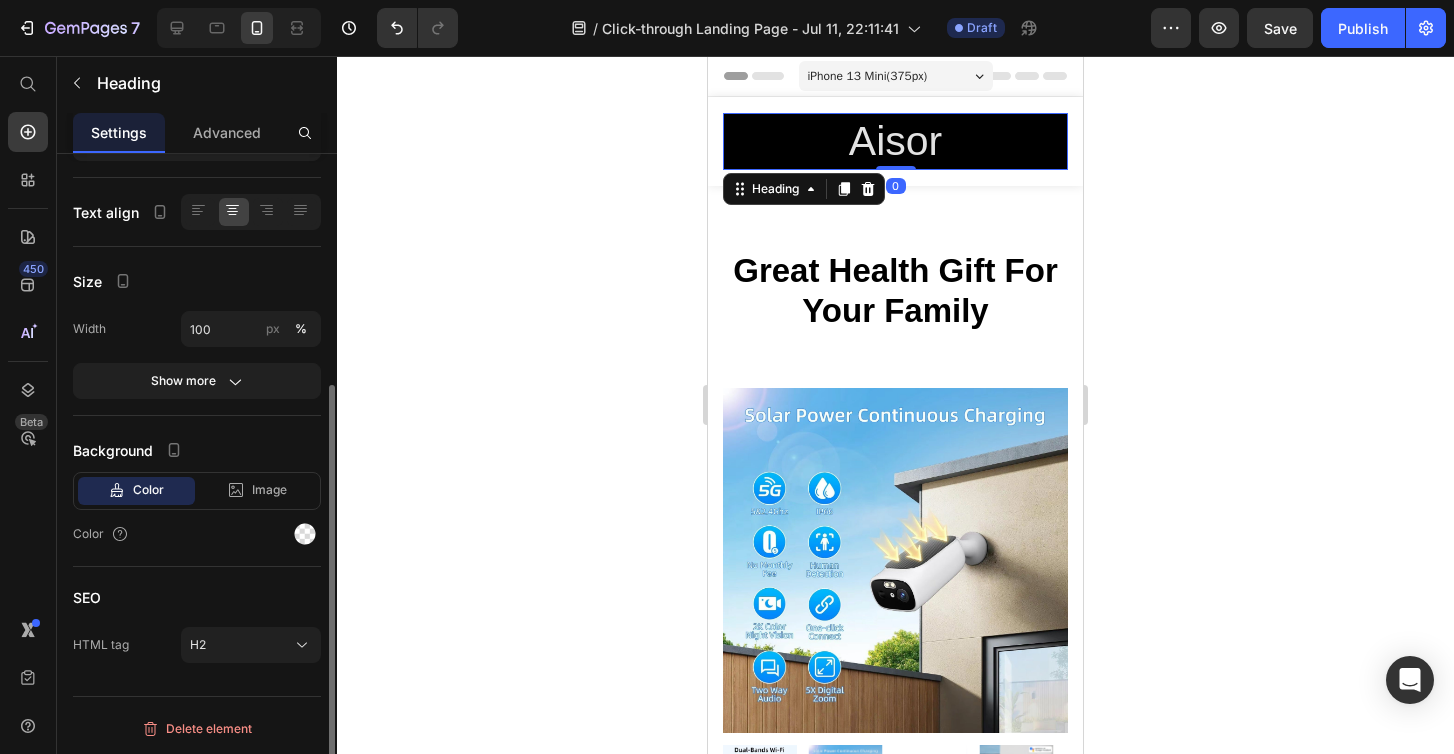 scroll, scrollTop: 0, scrollLeft: 0, axis: both 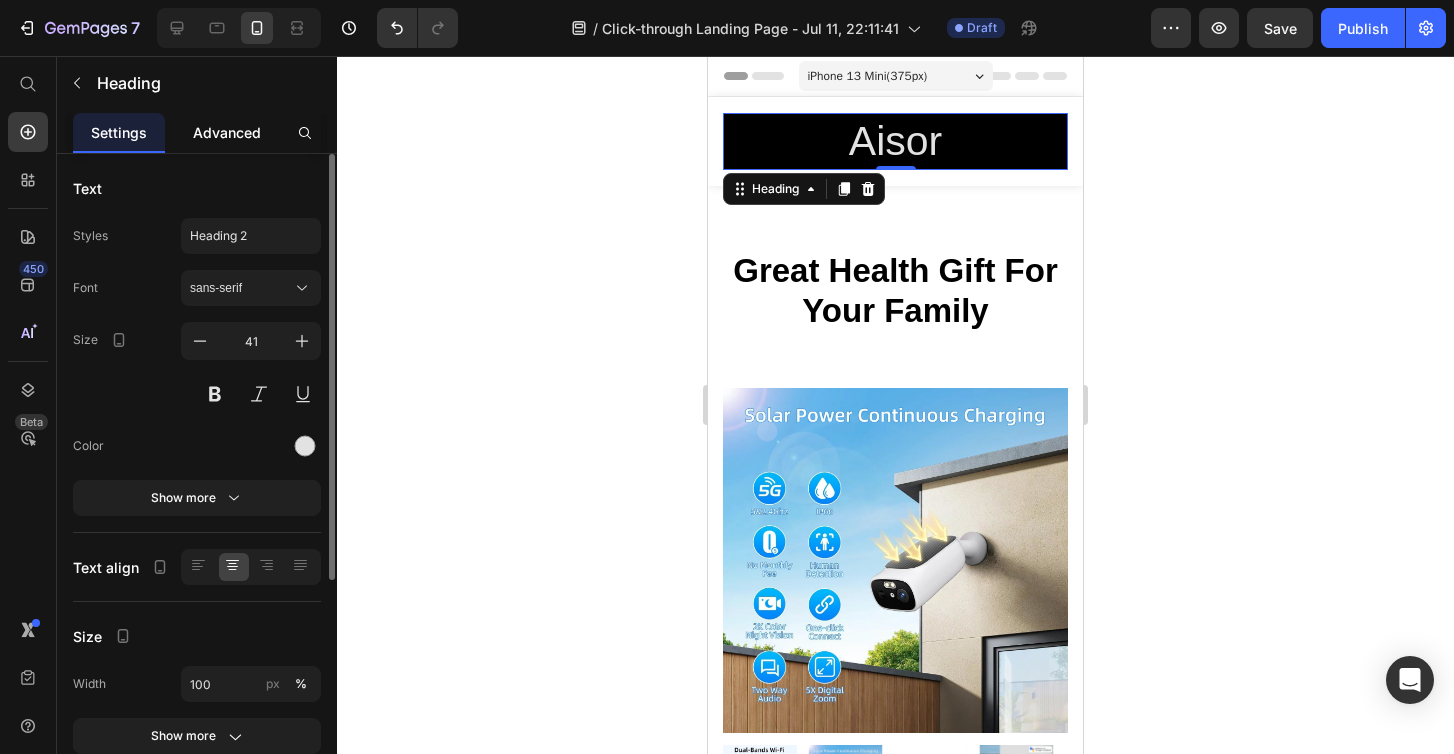 click on "Advanced" at bounding box center (227, 132) 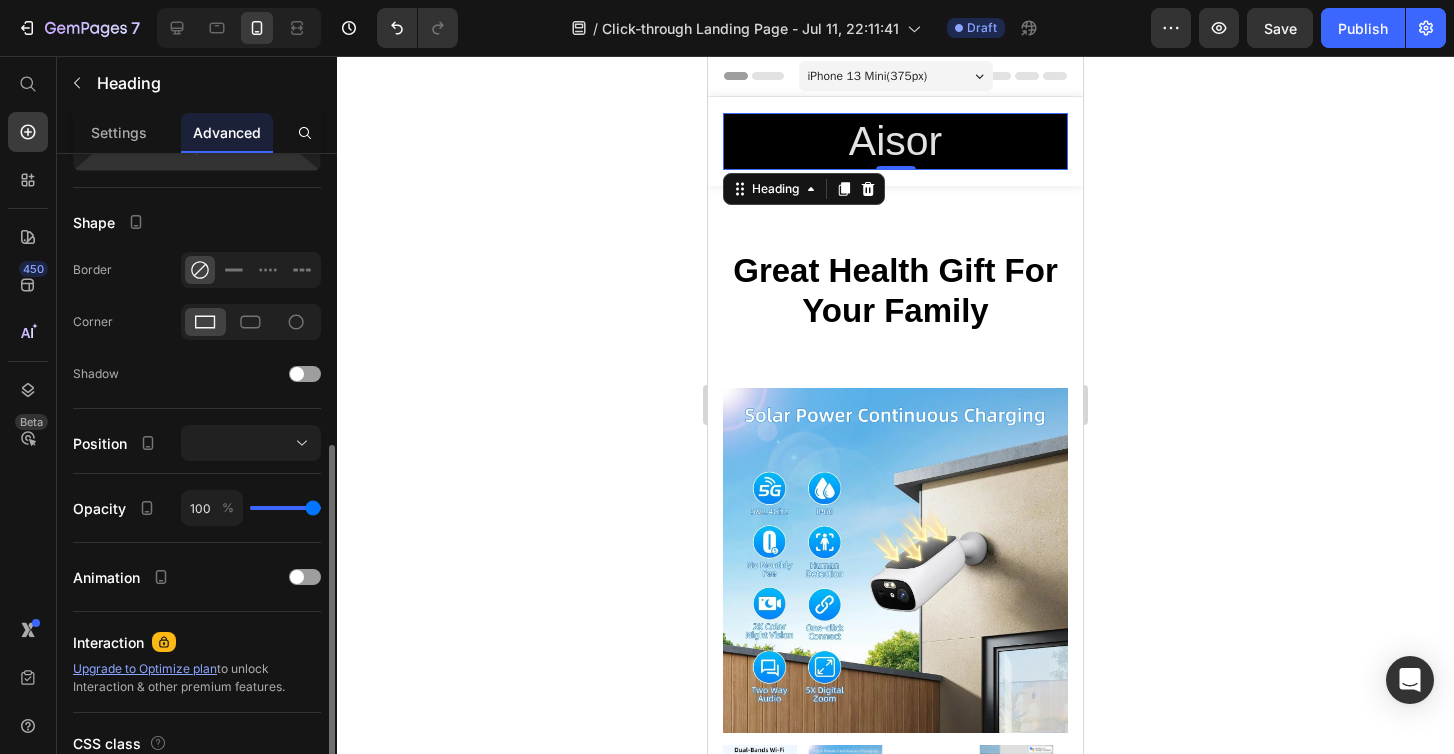 scroll, scrollTop: 612, scrollLeft: 0, axis: vertical 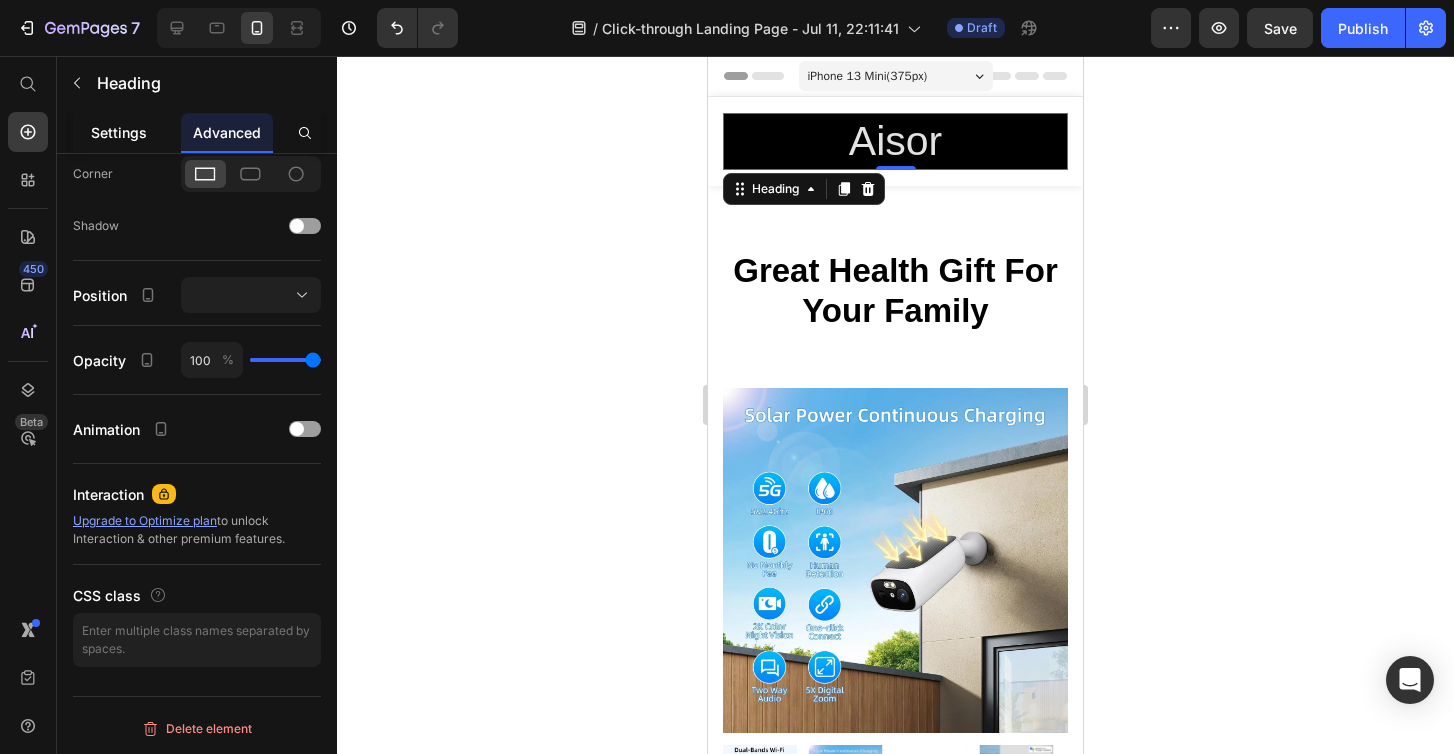 click on "Settings" at bounding box center (119, 132) 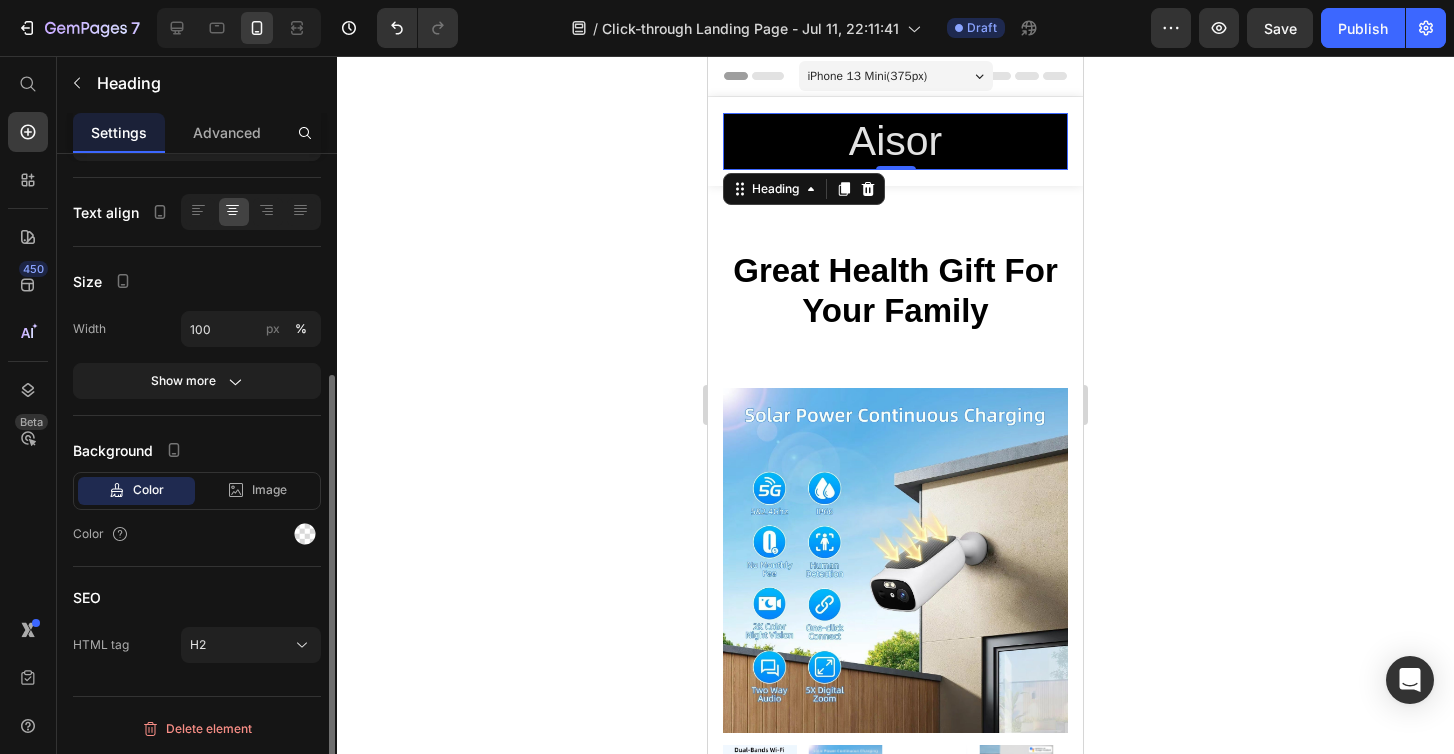 scroll, scrollTop: 0, scrollLeft: 0, axis: both 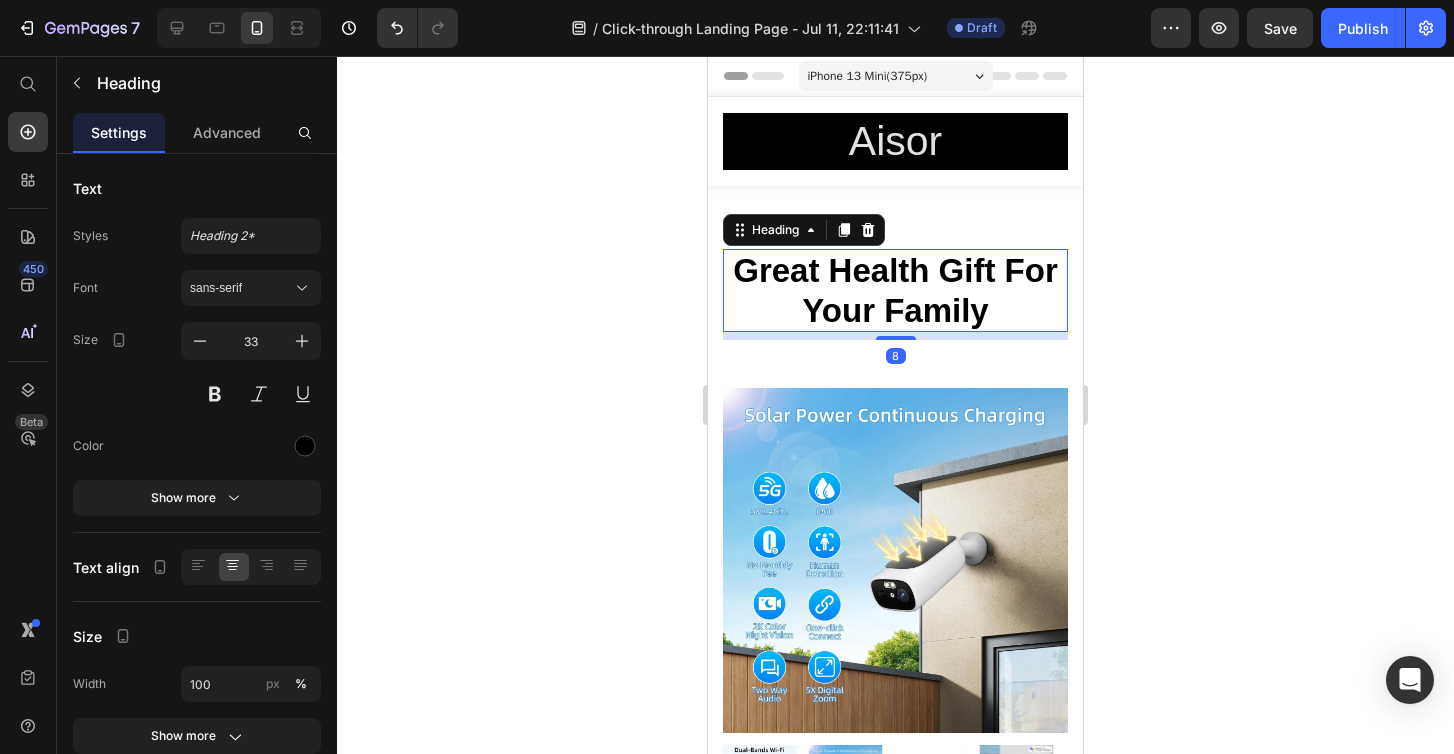click on "Great Health Gift For Your Family" at bounding box center [895, 290] 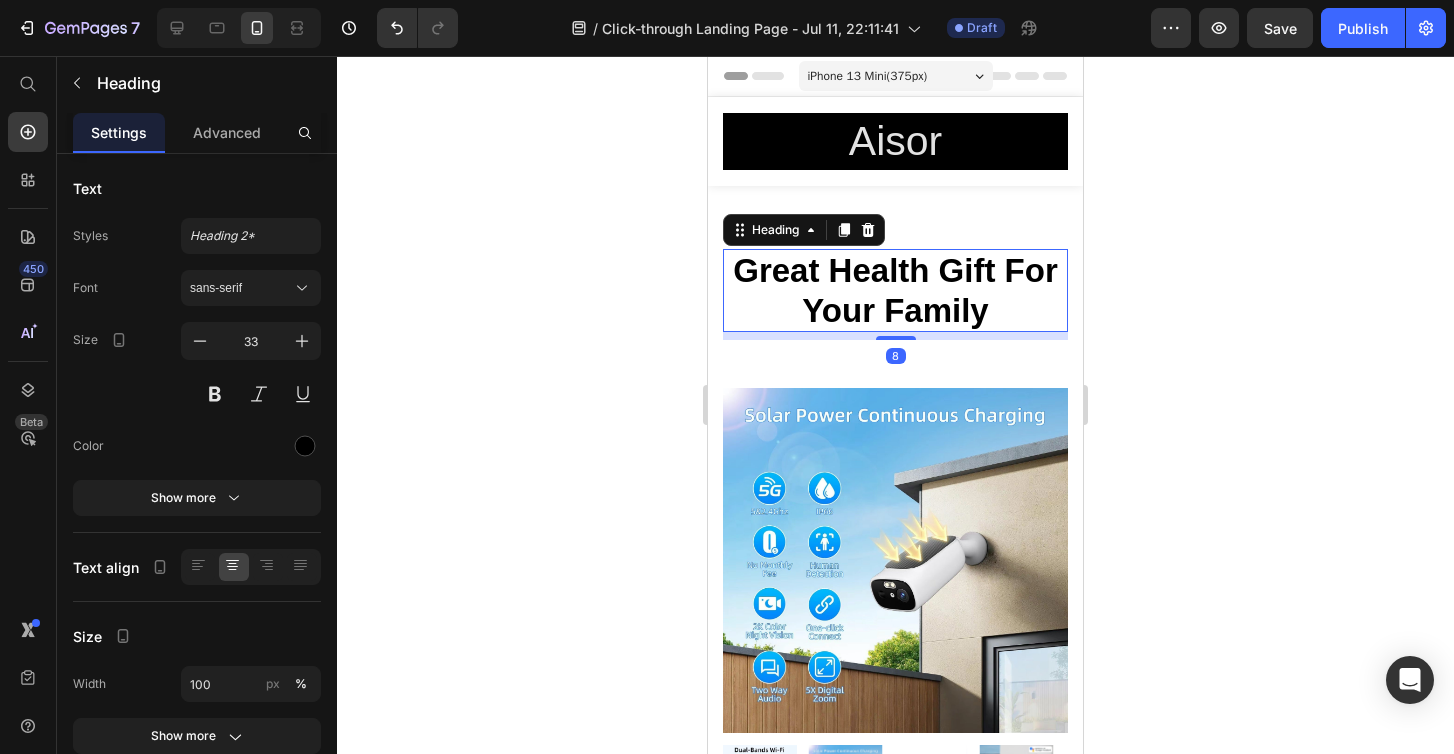 click on "Great Health Gift For Your Family" at bounding box center [895, 290] 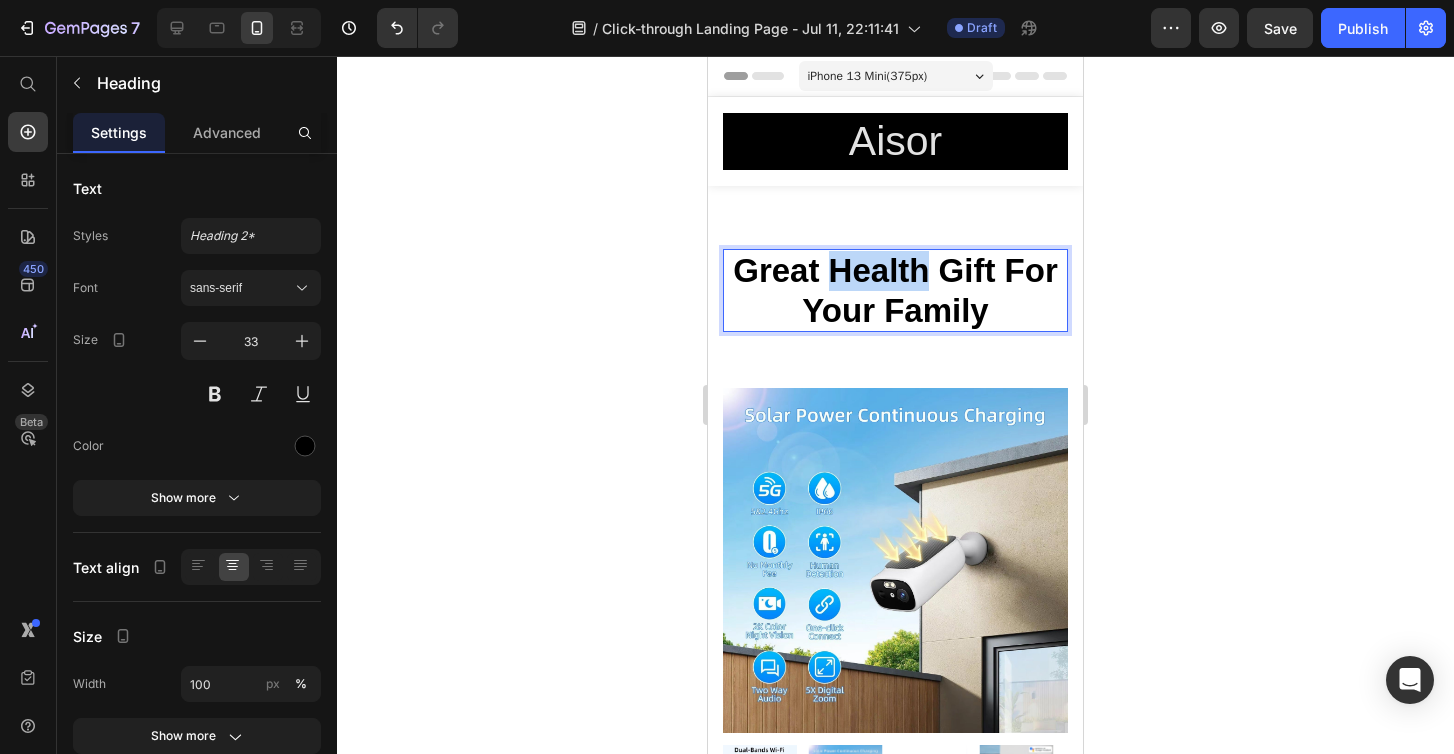 click on "Great Health Gift For Your Family" at bounding box center [895, 290] 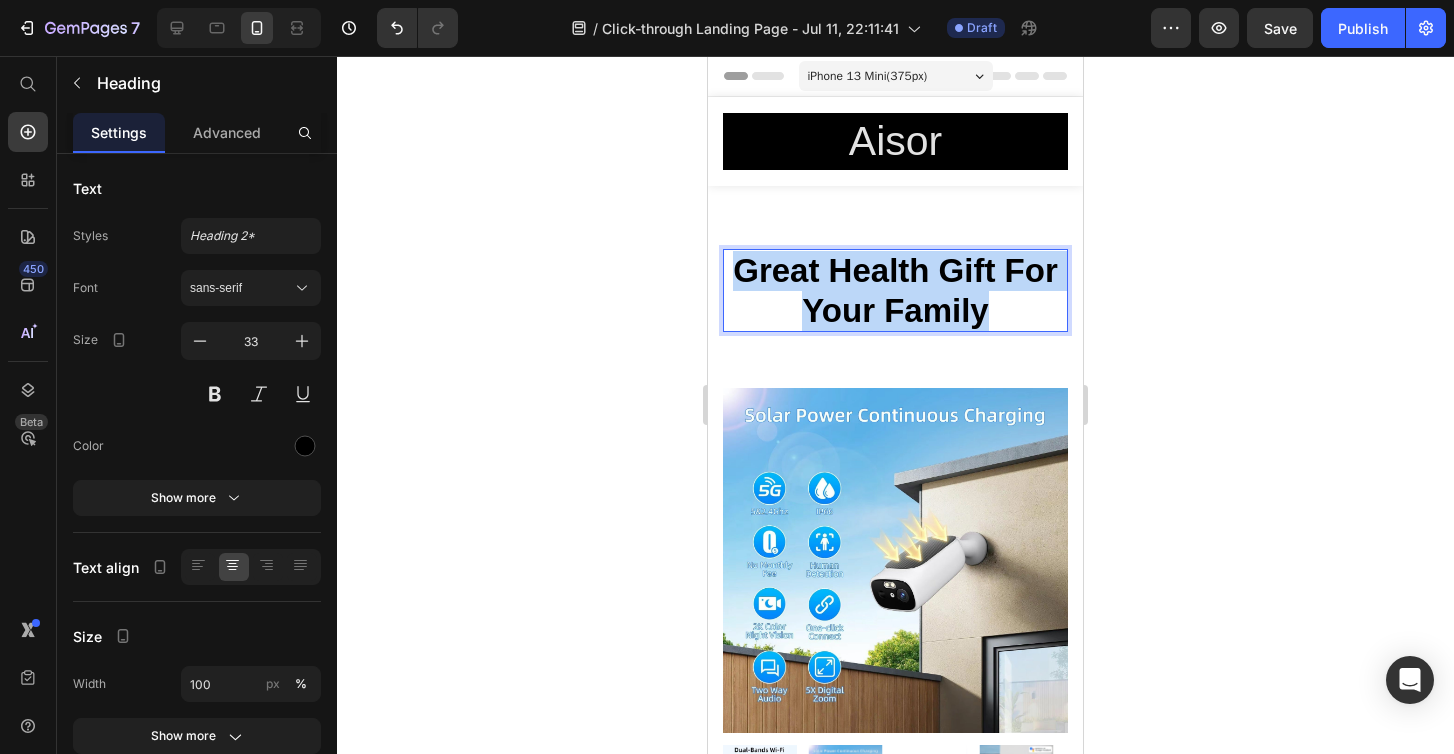 click on "Great Health Gift For Your Family" at bounding box center (895, 290) 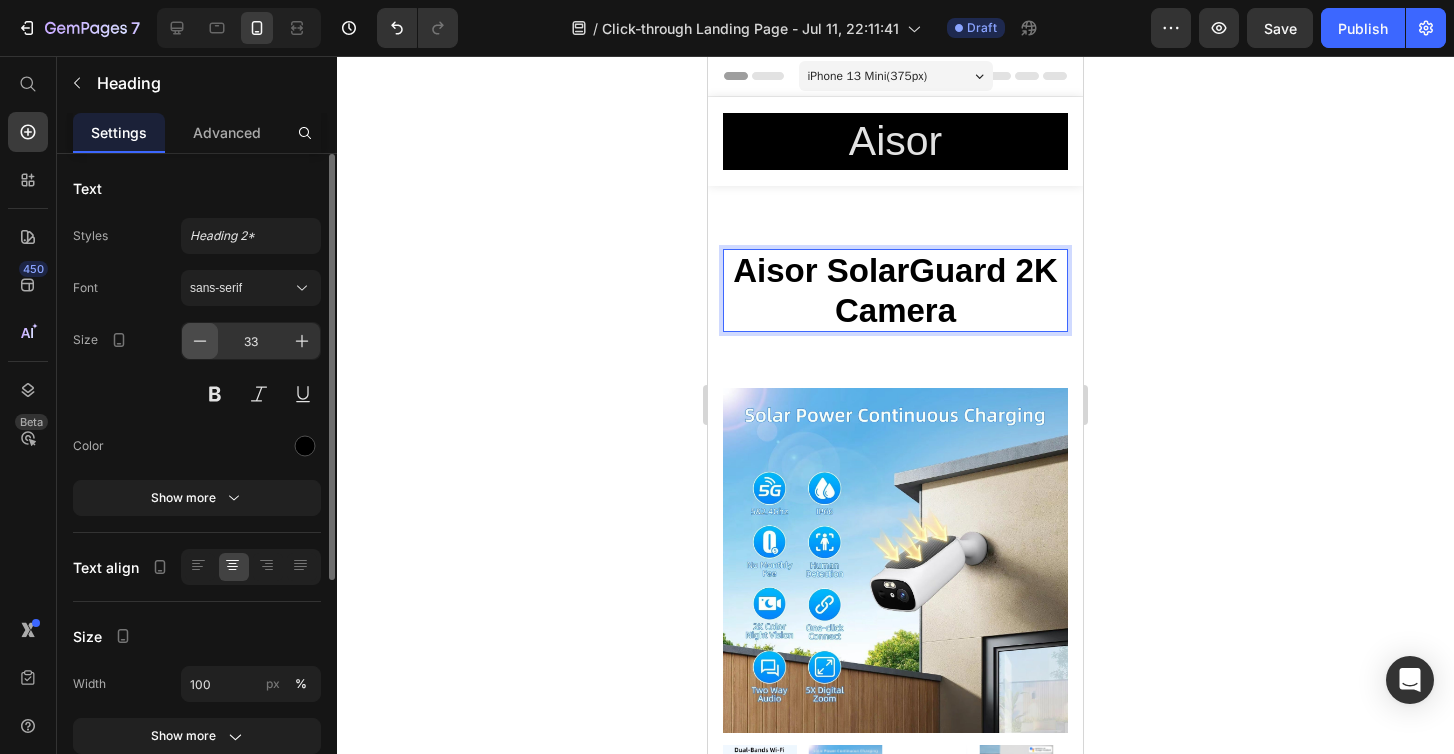 click 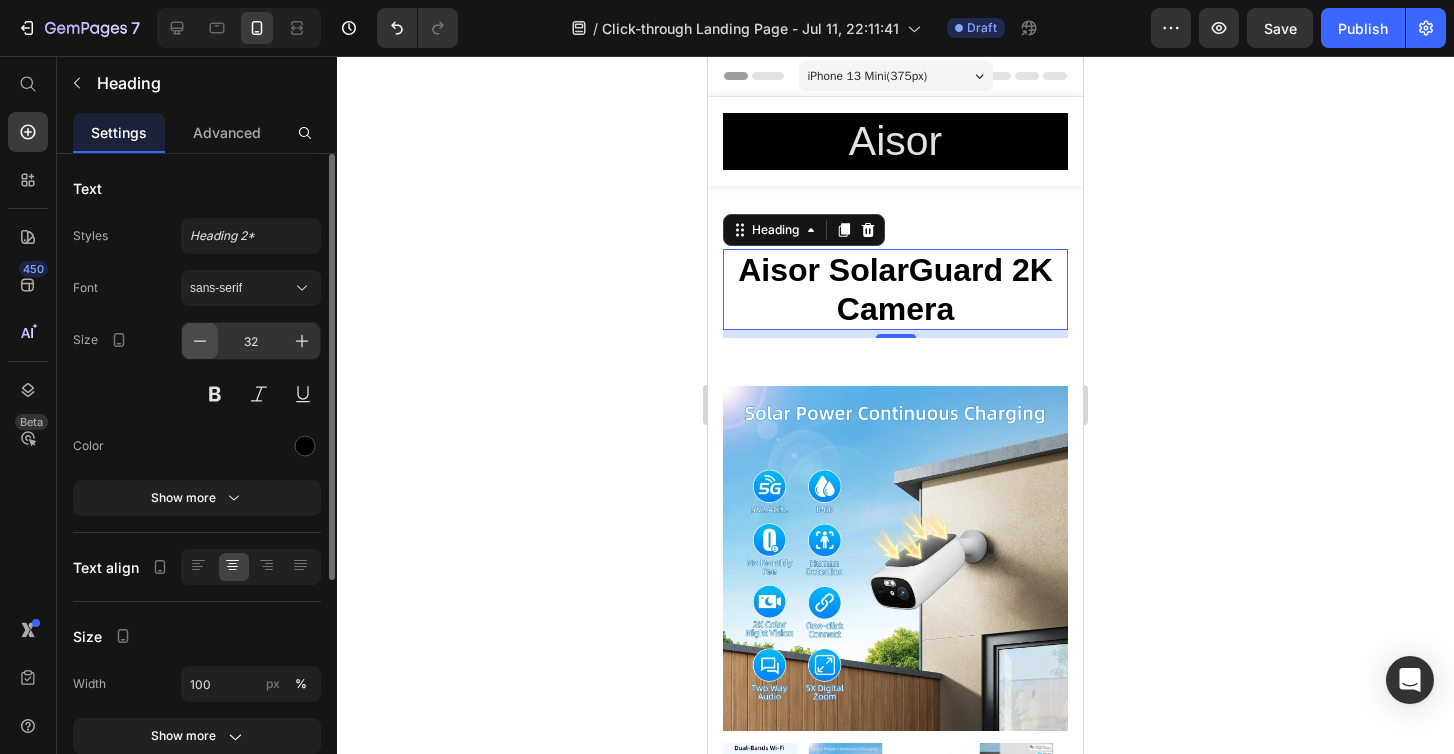 click 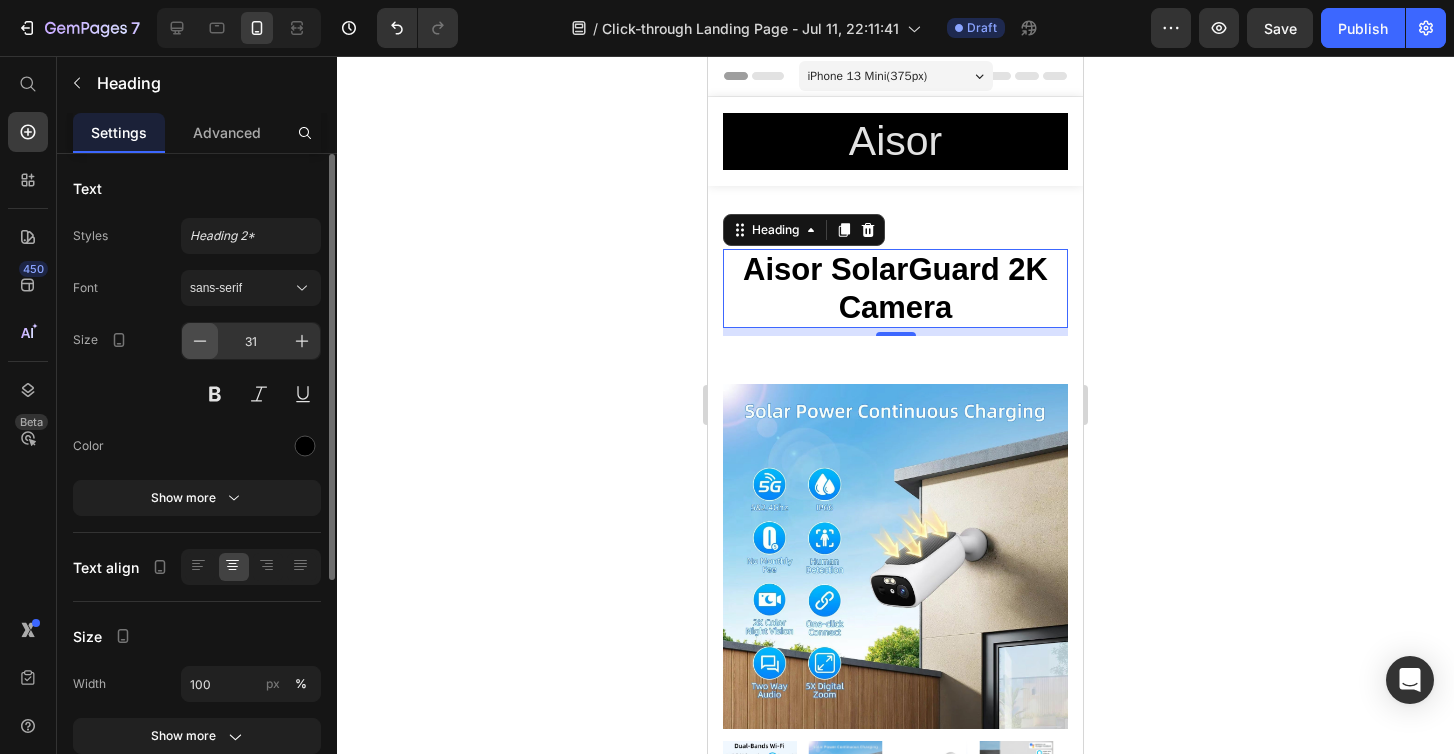 click 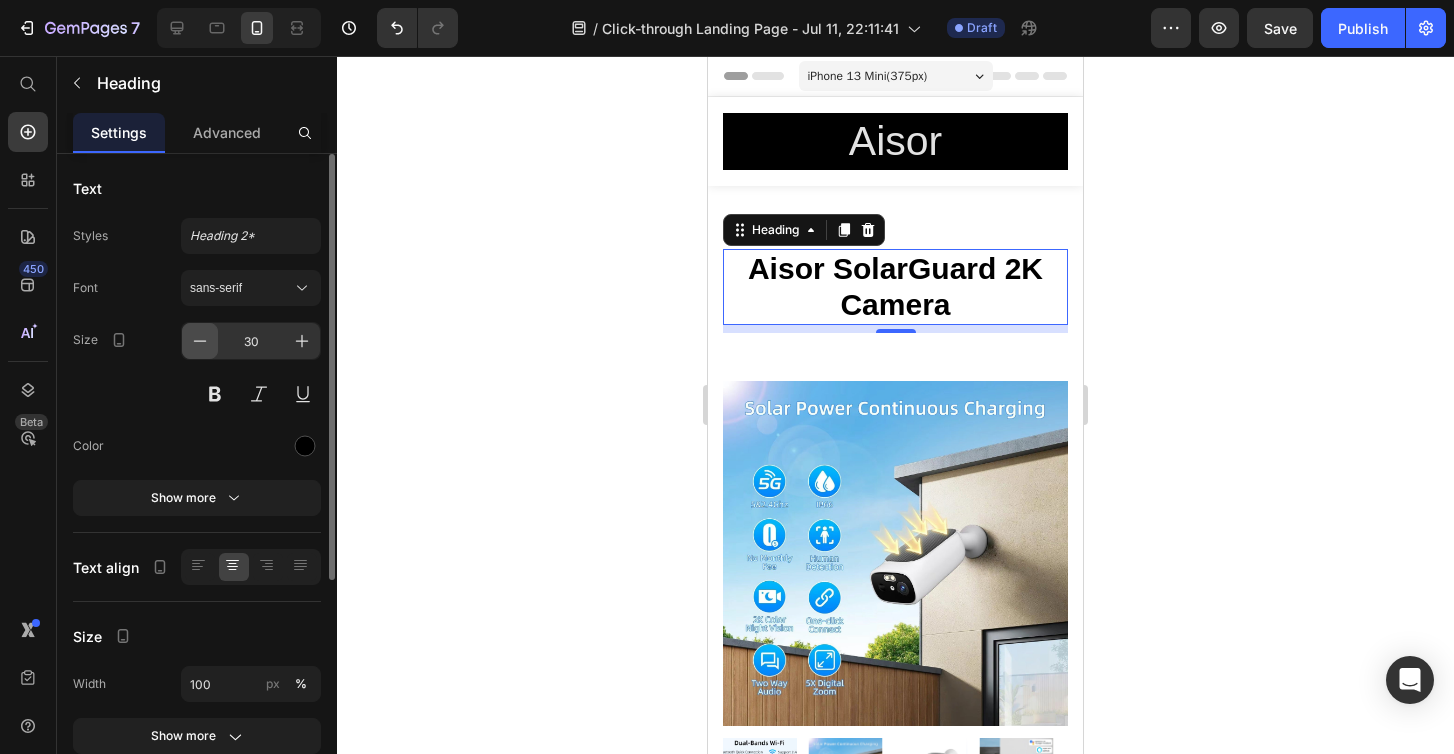 click 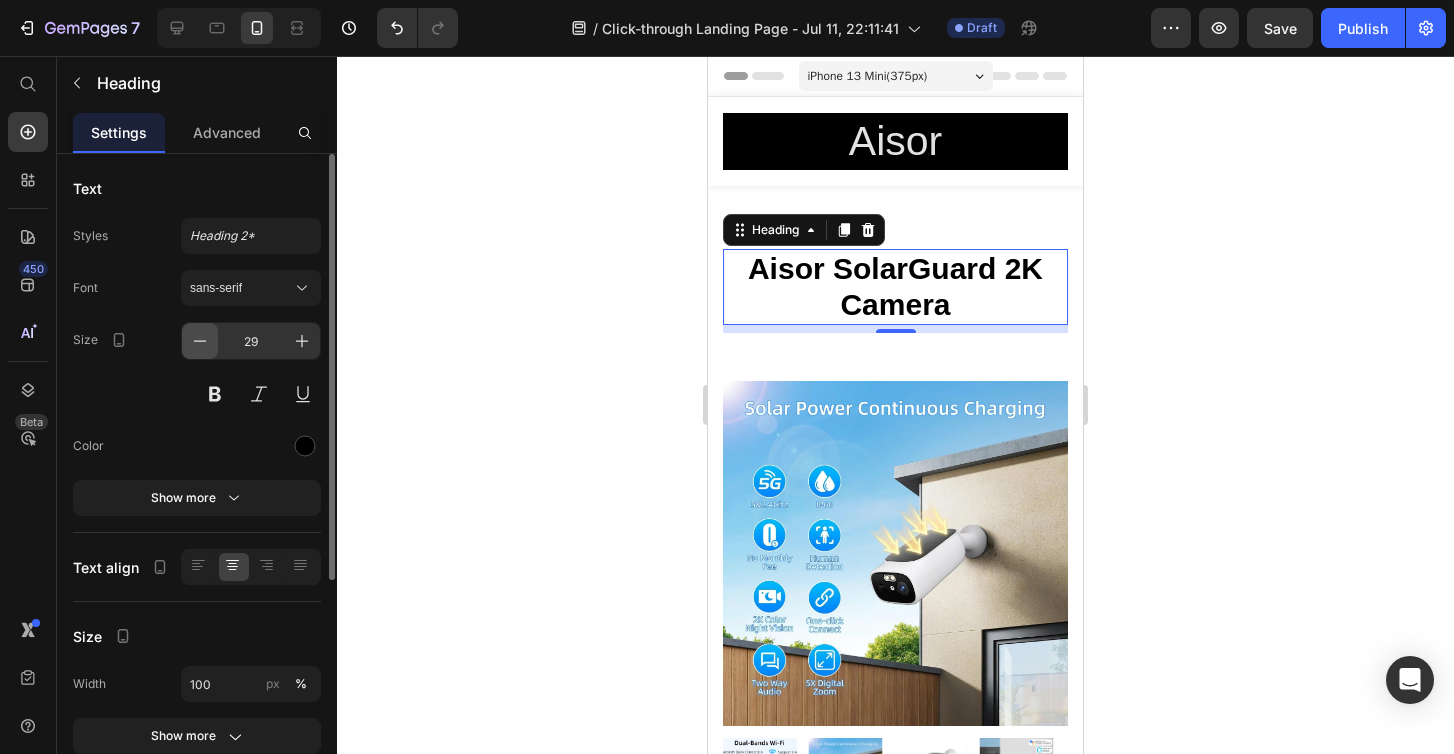click 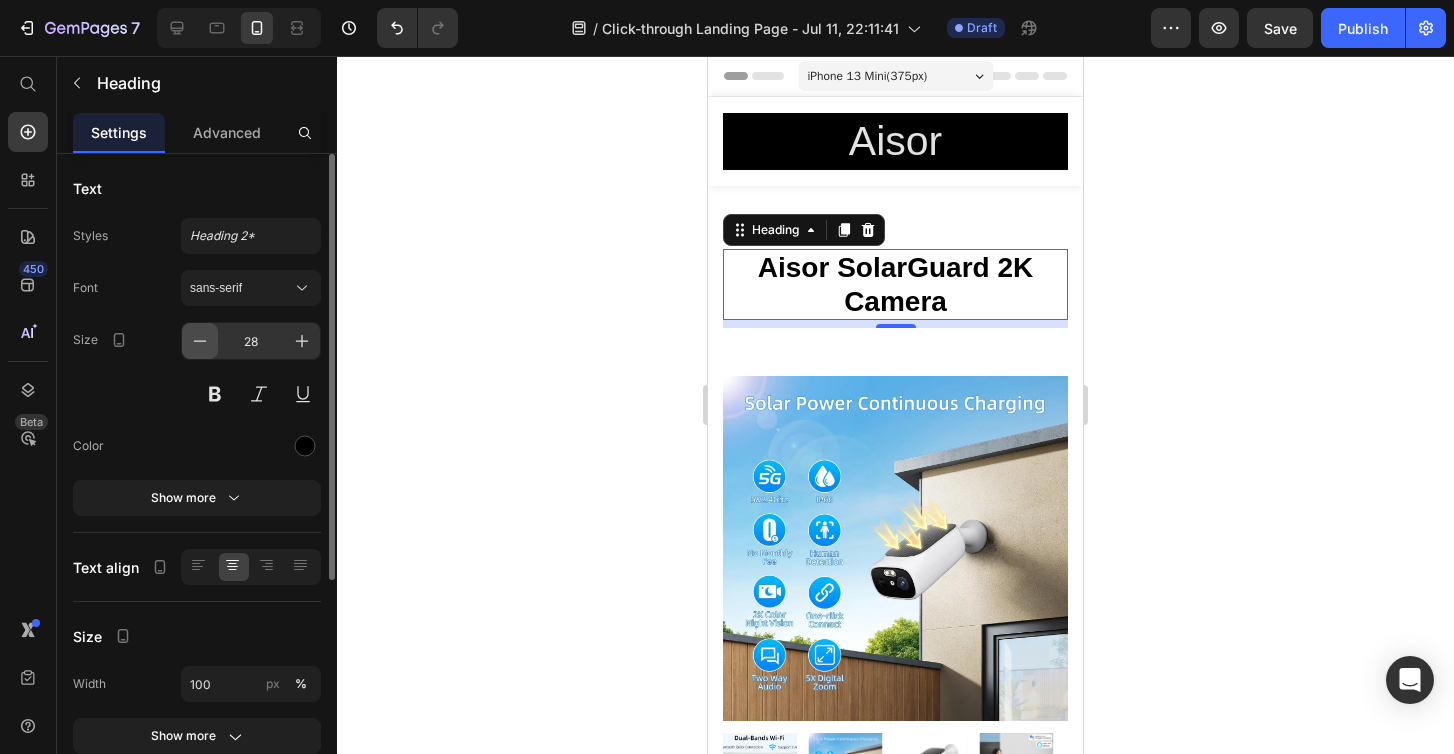 click 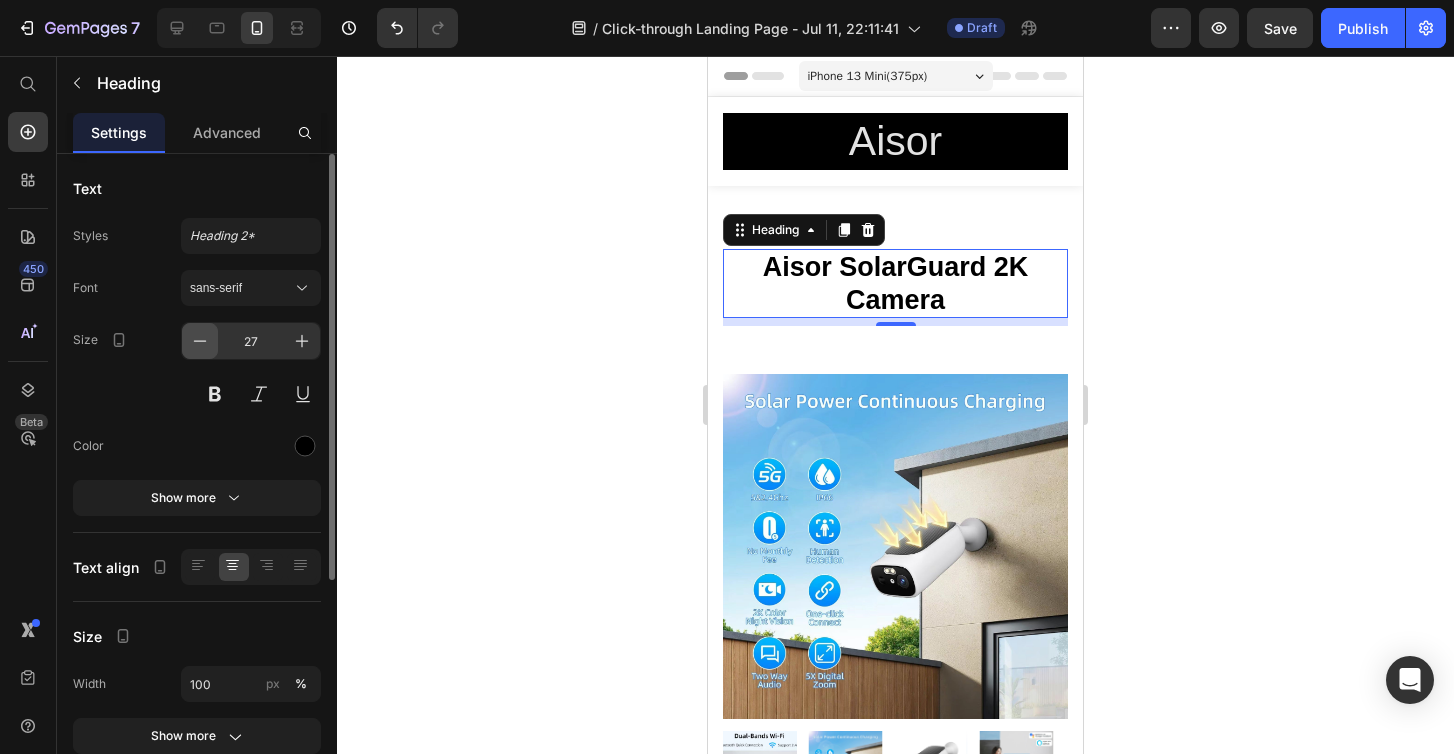 click 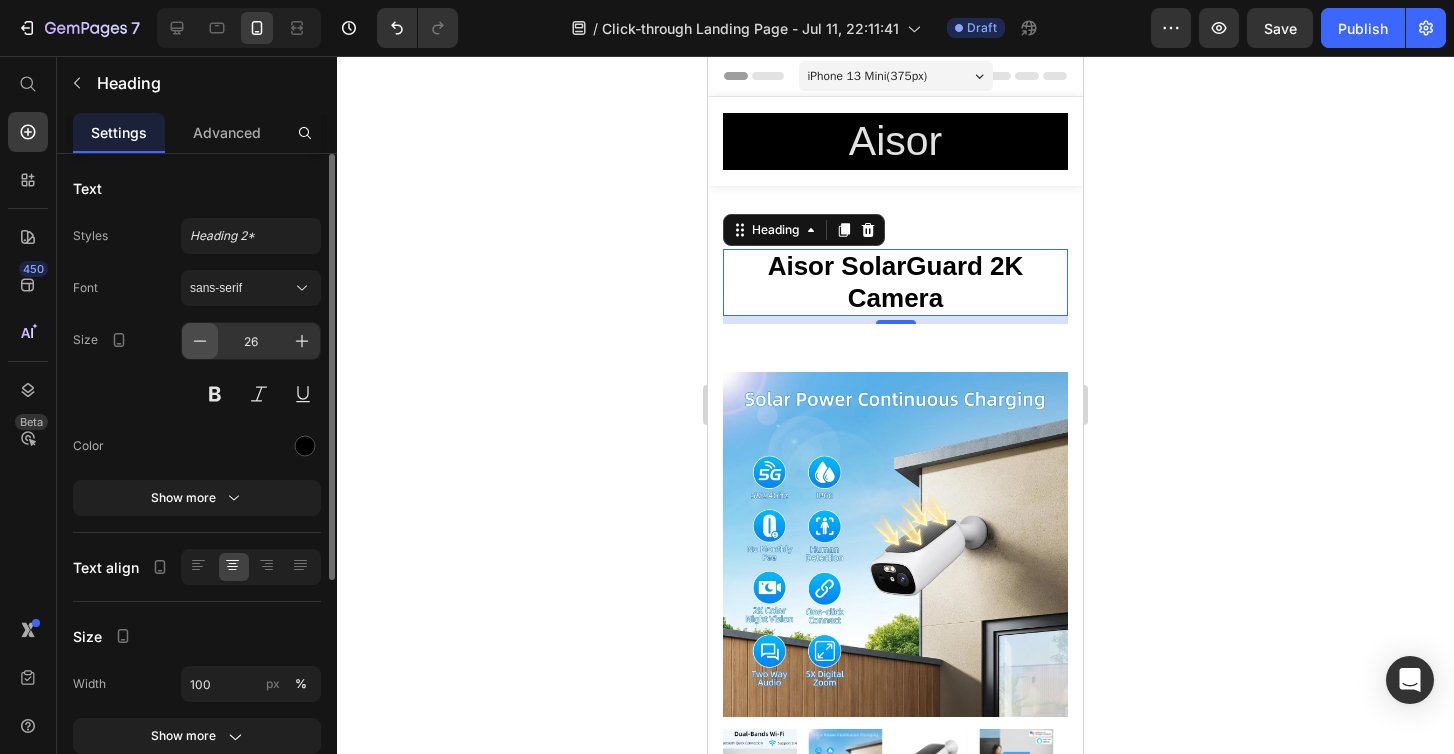 click 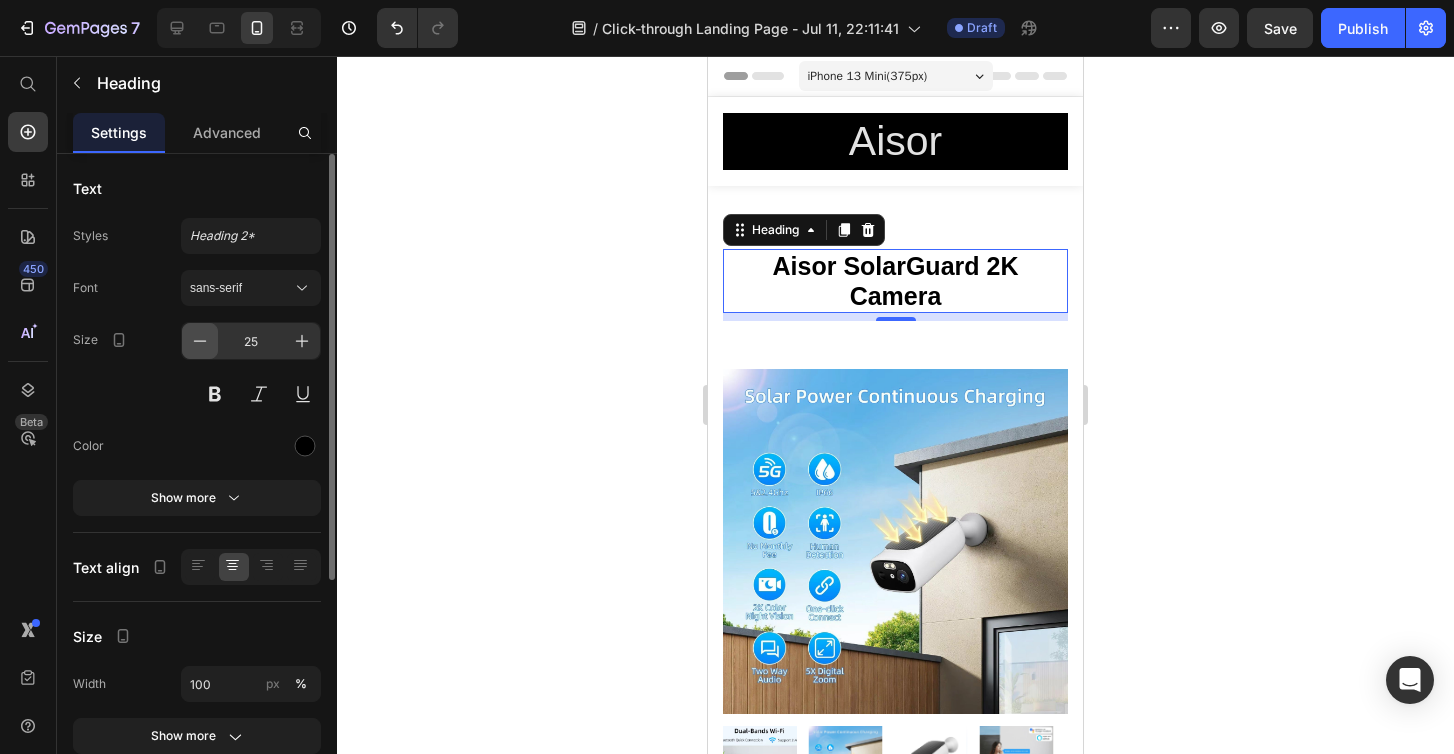 click 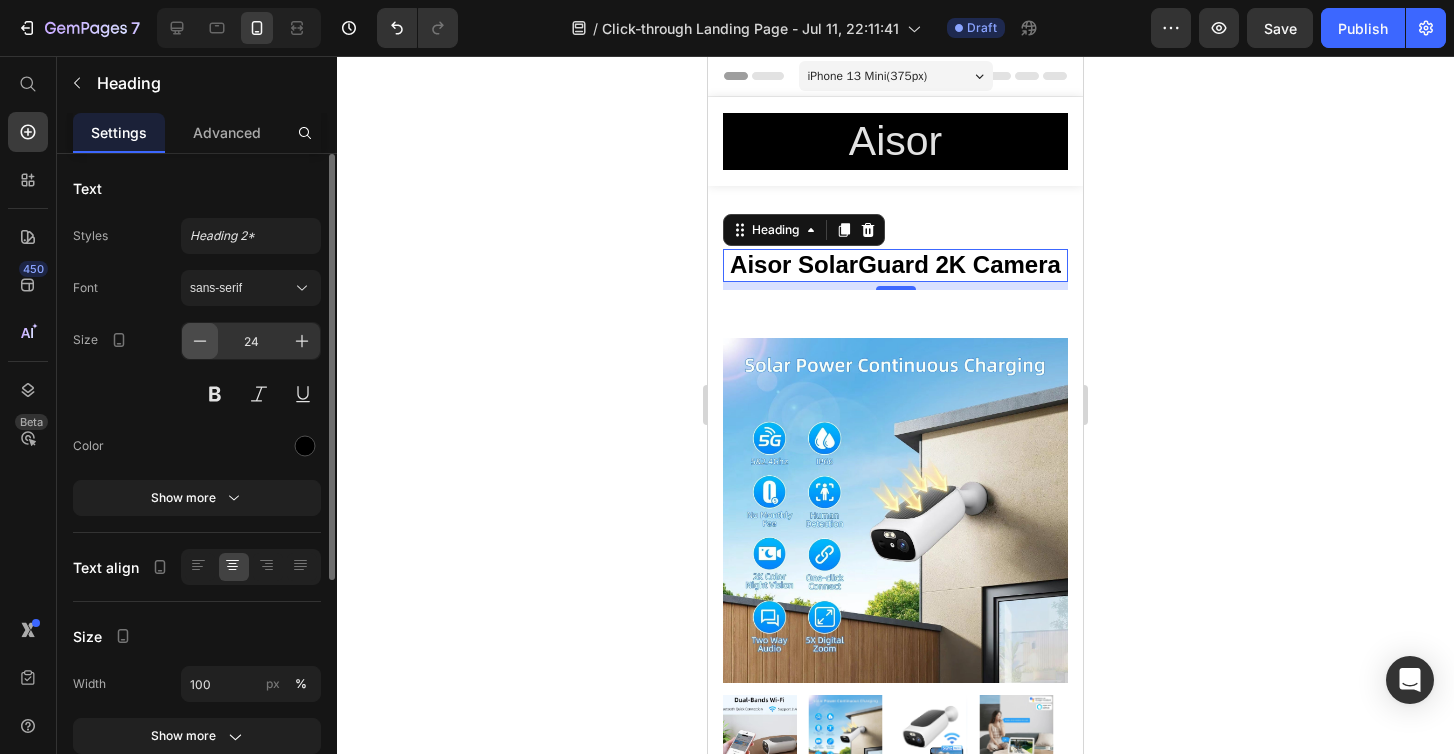 click 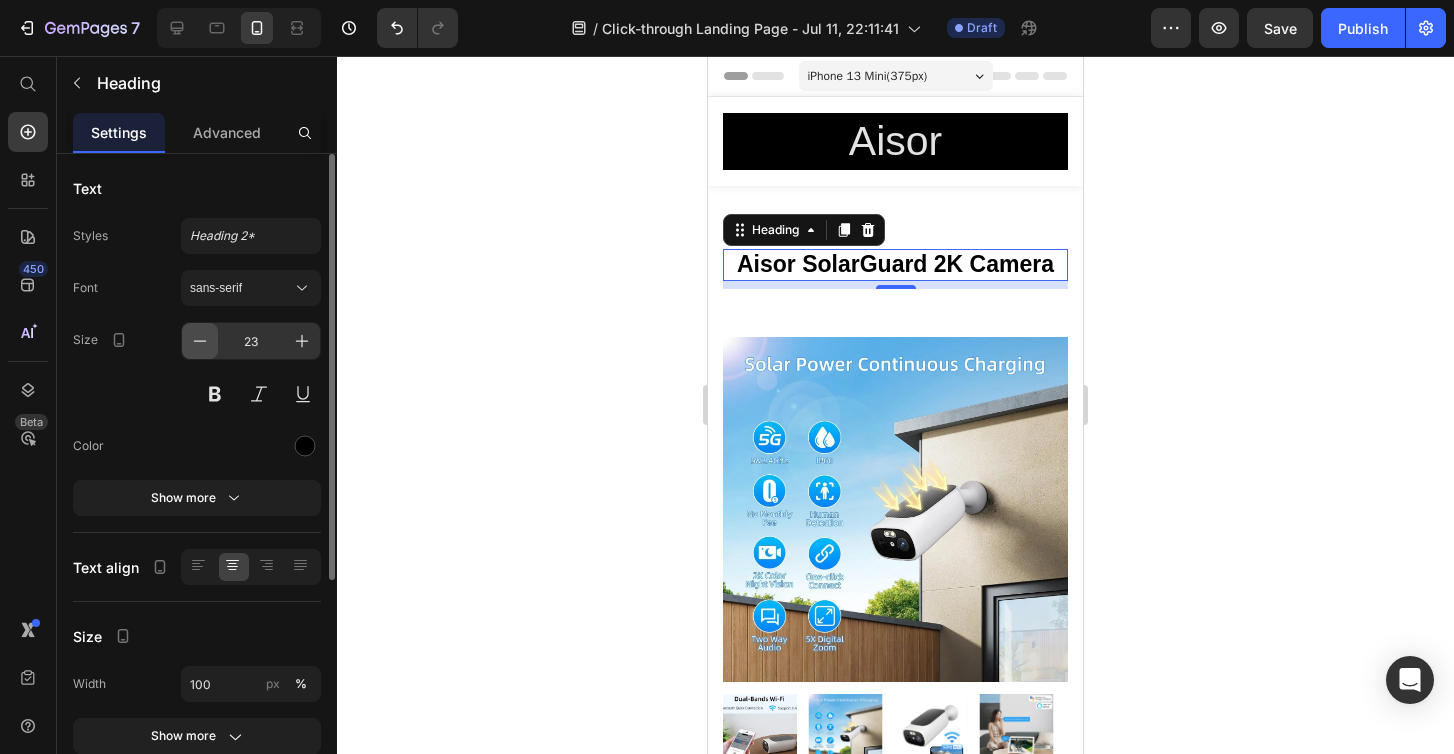 click 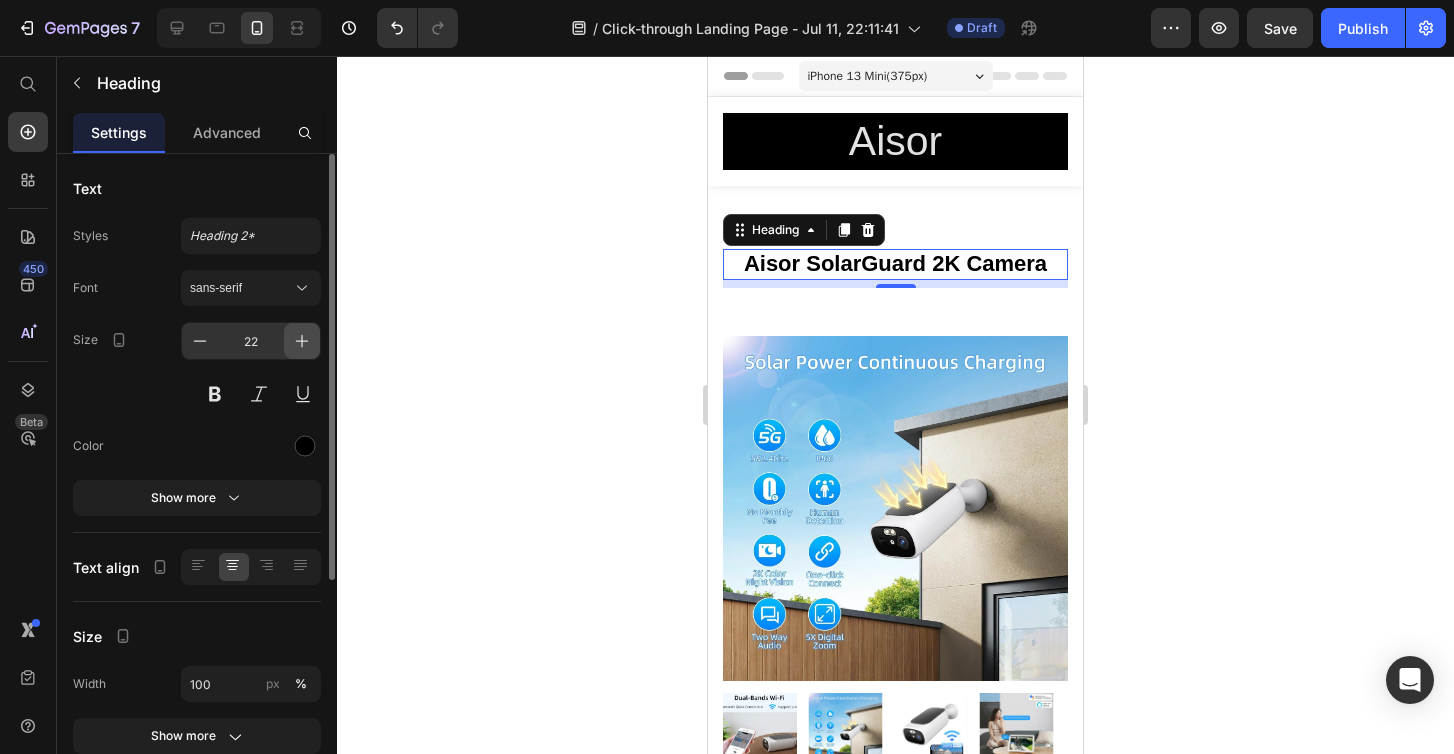 click 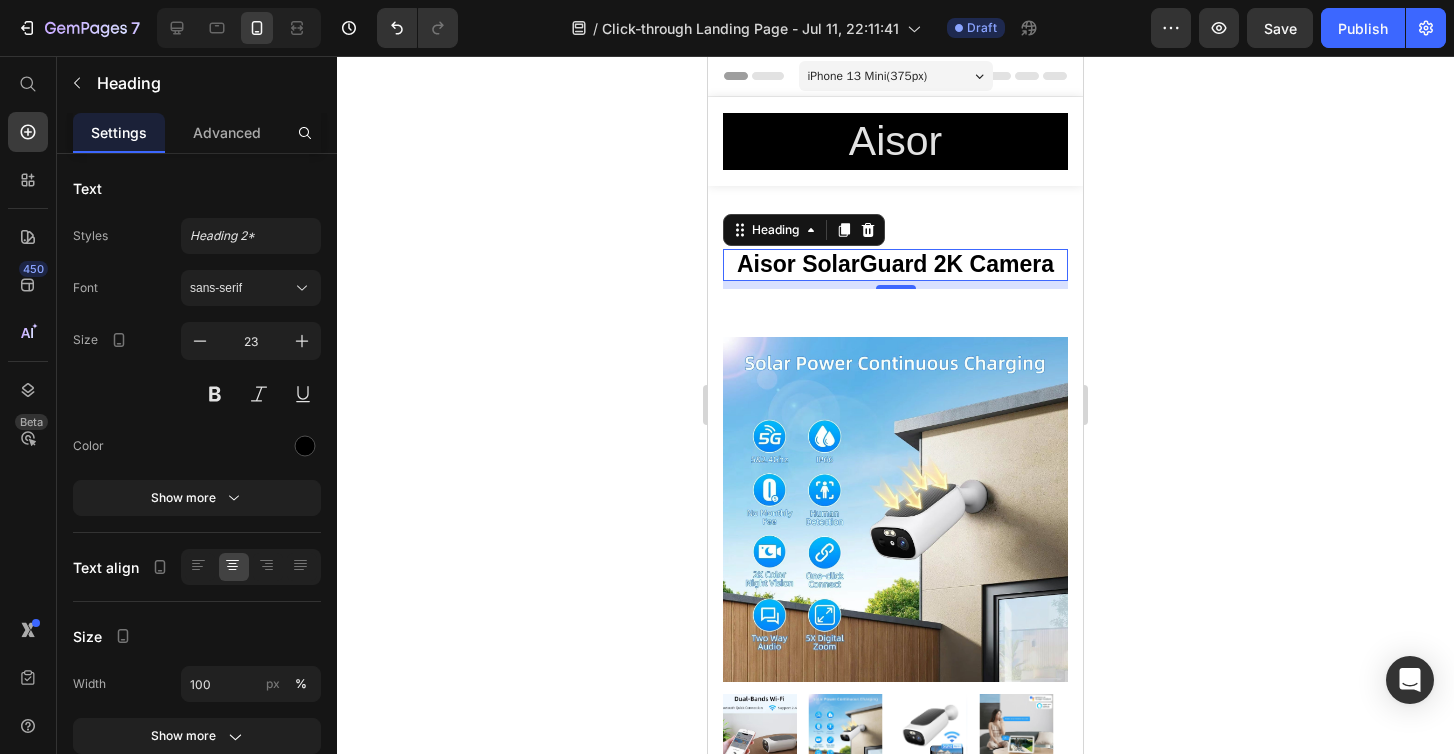 click 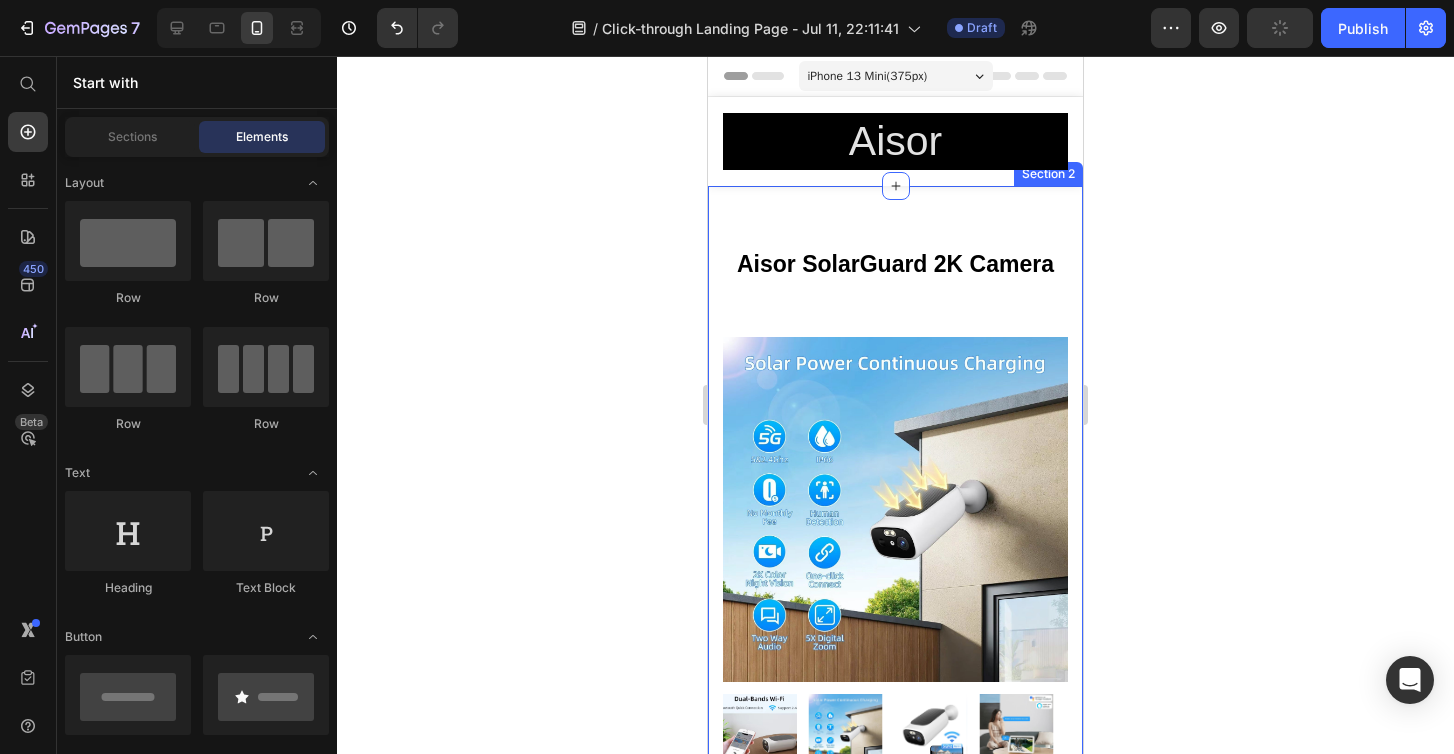 click on "Aisor SolarGuard 2K Camera Heading Row Product Images Aisor SolarGuard 2K Camera (P) Title For Muscle Pain Relief Recovery Text block                Icon                Icon                Icon                Icon                Icon Icon List Hoz (224 reviews) Text block Row                Title Line $90.88 (P) Price $181.76 (P) Price Row Save 50% . Only on Mother’s Day! (P) Tag Row Aisor SolarGuard 2K Camera
Crystal-Clear Outdoor Protection — Powered by the Sun
Say goodbye to dead batteries, weak signals, and blurry footage. The  Aisor SolarGuard 2K Camera  is your all-in-one wireless outdoor security solution—engineered with solar-powered reliability, 2K QHD clarity, and smart AI motion detection for round-the-clock peace of mind.
Solar Power + 9600mAh Battery = 365 Days of Security
No more climbing ladders to recharge. The built-in  high-efficiency solar panel  and  9600mAh battery
Dual-Band WiFi = Rock-Solid Connection
With support for  both 5GHz and 2.4GHz WiFi
enable vivid" at bounding box center (895, 1219) 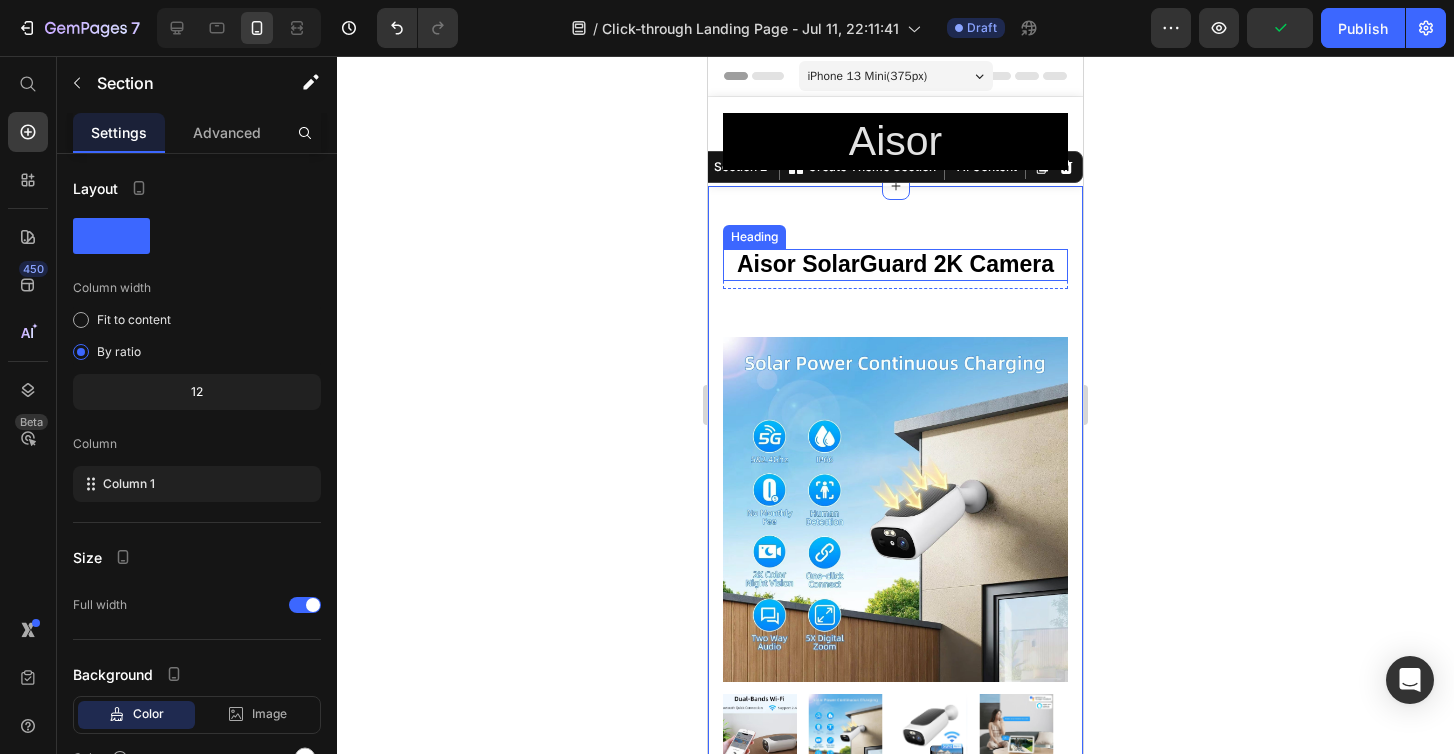 click on "Aisor SolarGuard 2K Camera" at bounding box center [895, 265] 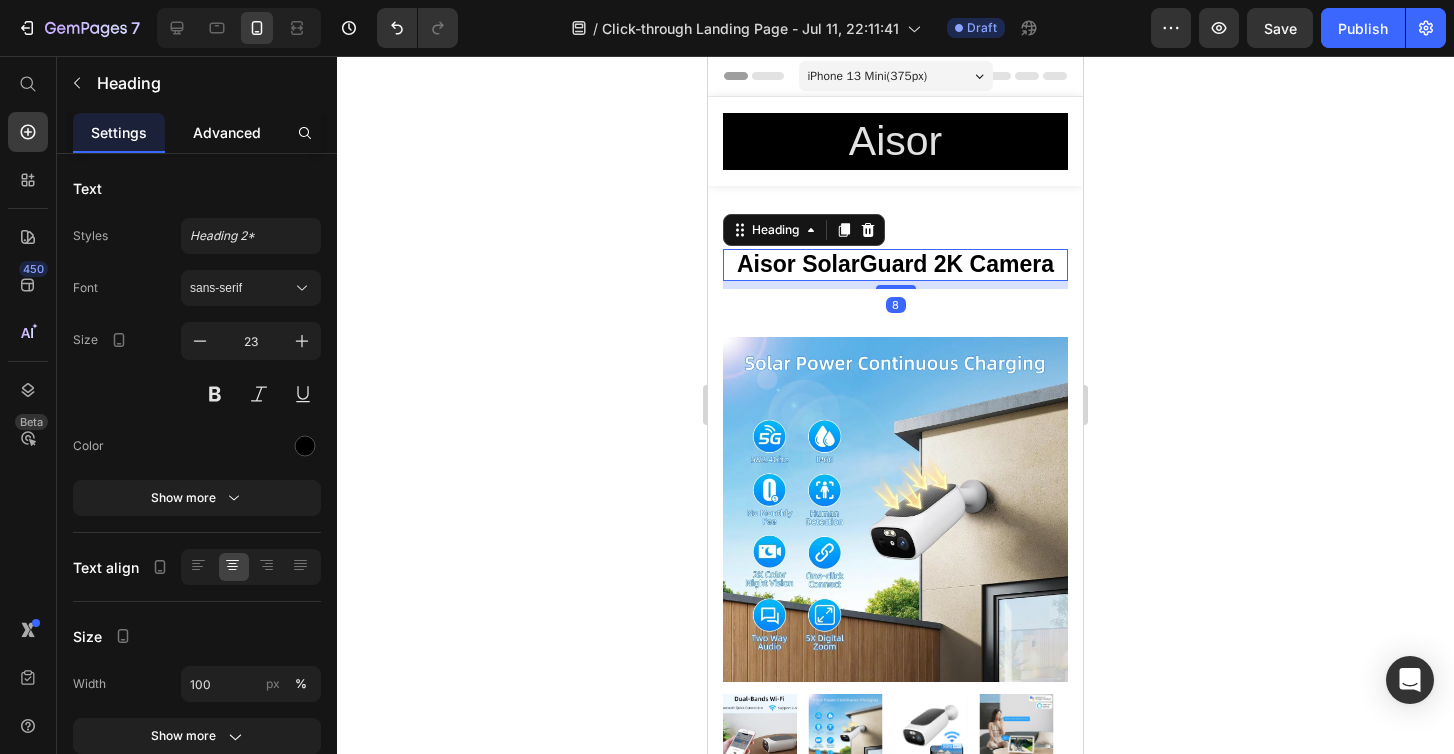 click on "Advanced" at bounding box center (227, 132) 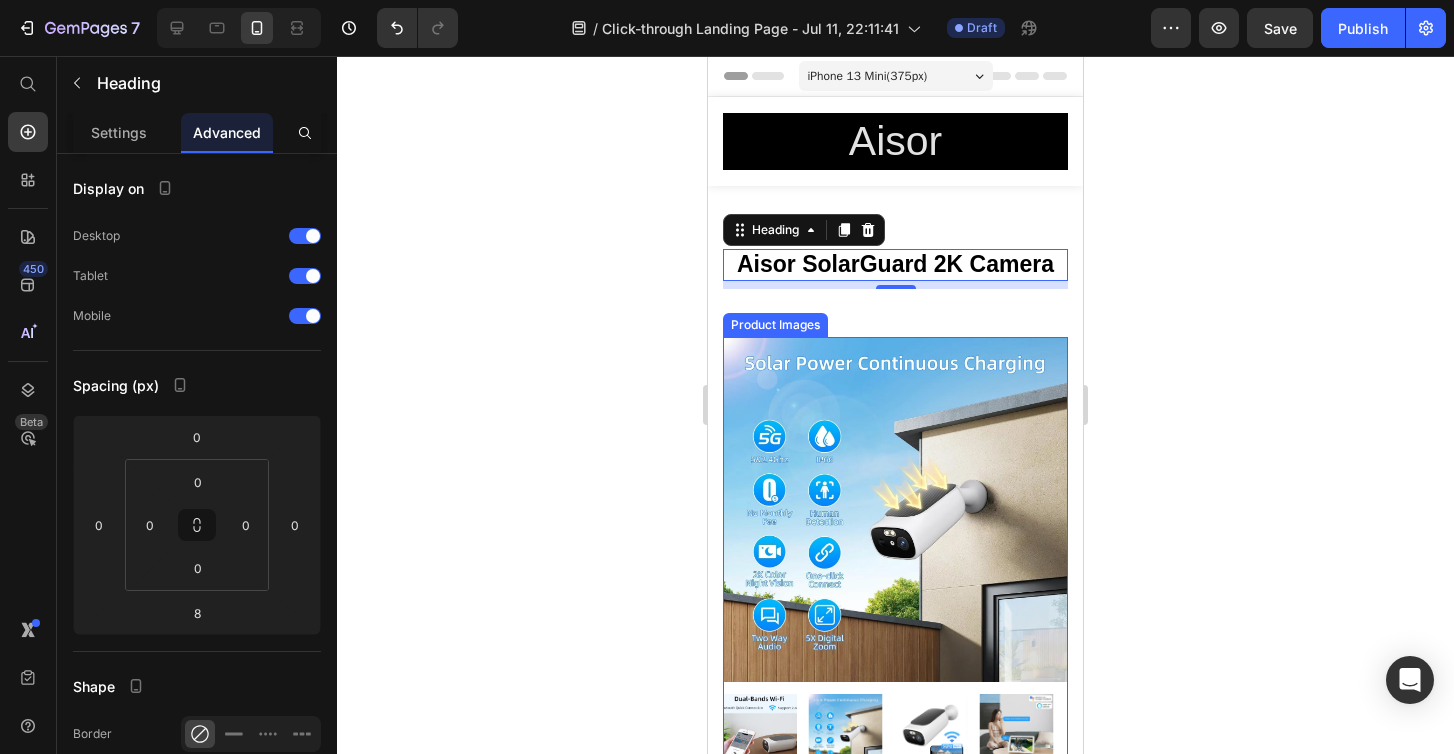 click at bounding box center (895, 509) 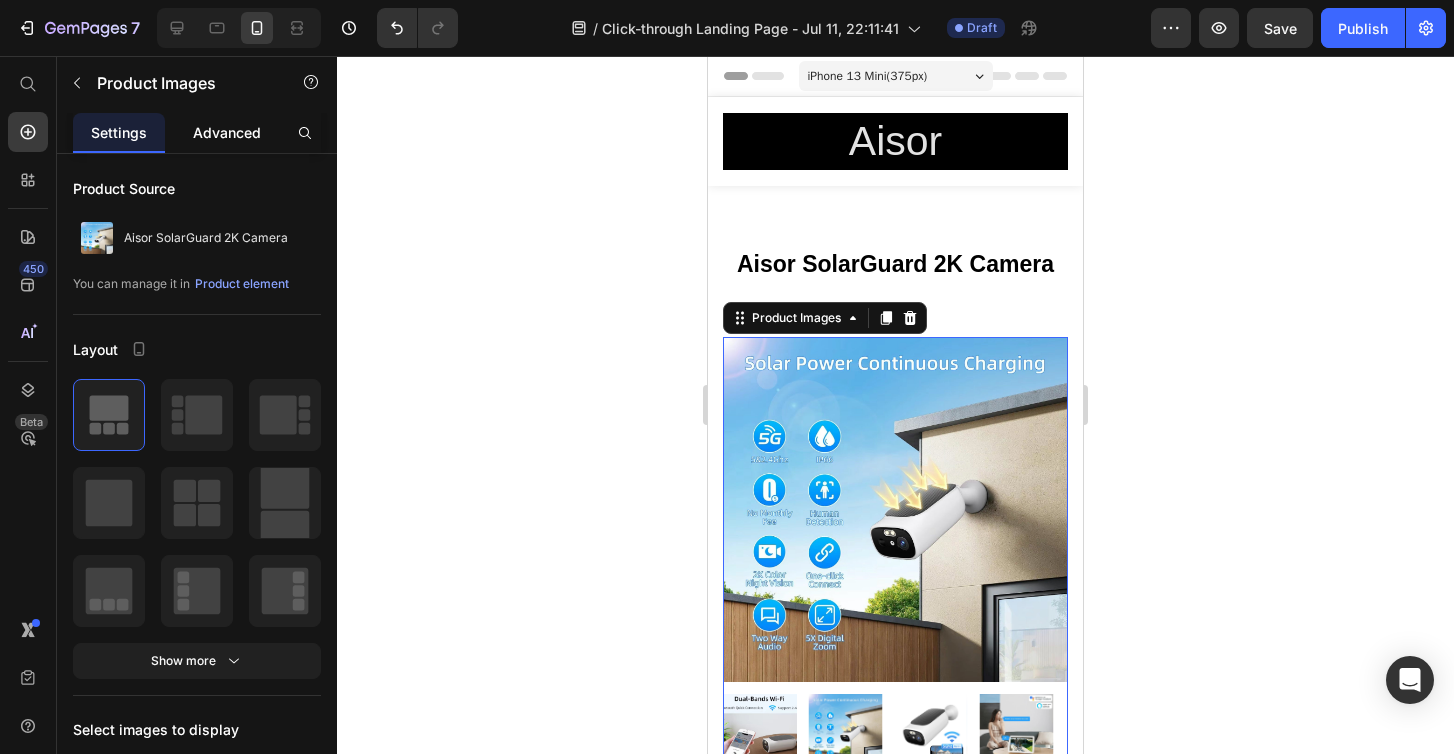 click on "Advanced" at bounding box center (227, 132) 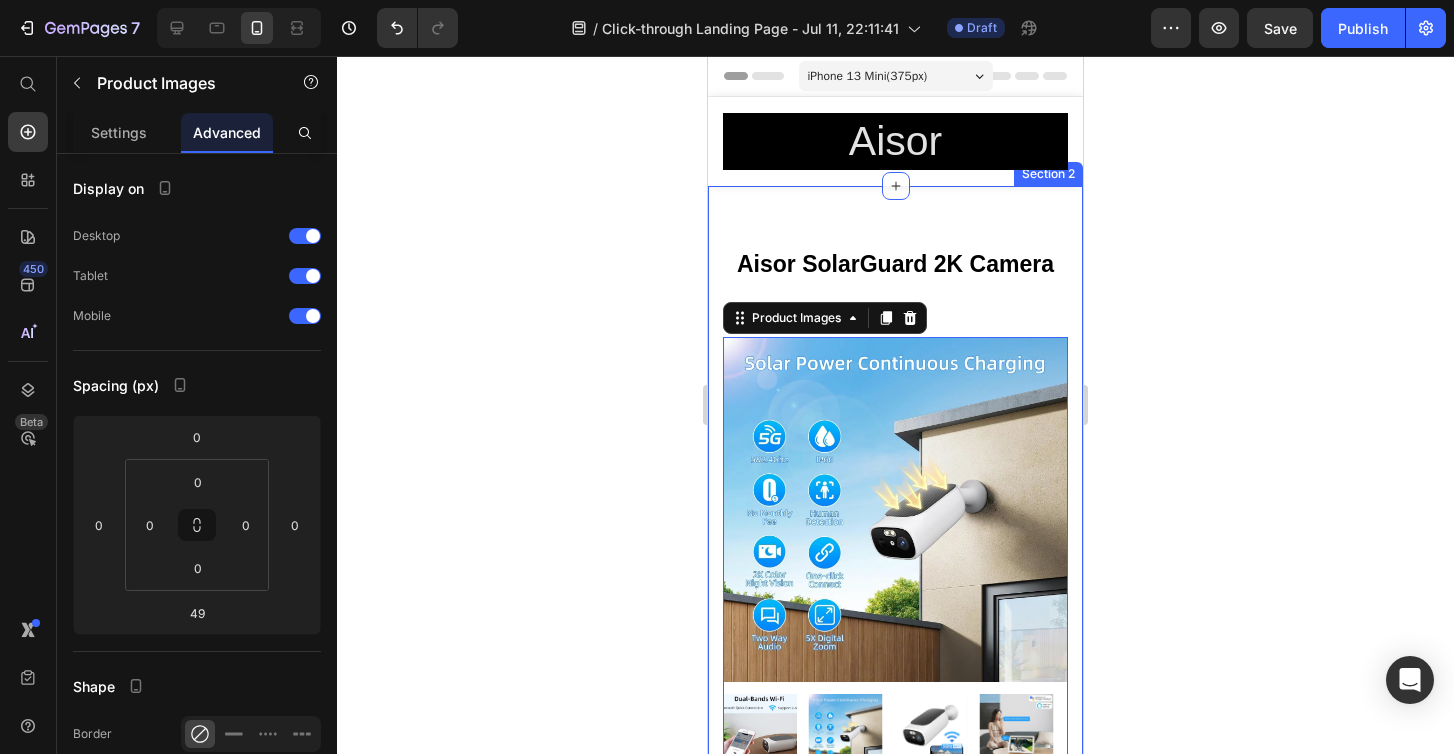click on "Aisor SolarGuard 2K Camera Heading Row Product Images   49 Aisor SolarGuard 2K Camera (P) Title For Muscle Pain Relief Recovery Text block                Icon                Icon                Icon                Icon                Icon Icon List Hoz (224 reviews) Text block Row                Title Line $90.88 (P) Price $181.76 (P) Price Row Save 50% . Only on Mother’s Day! (P) Tag Row Aisor SolarGuard 2K Camera
Crystal-Clear Outdoor Protection — Powered by the Sun
Say goodbye to dead batteries, weak signals, and blurry footage. The  Aisor SolarGuard 2K Camera  is your all-in-one wireless outdoor security solution—engineered with solar-powered reliability, 2K QHD clarity, and smart AI motion detection for round-the-clock peace of mind.
Solar Power + 9600mAh Battery = 365 Days of Security
No more climbing ladders to recharge. The built-in  high-efficiency solar panel  and  9600mAh battery
Dual-Band WiFi = Rock-Solid Connection
With support for  both 5GHz and 2.4GHz WiFi" at bounding box center (895, 1219) 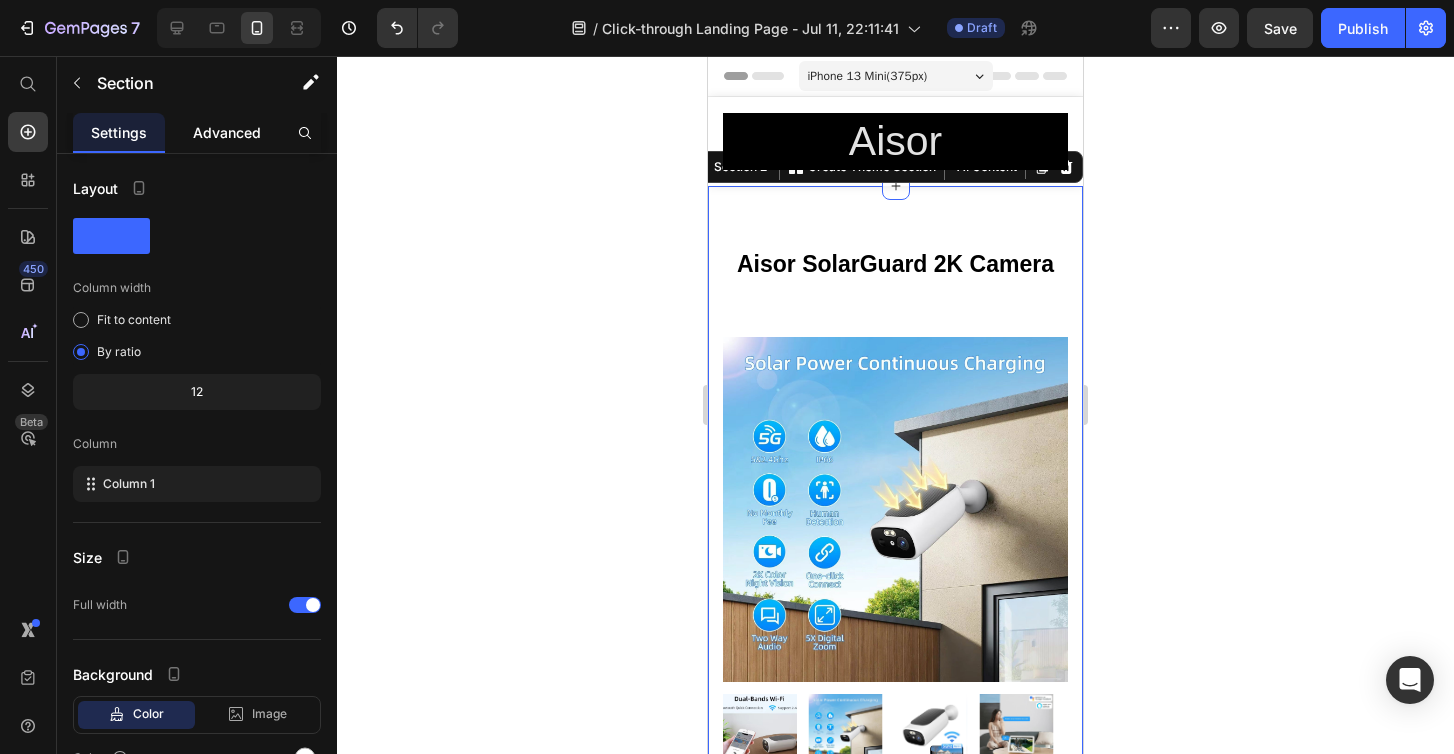 click on "Advanced" at bounding box center [227, 132] 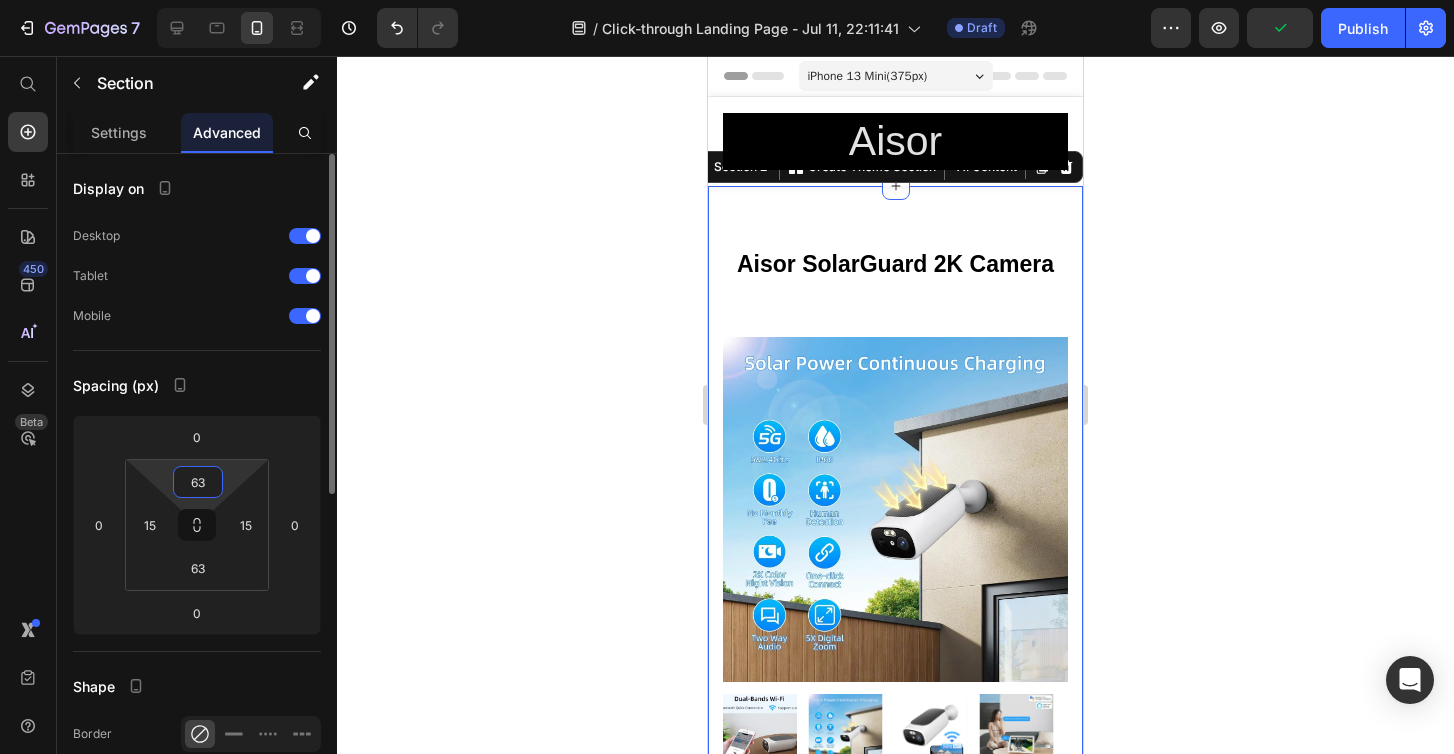 click on "63" at bounding box center [198, 482] 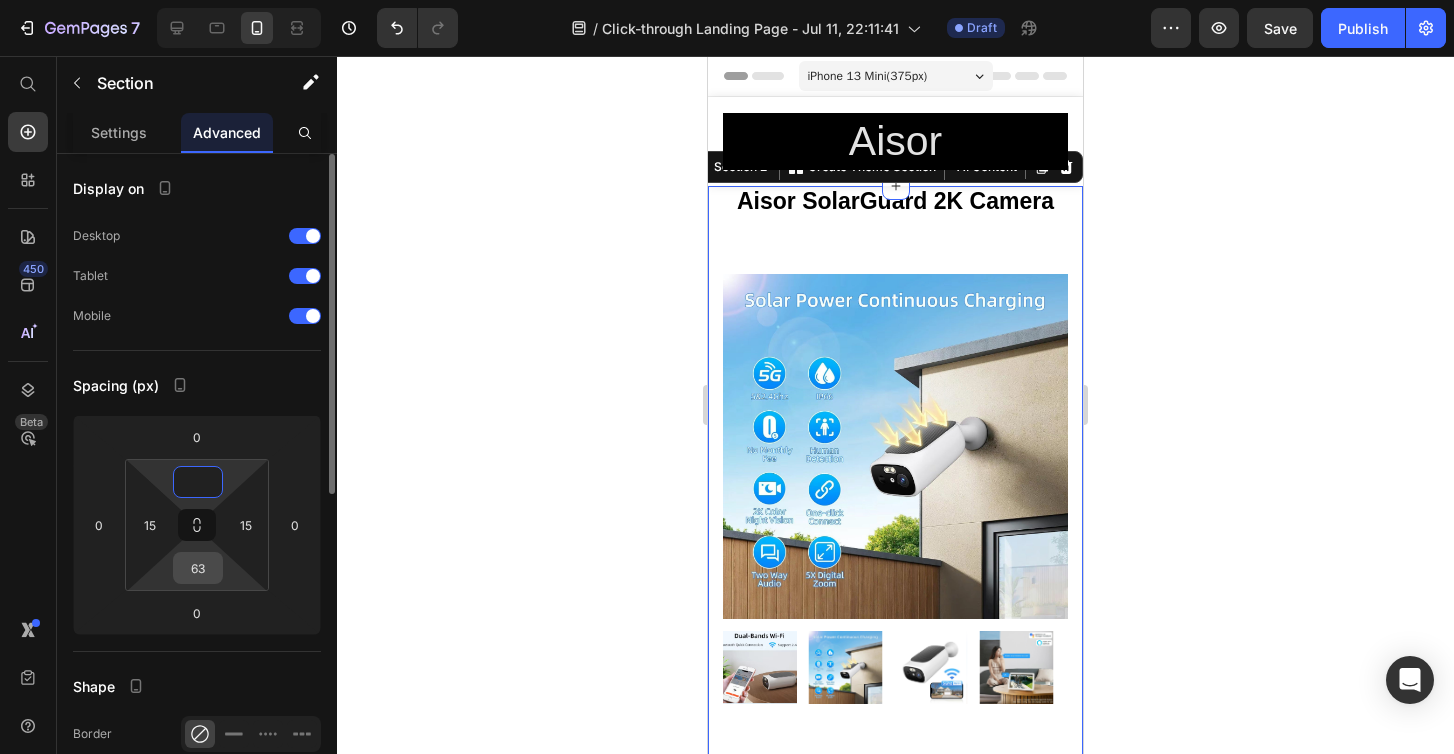 type on "0" 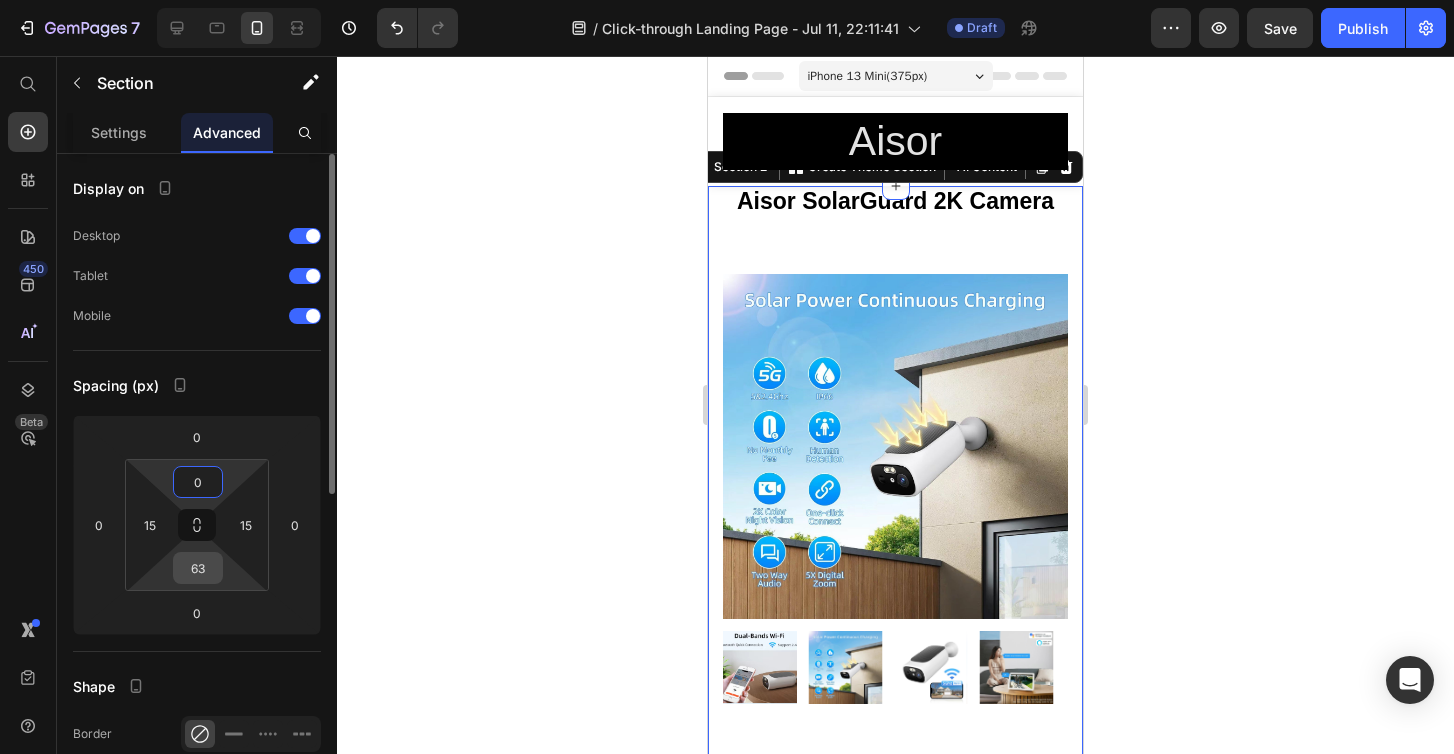 click on "63" at bounding box center [198, 568] 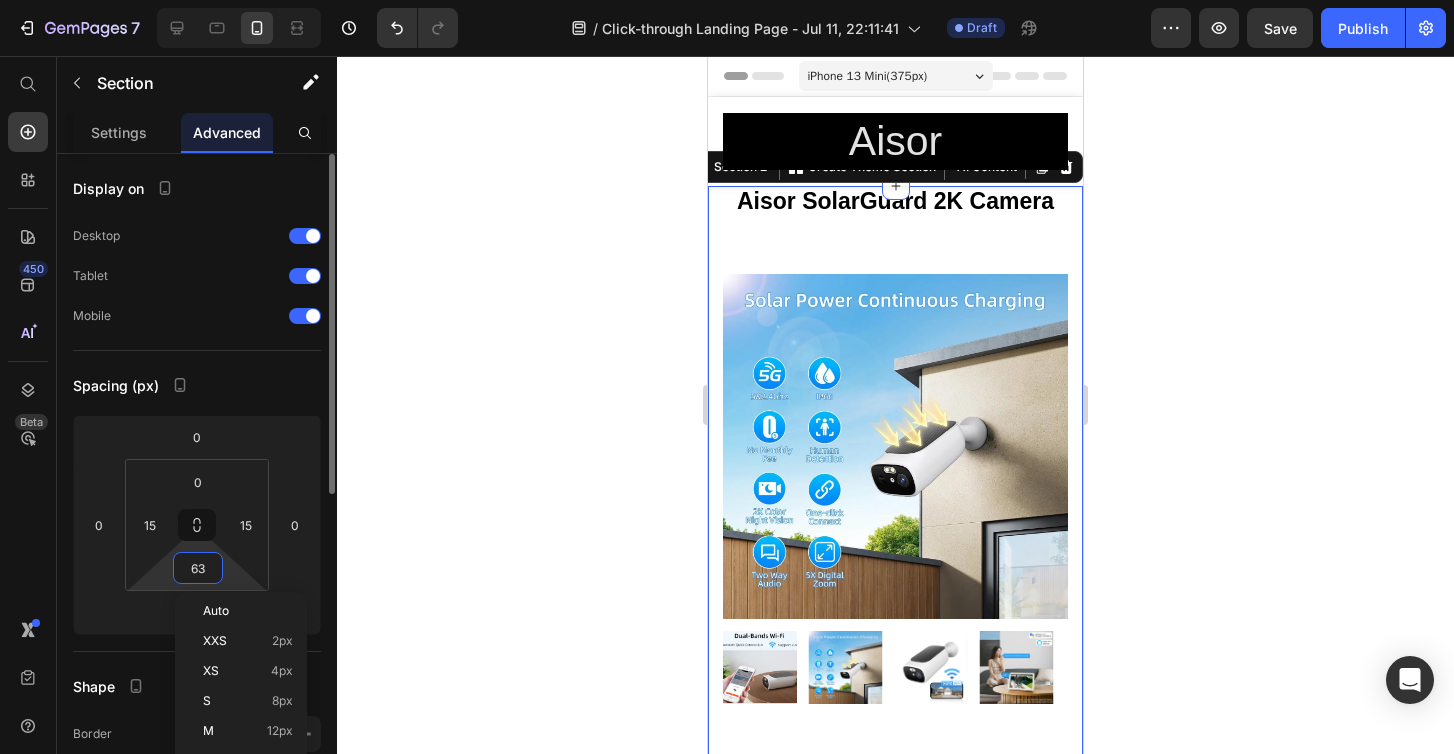 type 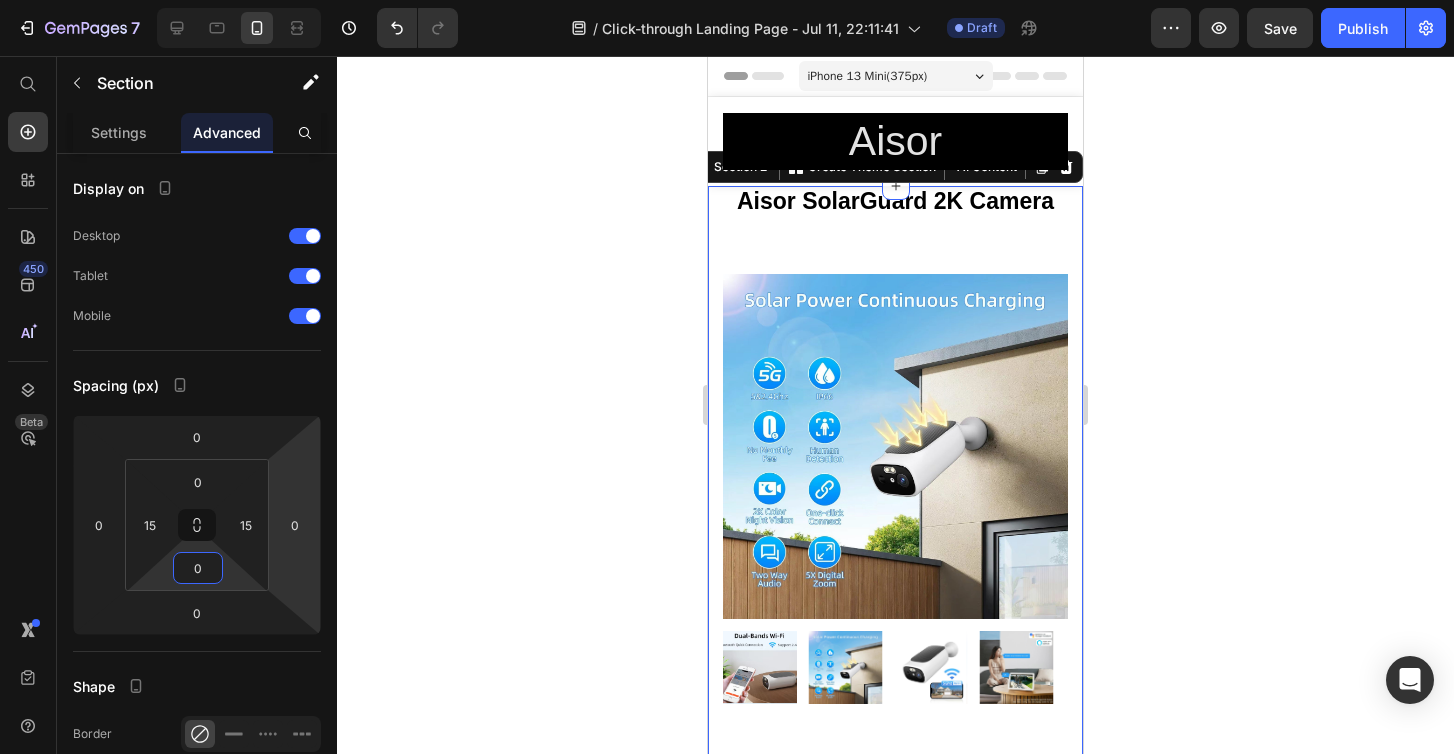 click 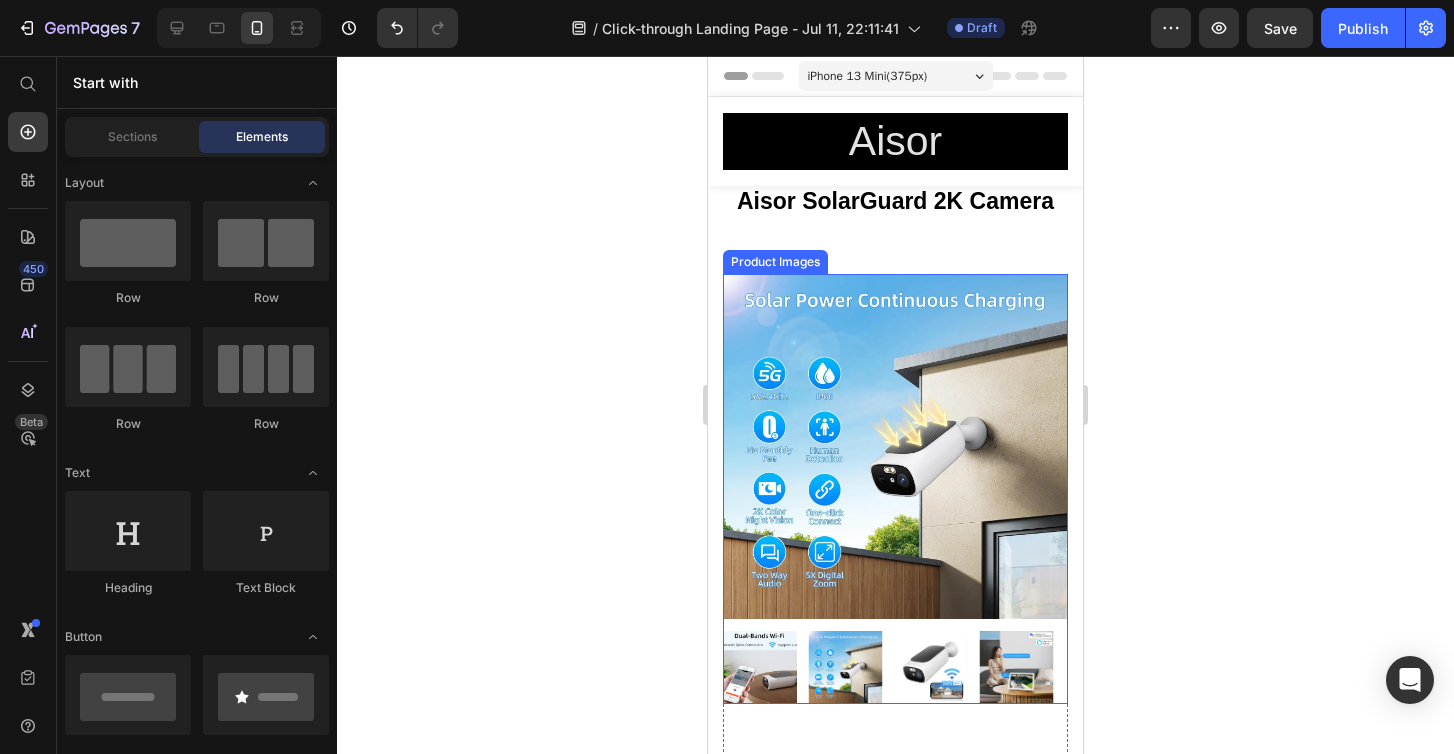 click at bounding box center [895, 446] 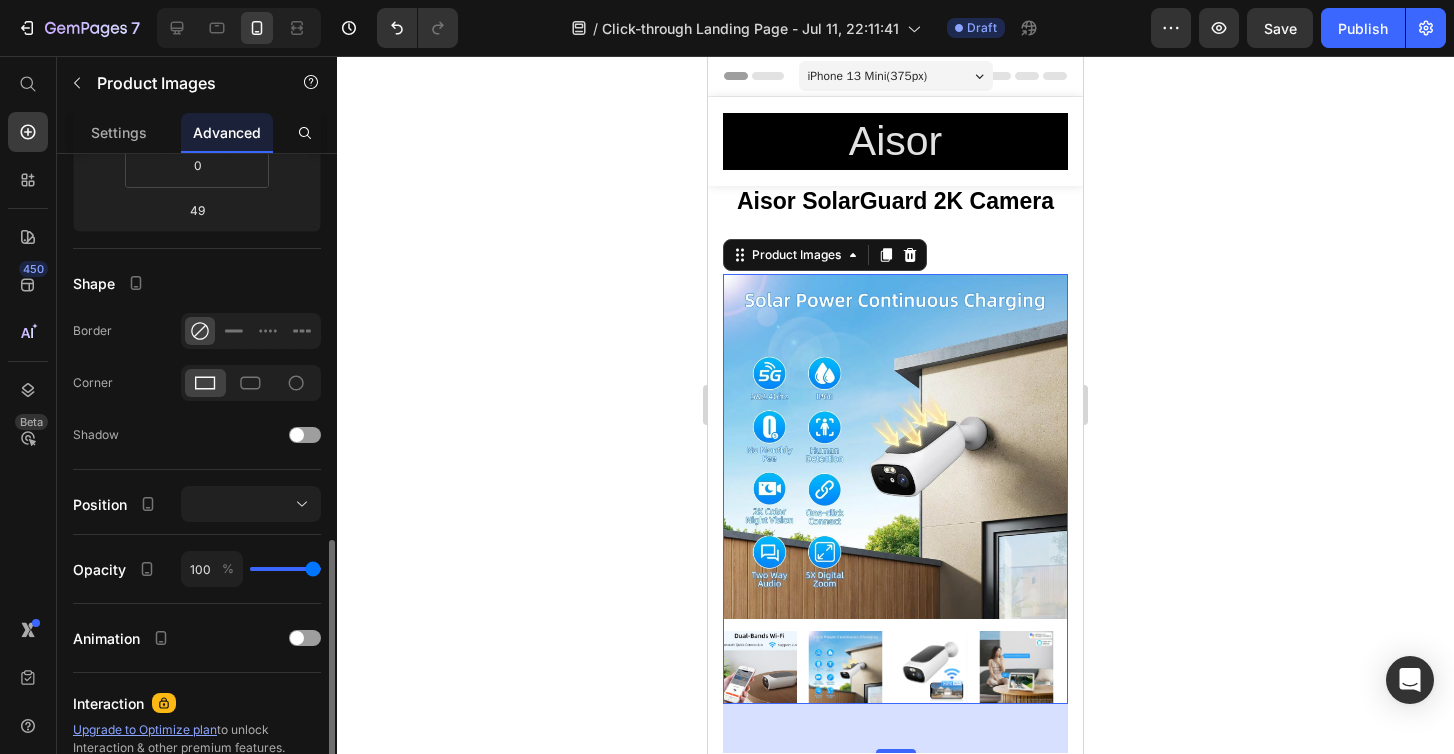 scroll, scrollTop: 612, scrollLeft: 0, axis: vertical 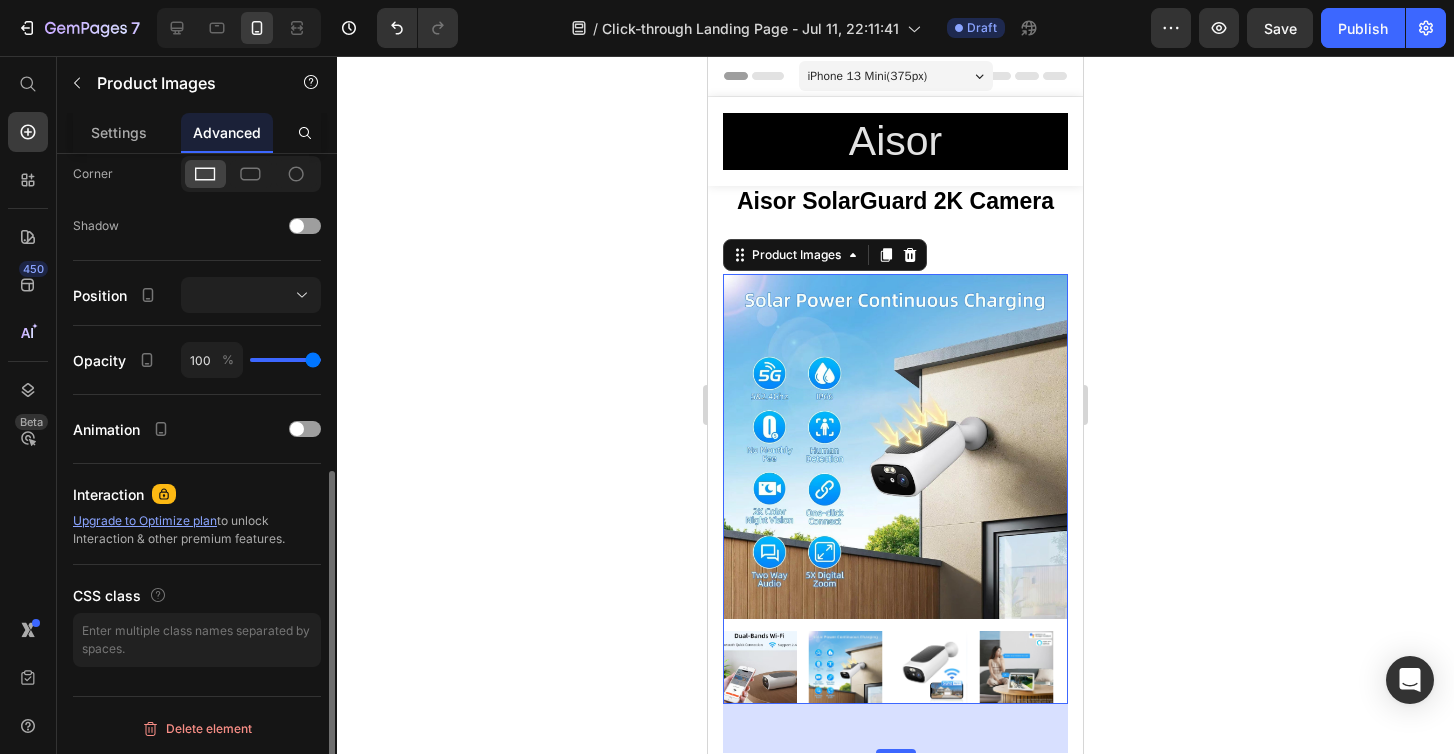 click 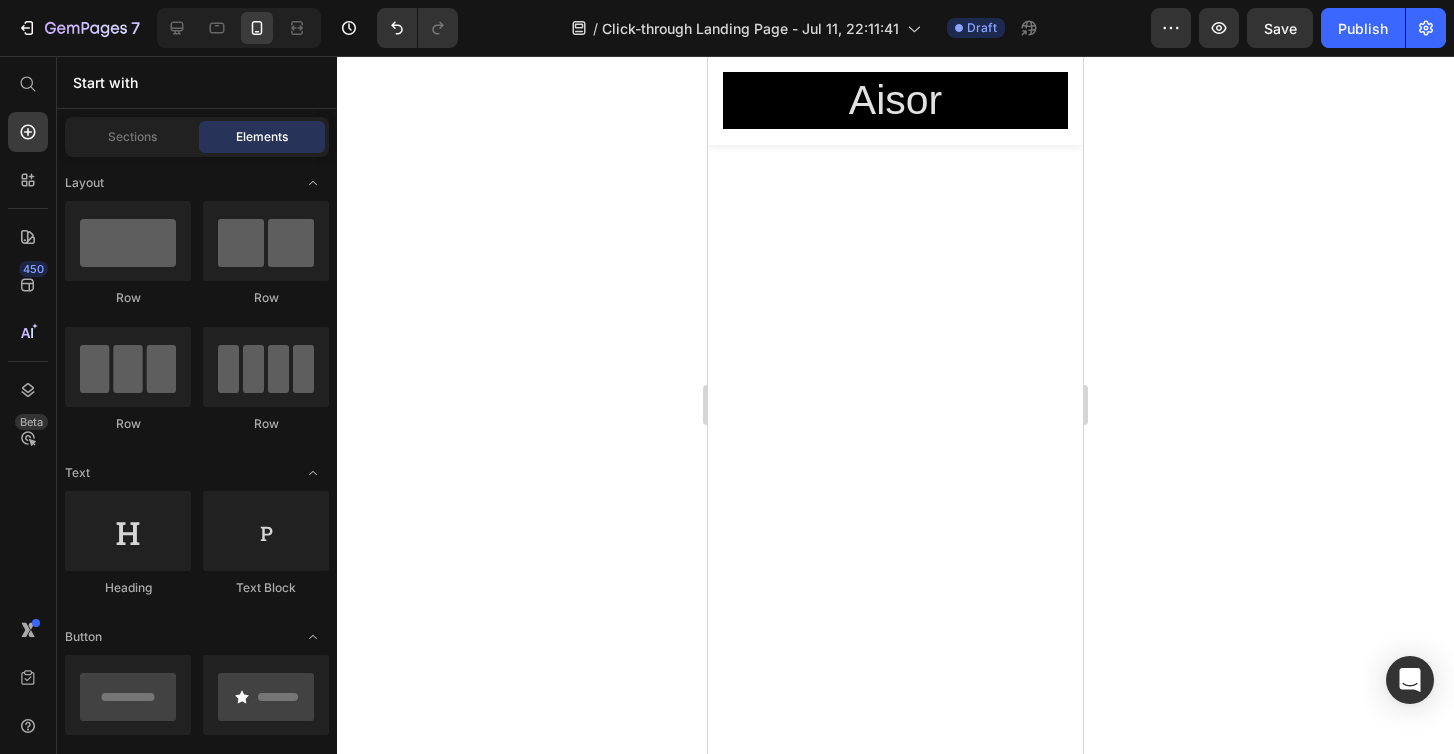 scroll, scrollTop: 0, scrollLeft: 0, axis: both 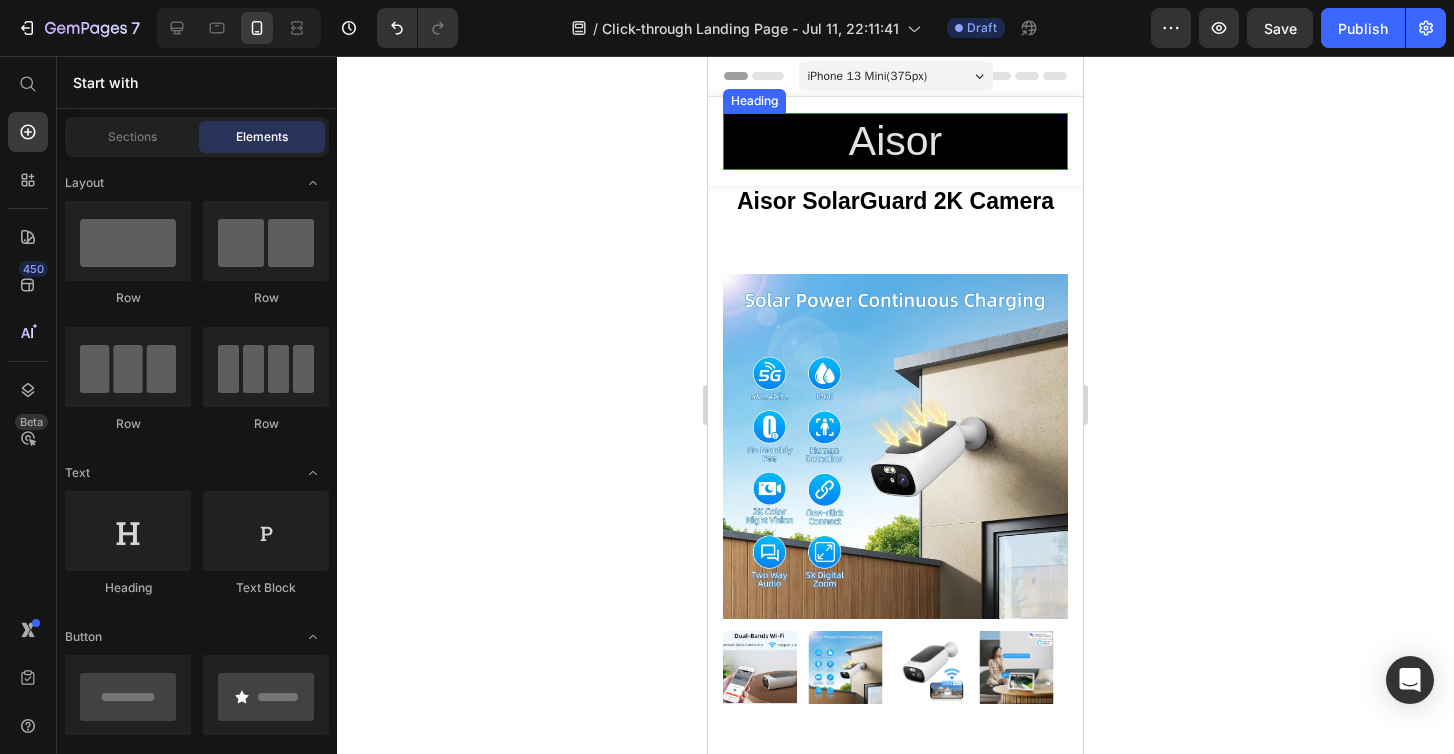 click on "Aisor" at bounding box center [895, 141] 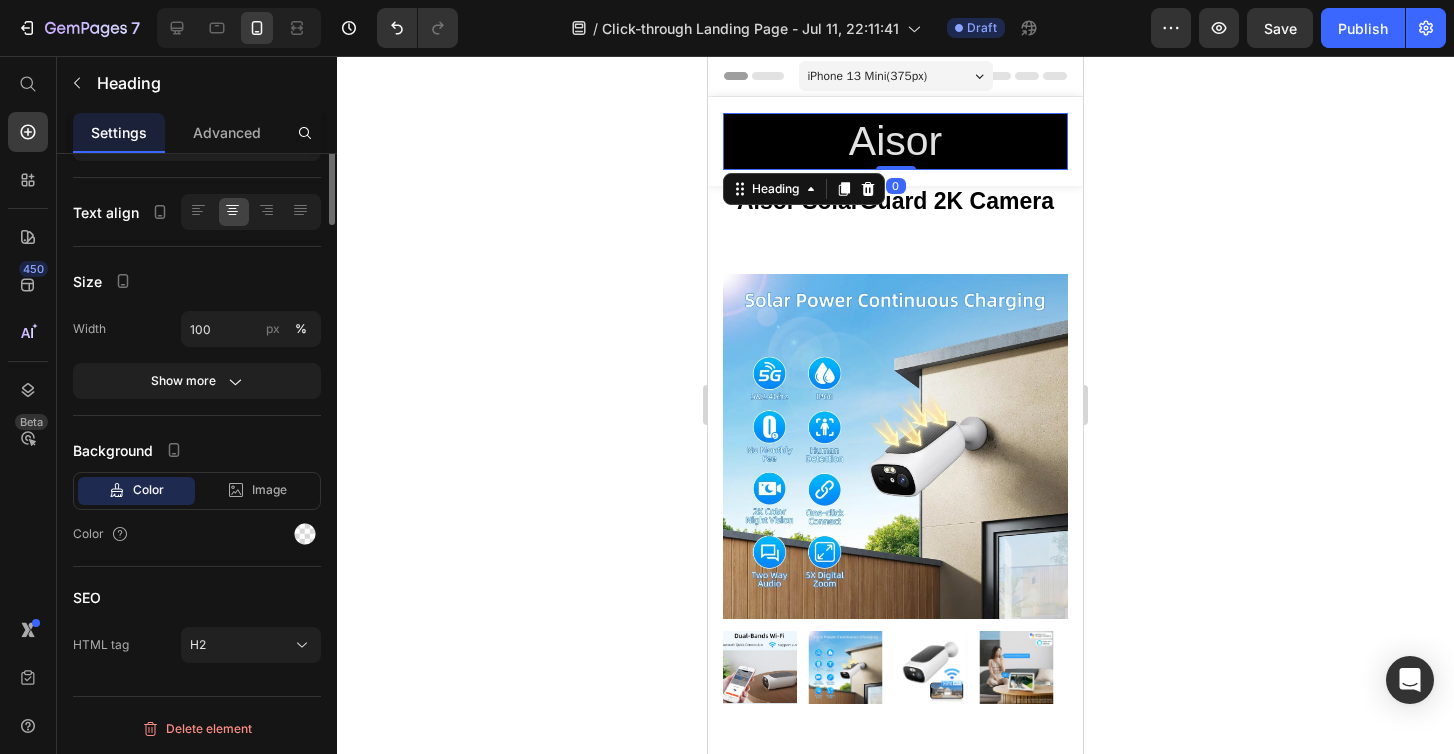 scroll, scrollTop: 0, scrollLeft: 0, axis: both 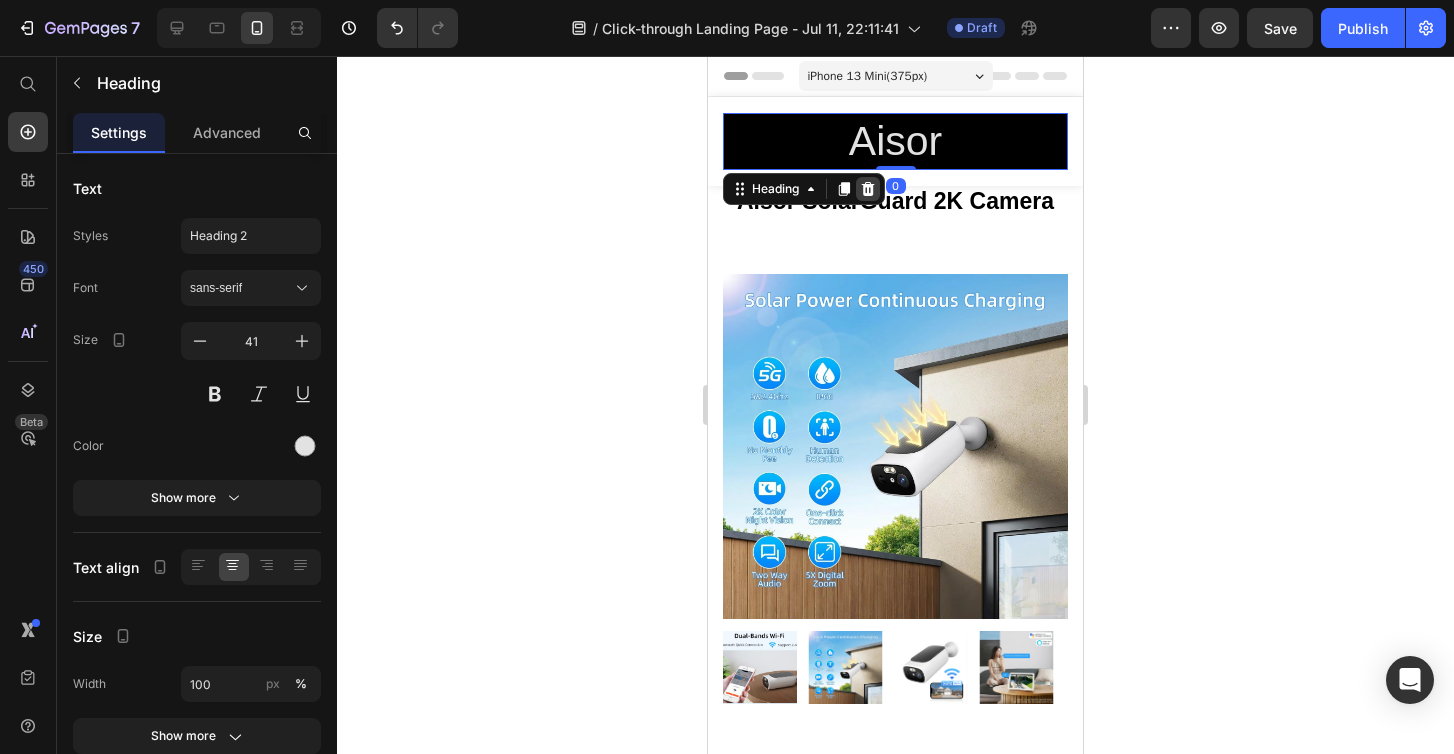 click 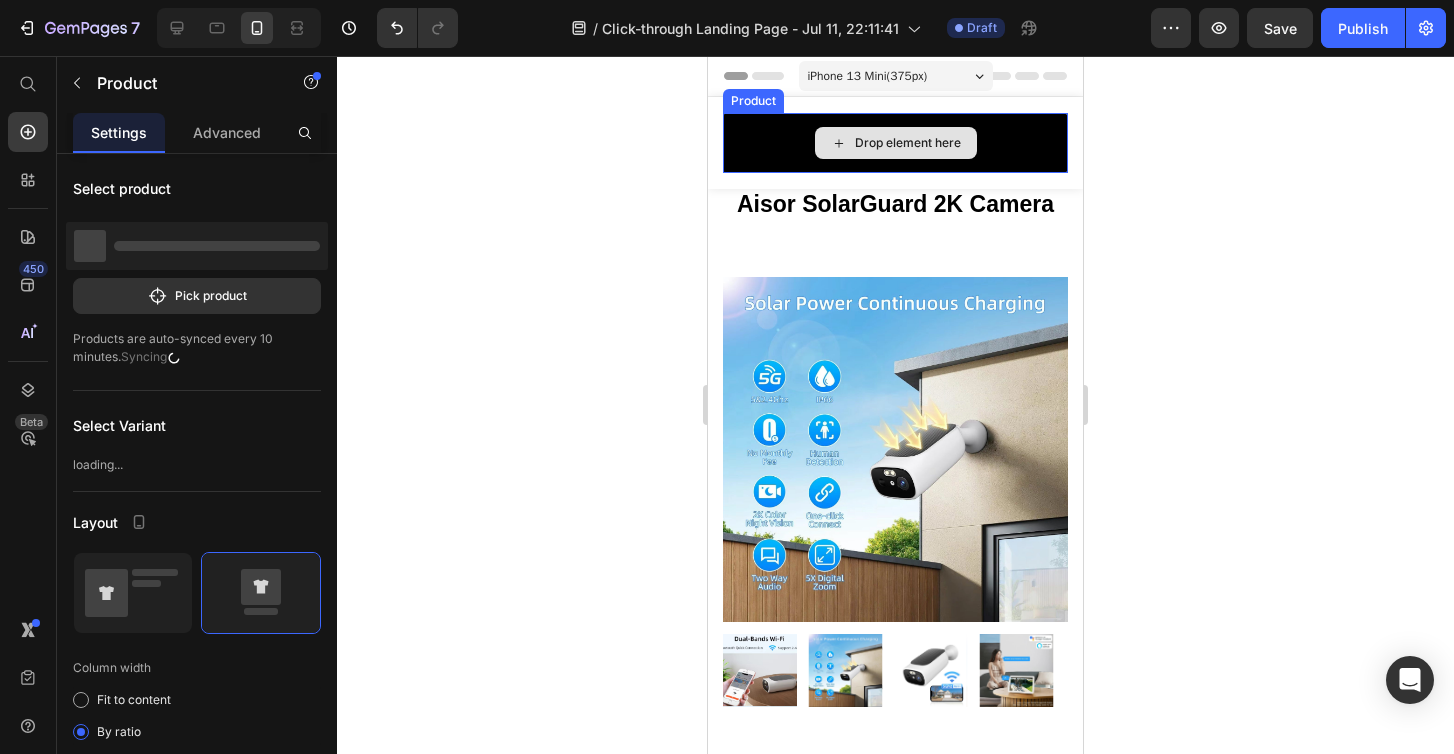 click on "Drop element here" at bounding box center [895, 143] 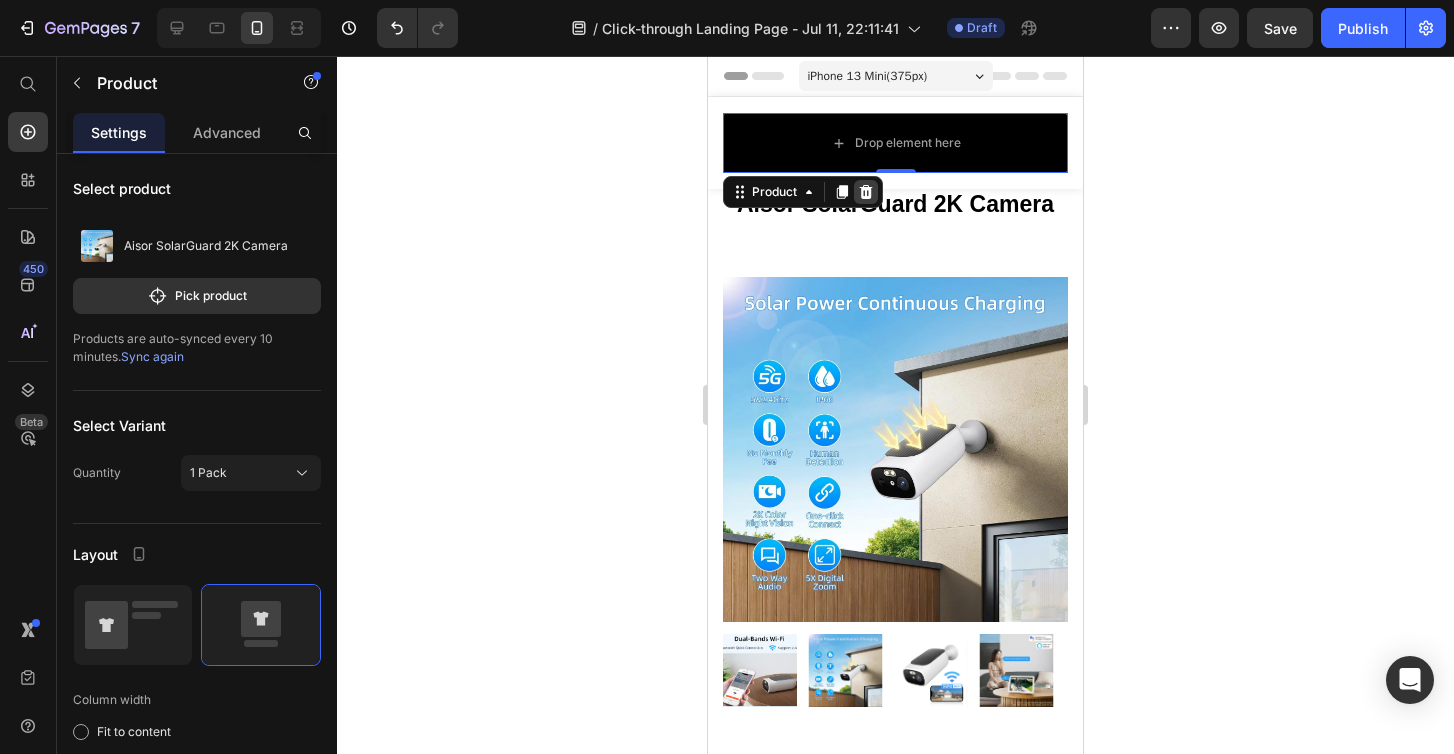 click 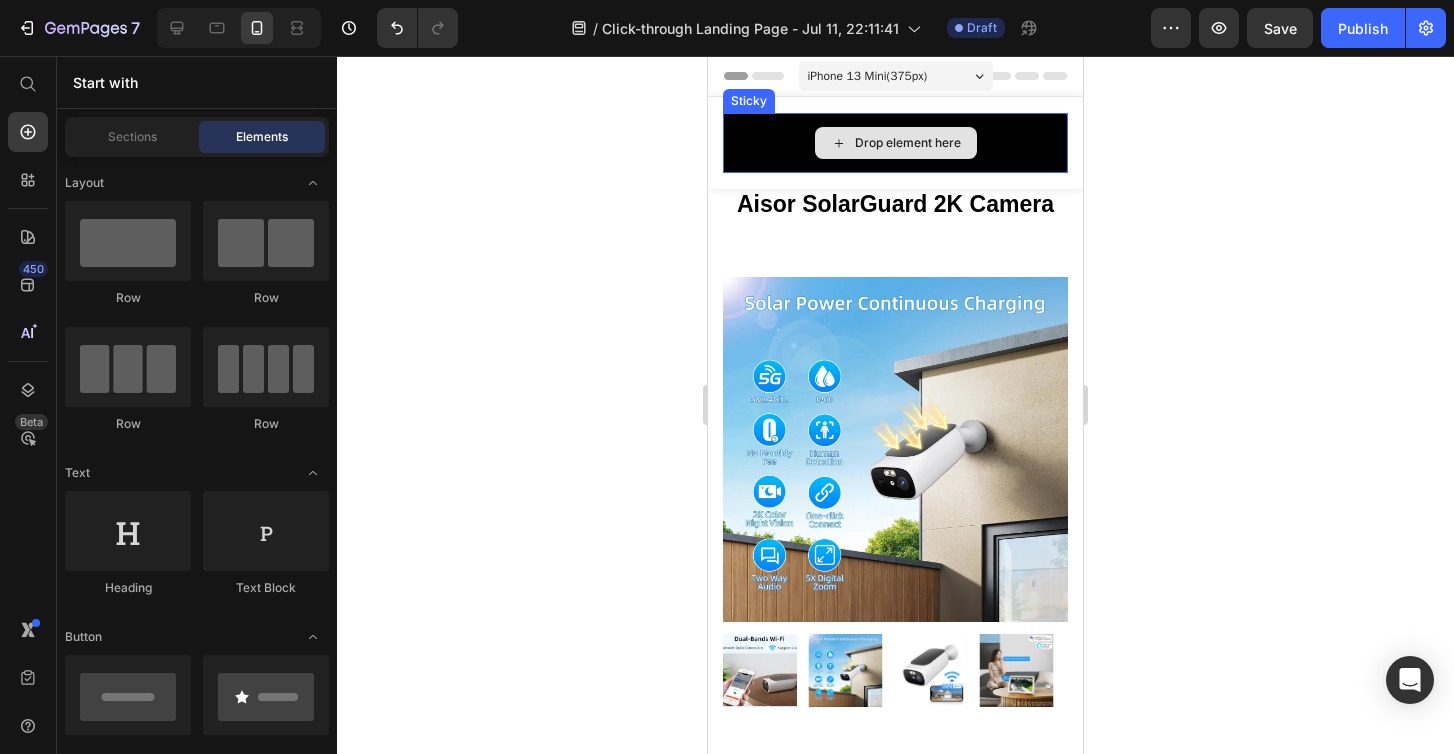 click on "Drop element here" at bounding box center [895, 143] 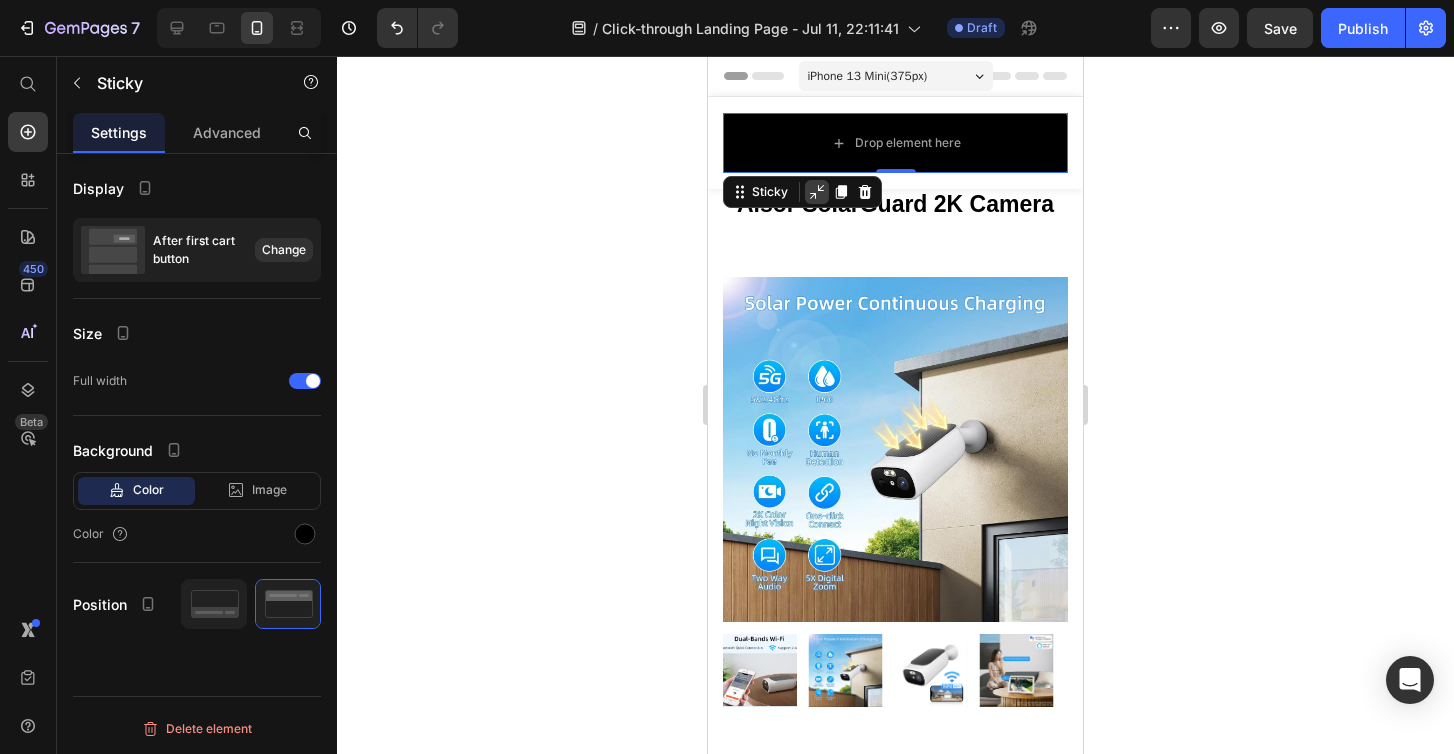 click 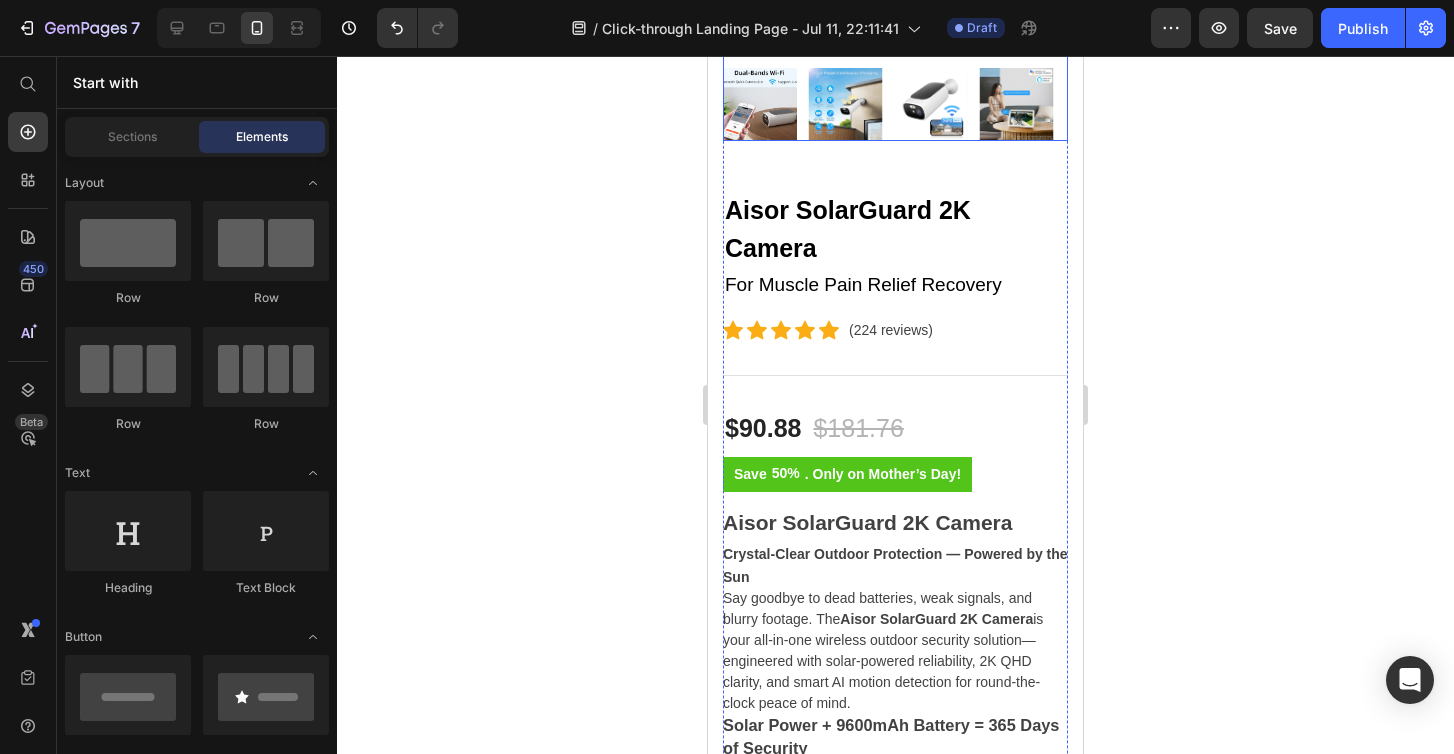 scroll, scrollTop: 0, scrollLeft: 0, axis: both 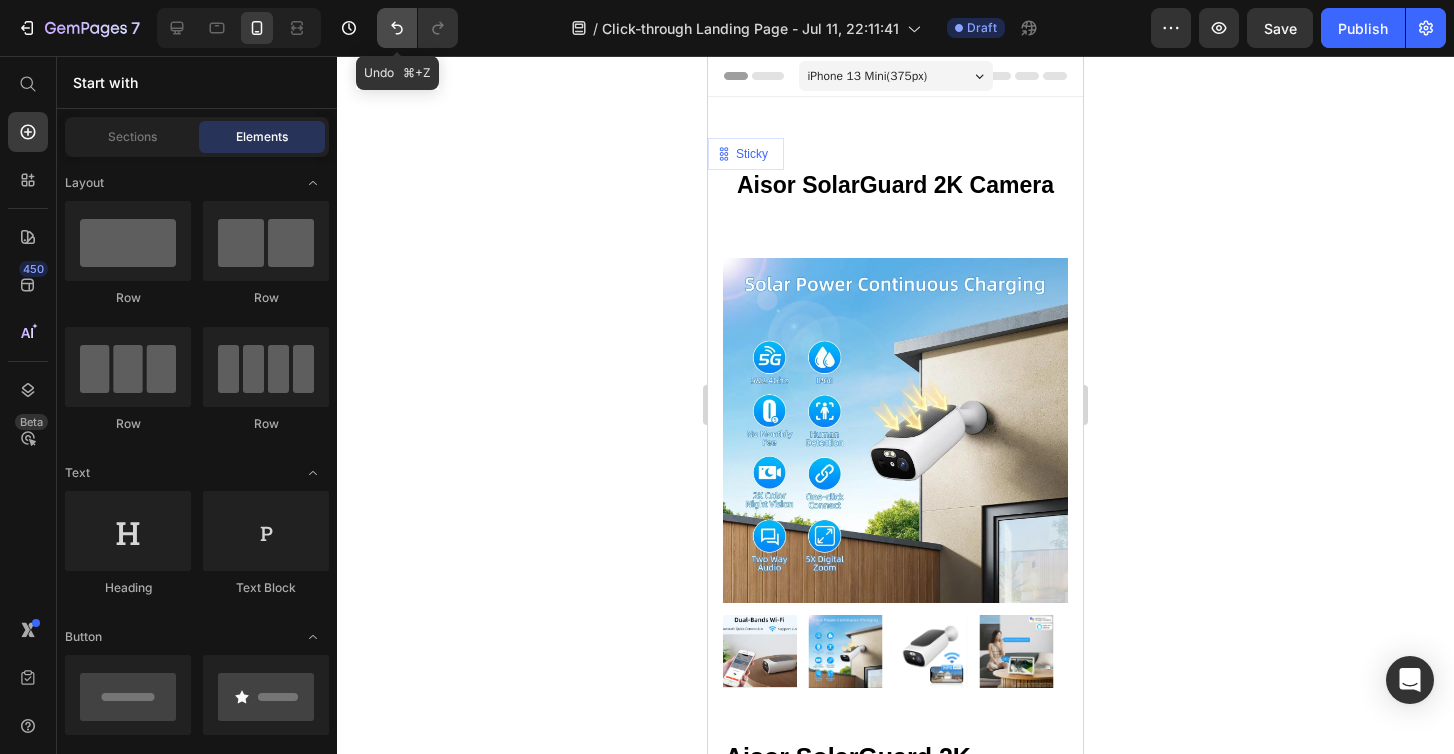click 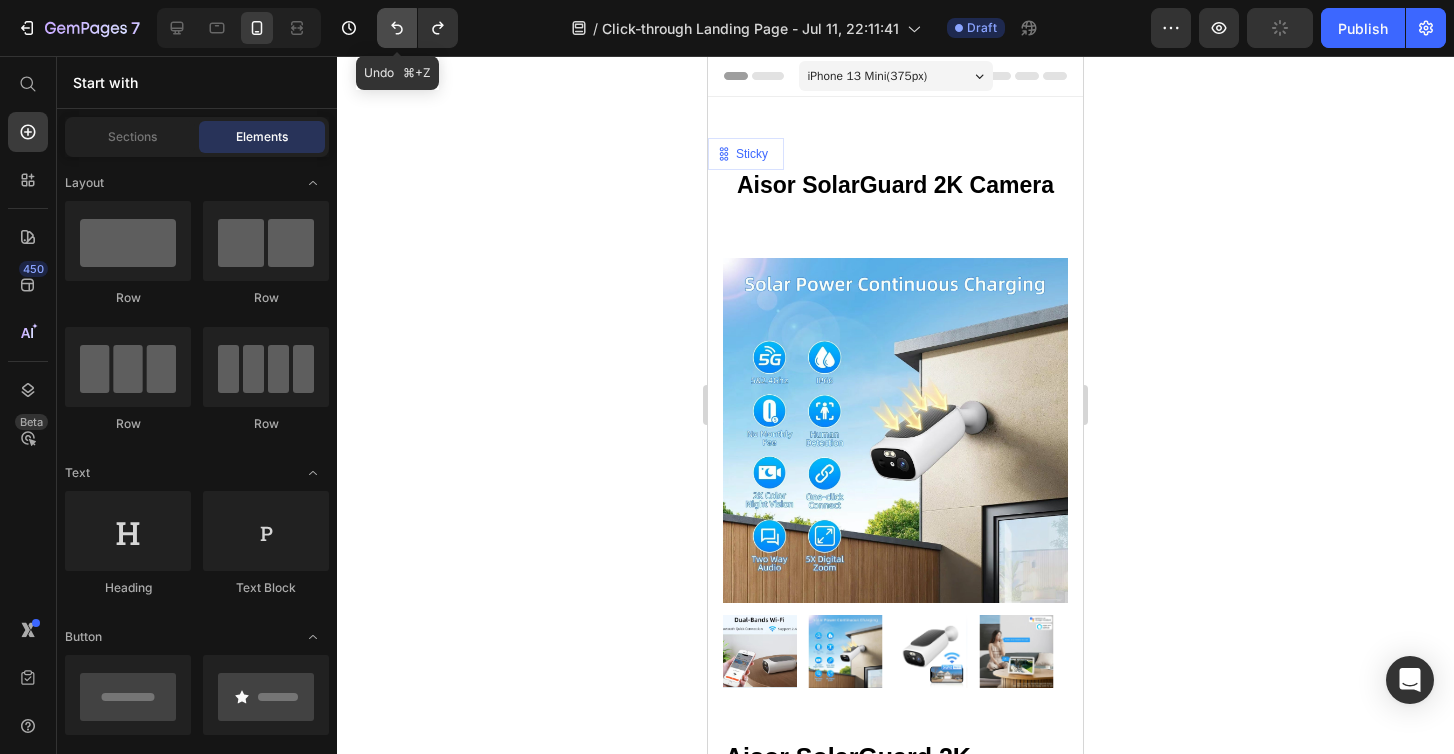 click 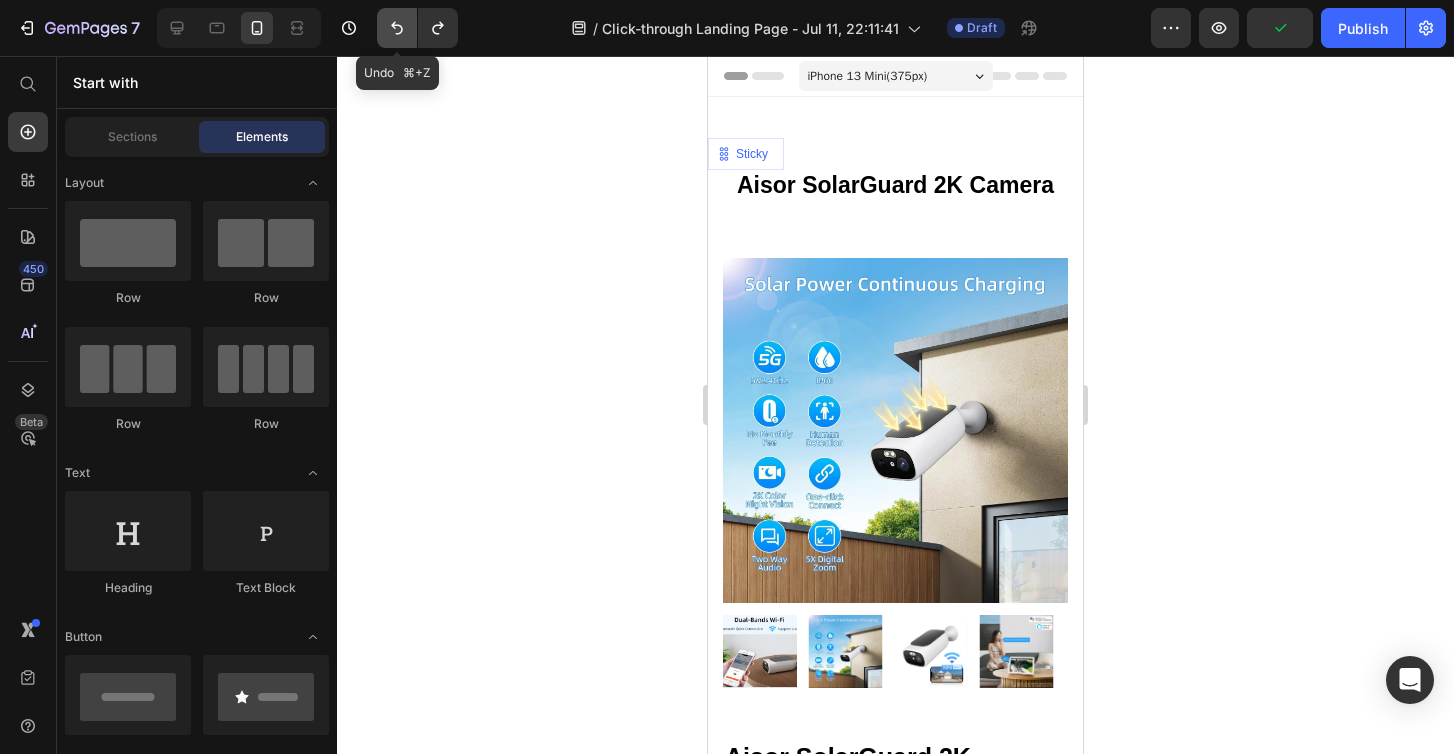 click 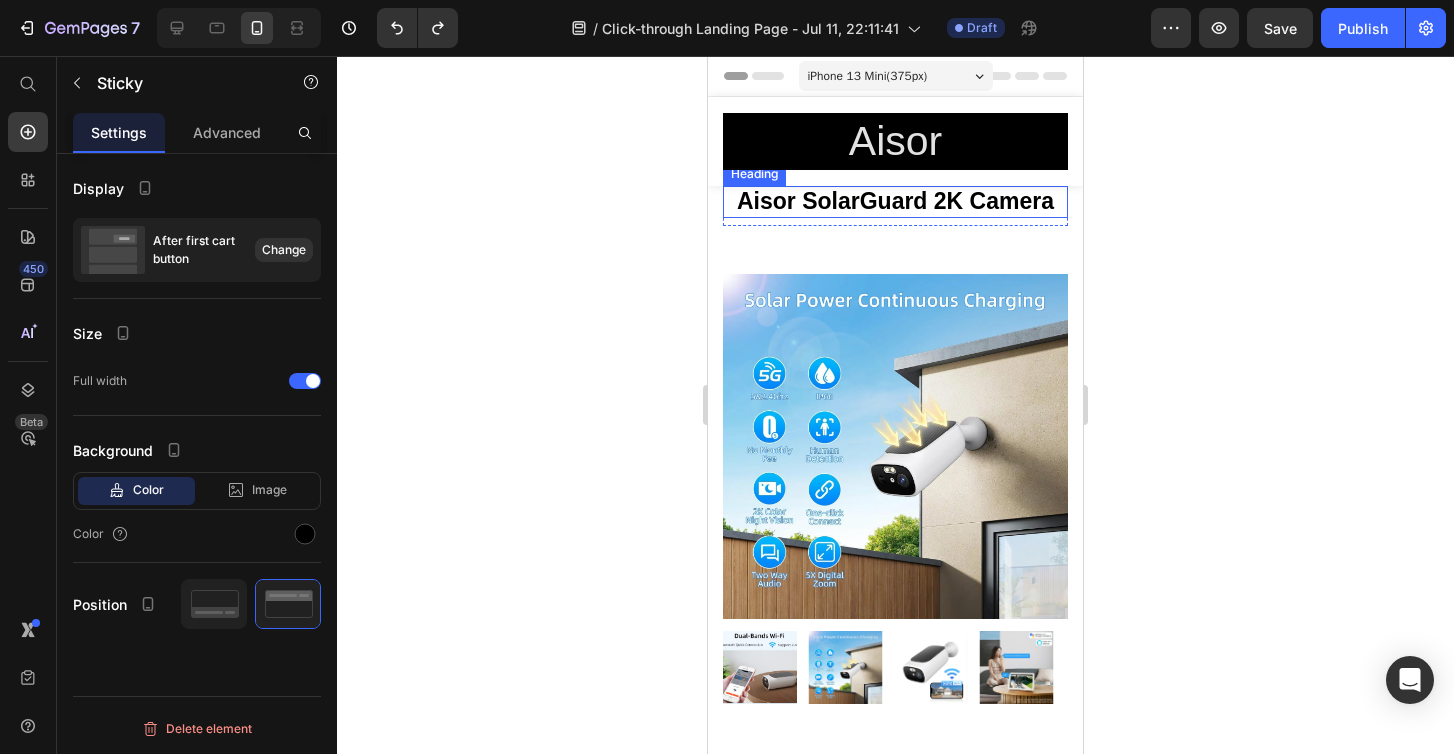 click 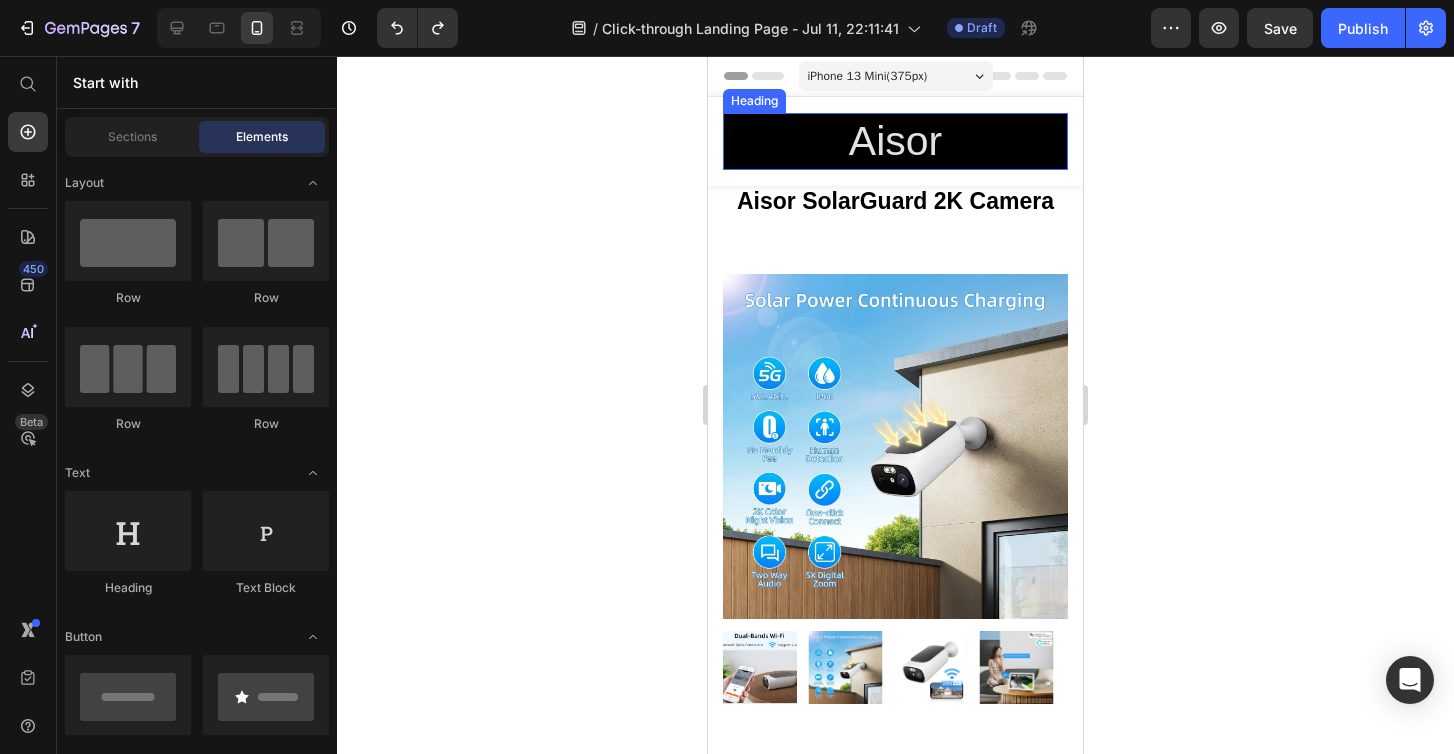 click on "Aisor" at bounding box center [895, 141] 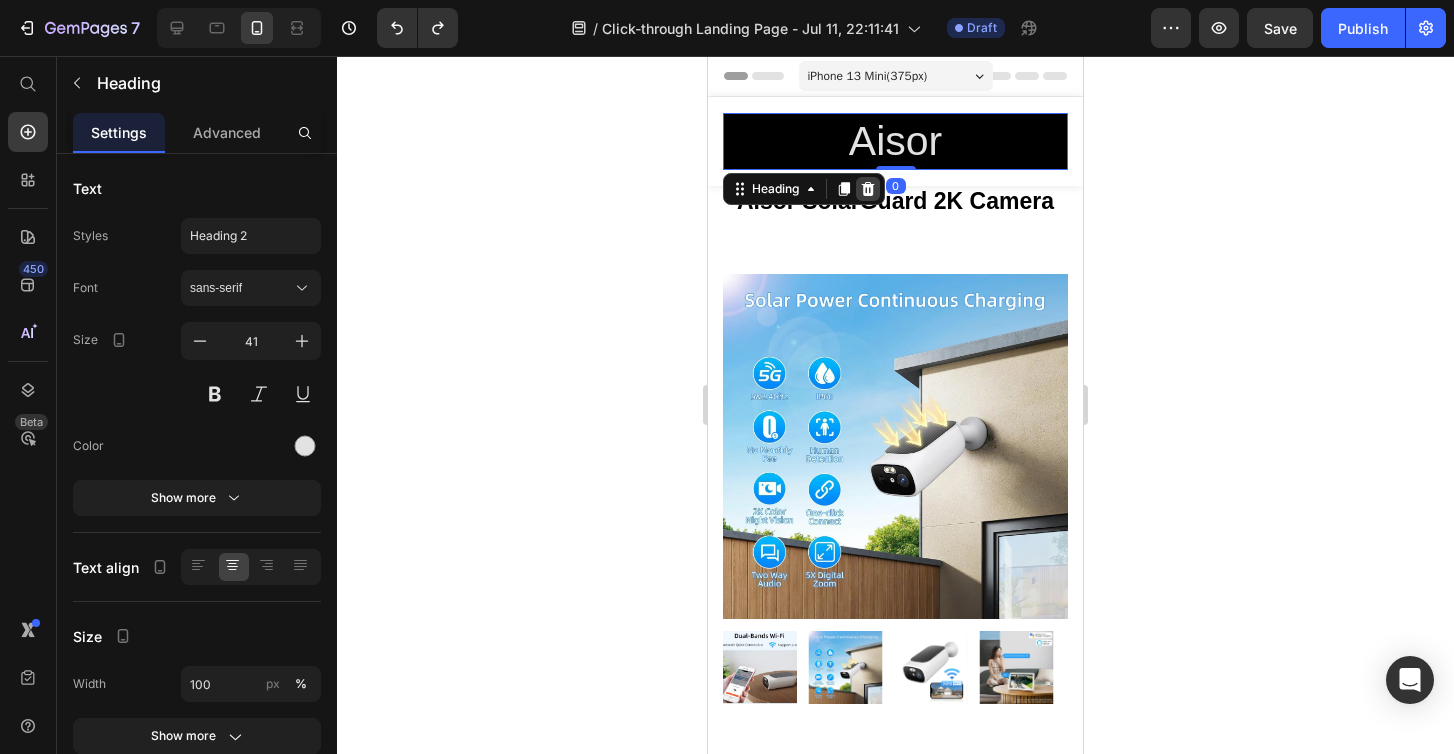 click 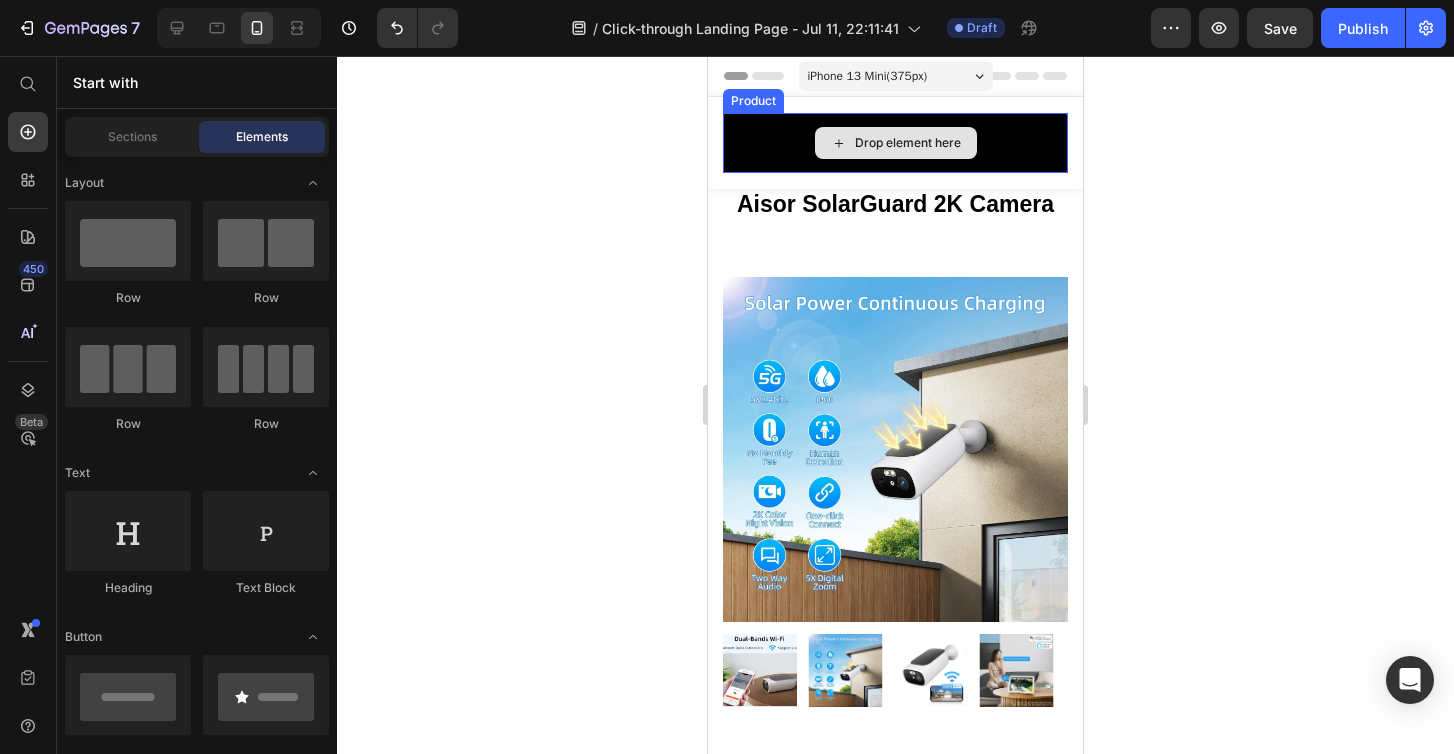 click 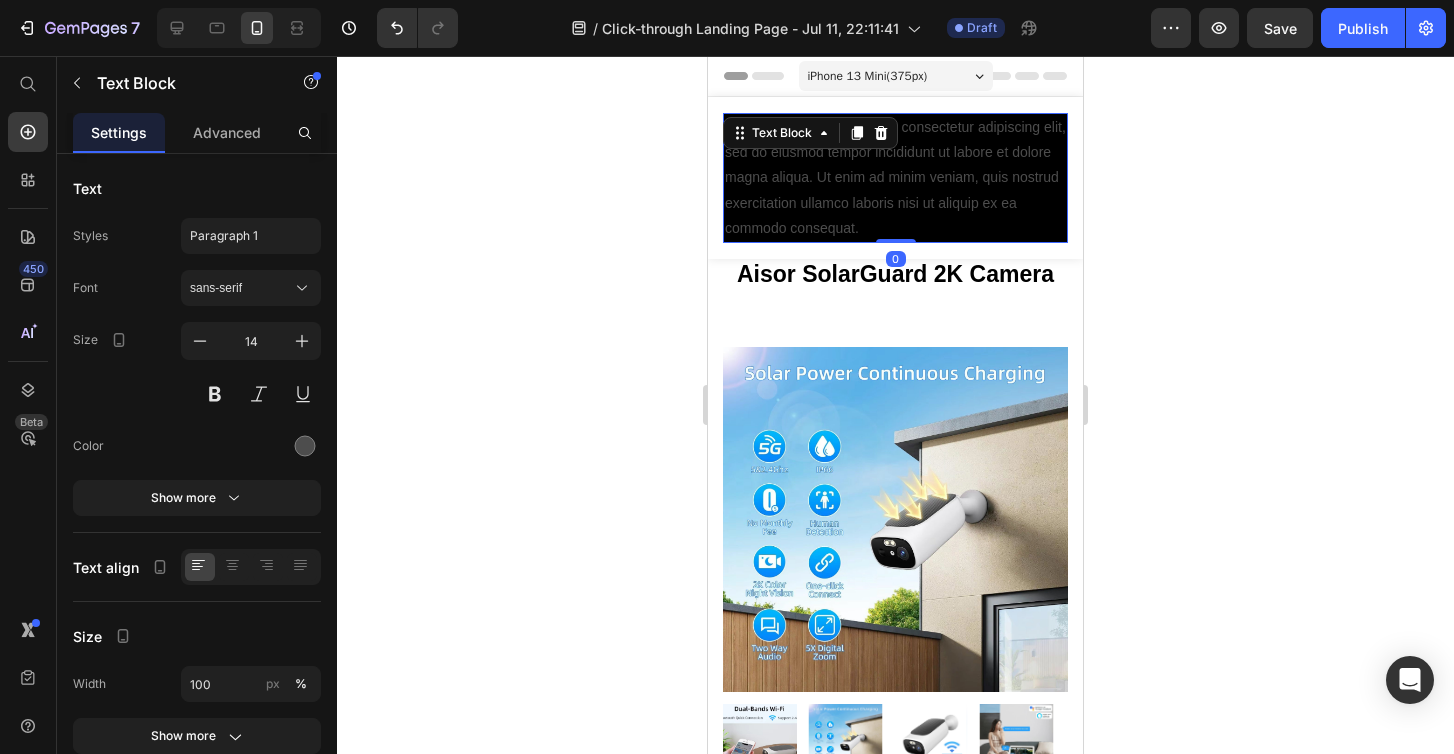 click on "Lorem ipsum dolor sit amet, consectetur adipiscing elit, sed do eiusmod tempor incididunt ut labore et dolore magna aliqua. Ut enim ad minim veniam, quis nostrud exercitation ullamco laboris nisi ut aliquip ex ea commodo consequat." at bounding box center (895, 178) 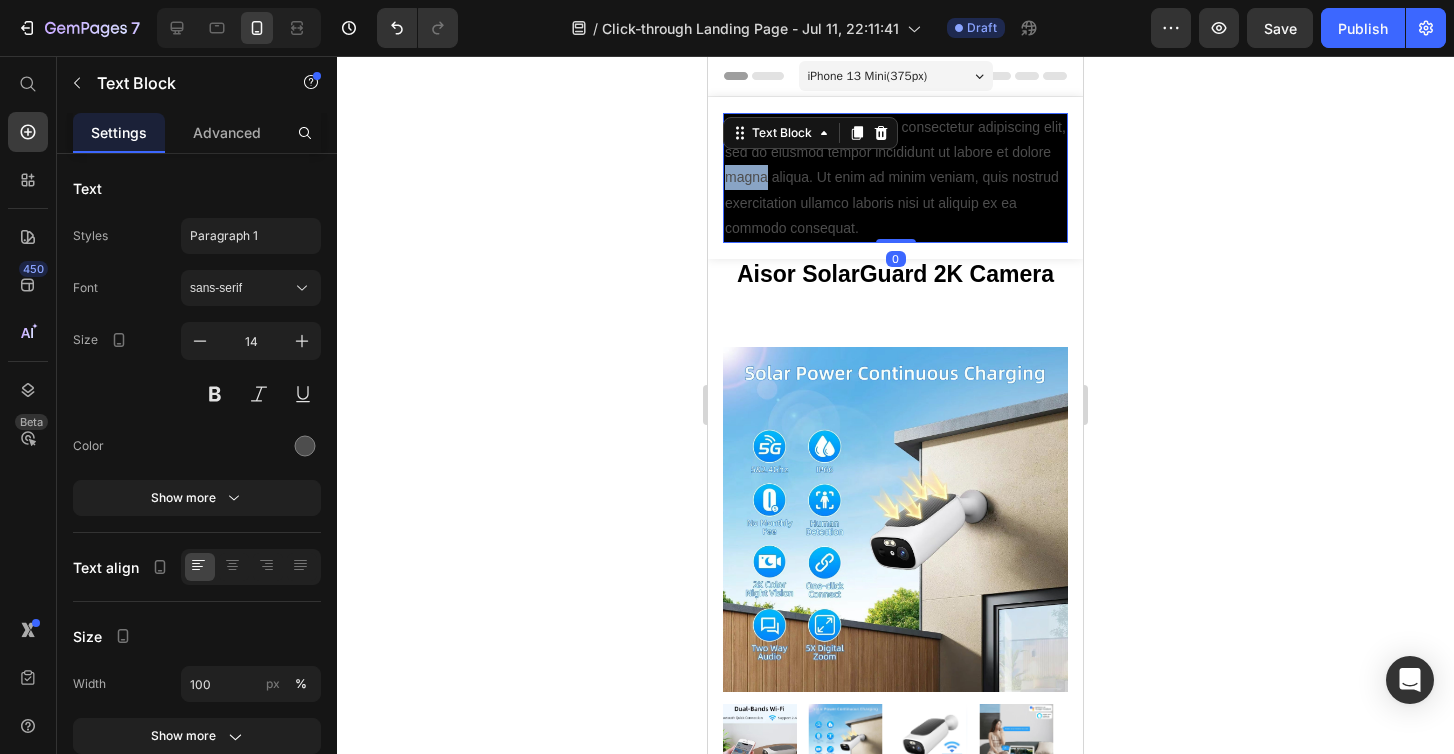 click on "Lorem ipsum dolor sit amet, consectetur adipiscing elit, sed do eiusmod tempor incididunt ut labore et dolore magna aliqua. Ut enim ad minim veniam, quis nostrud exercitation ullamco laboris nisi ut aliquip ex ea commodo consequat." at bounding box center [895, 178] 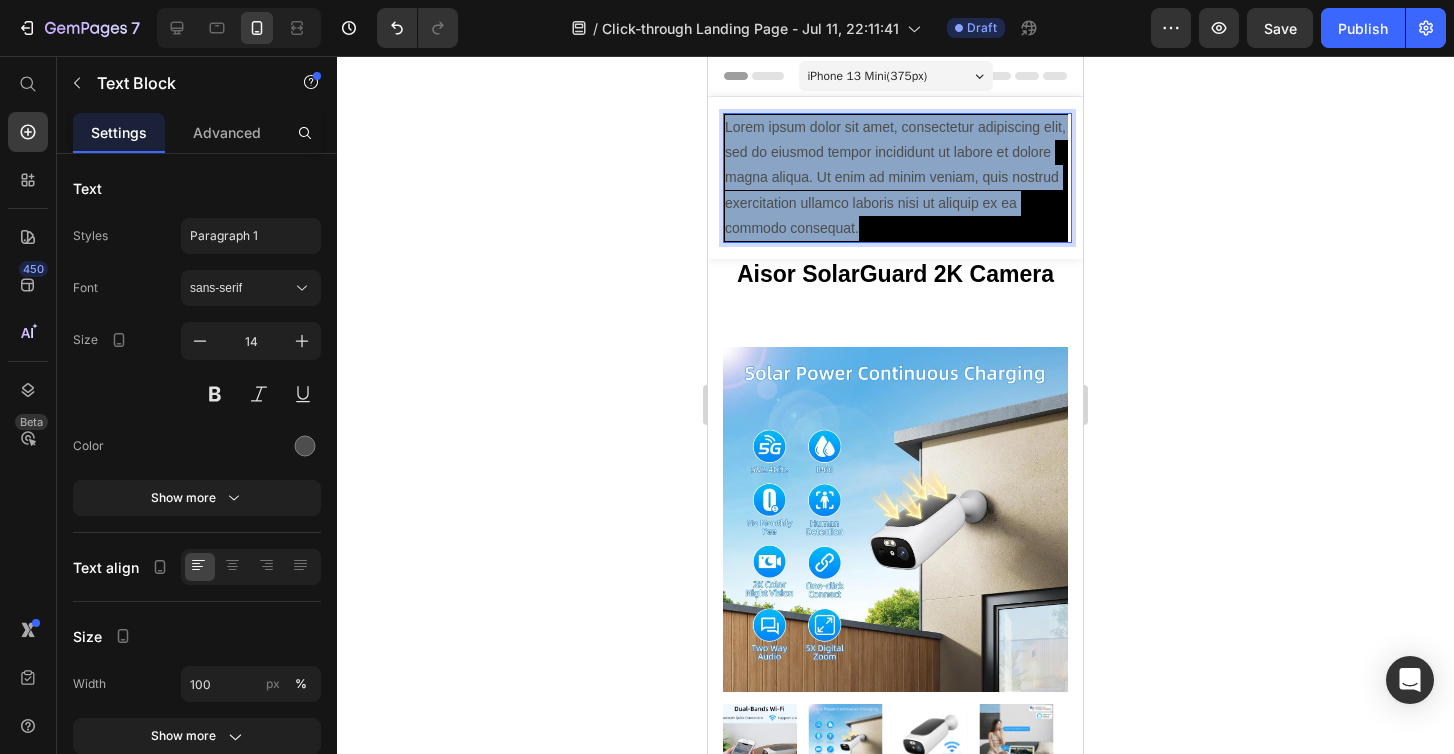 click on "Lorem ipsum dolor sit amet, consectetur adipiscing elit, sed do eiusmod tempor incididunt ut labore et dolore magna aliqua. Ut enim ad minim veniam, quis nostrud exercitation ullamco laboris nisi ut aliquip ex ea commodo consequat." at bounding box center [895, 178] 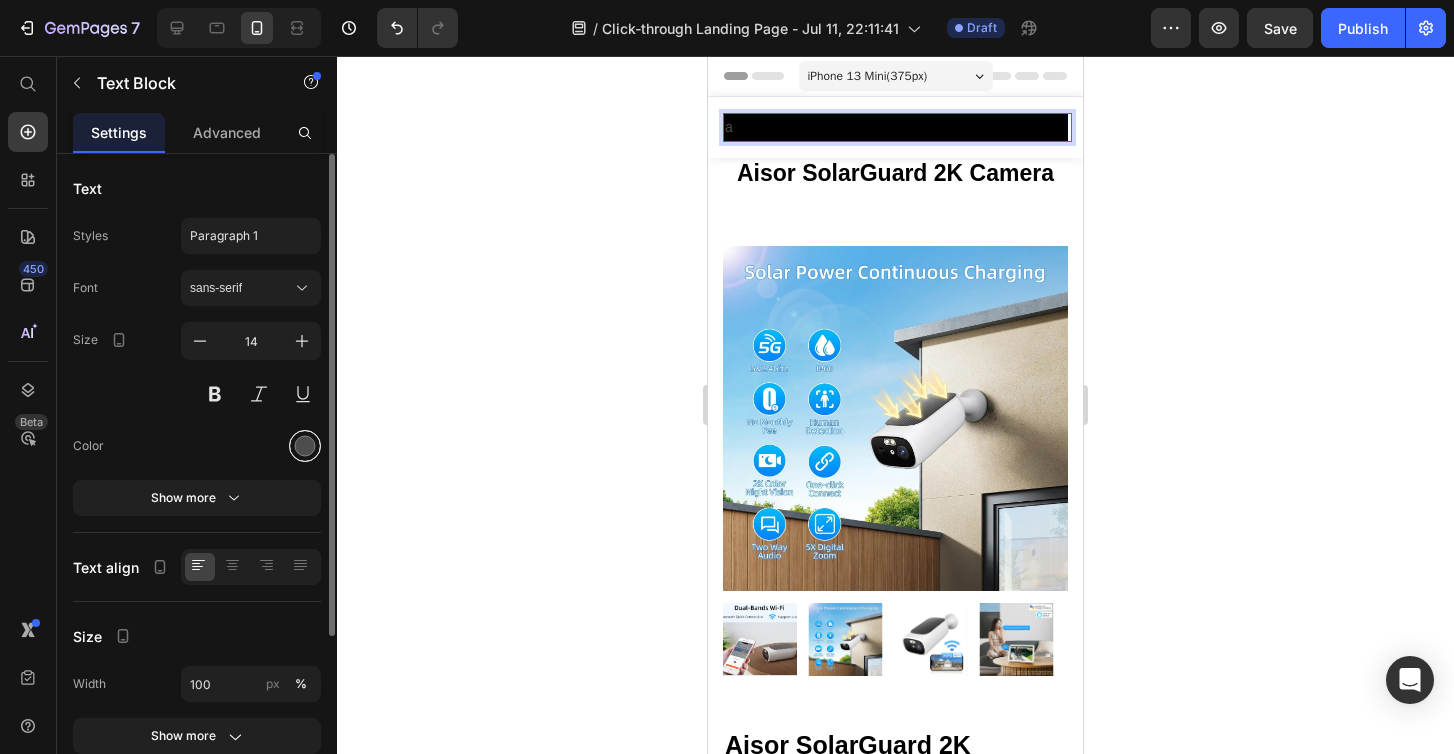 click at bounding box center [305, 446] 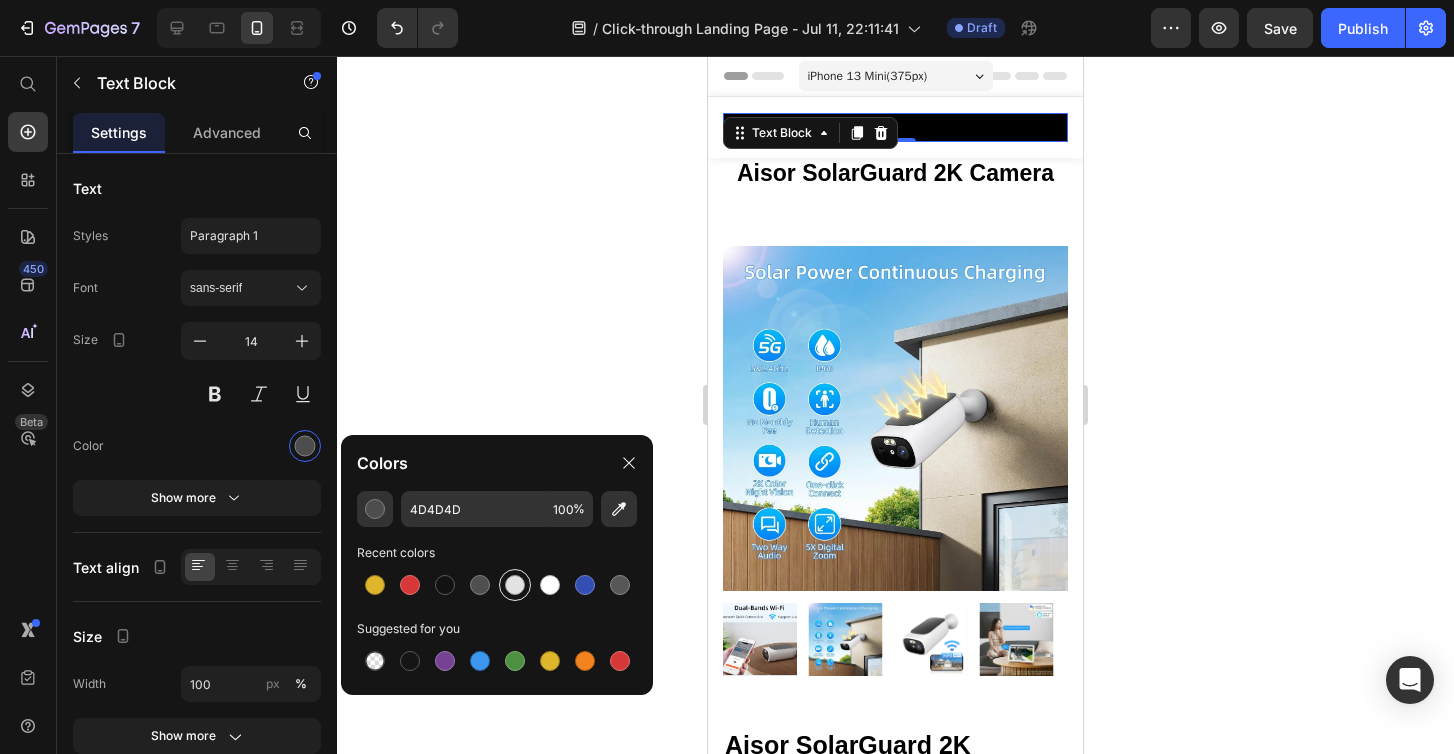 click at bounding box center (515, 585) 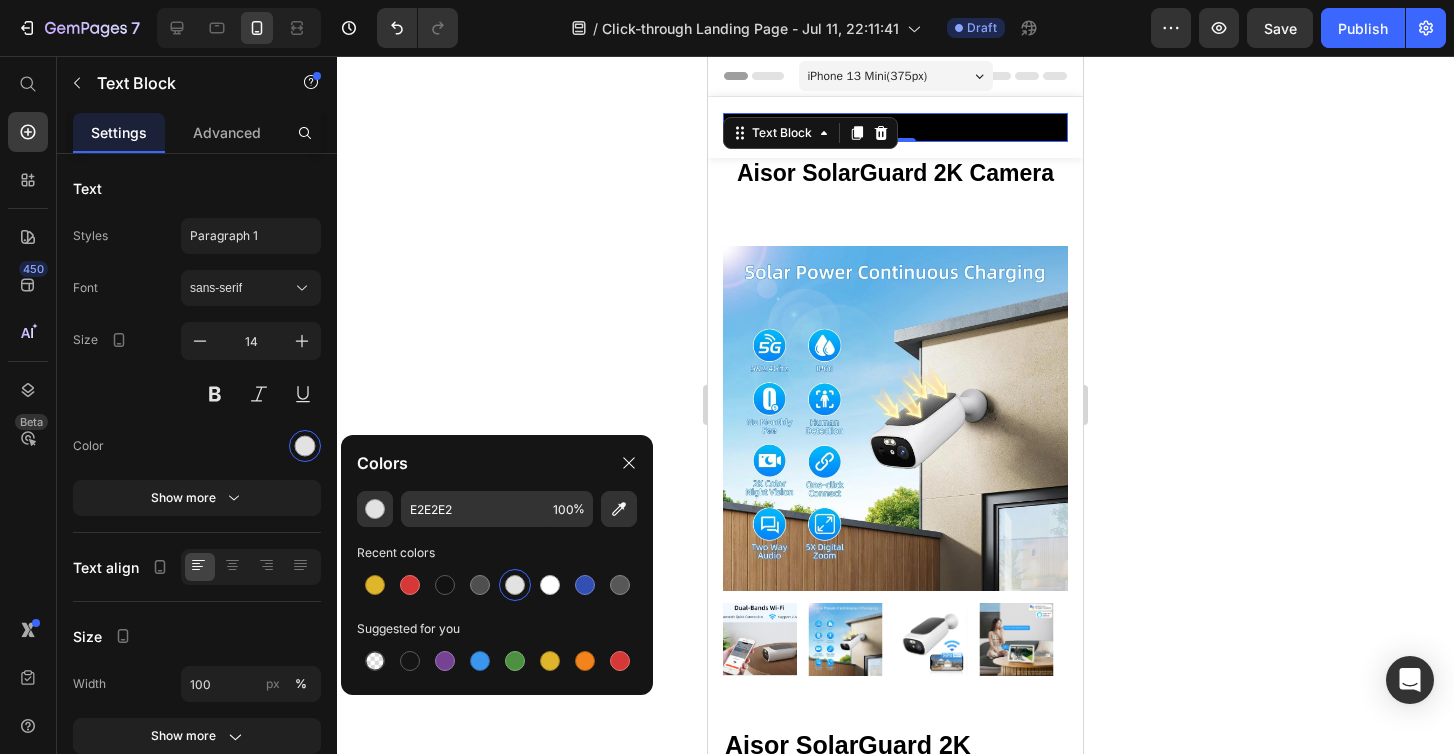 click on "a" at bounding box center [895, 127] 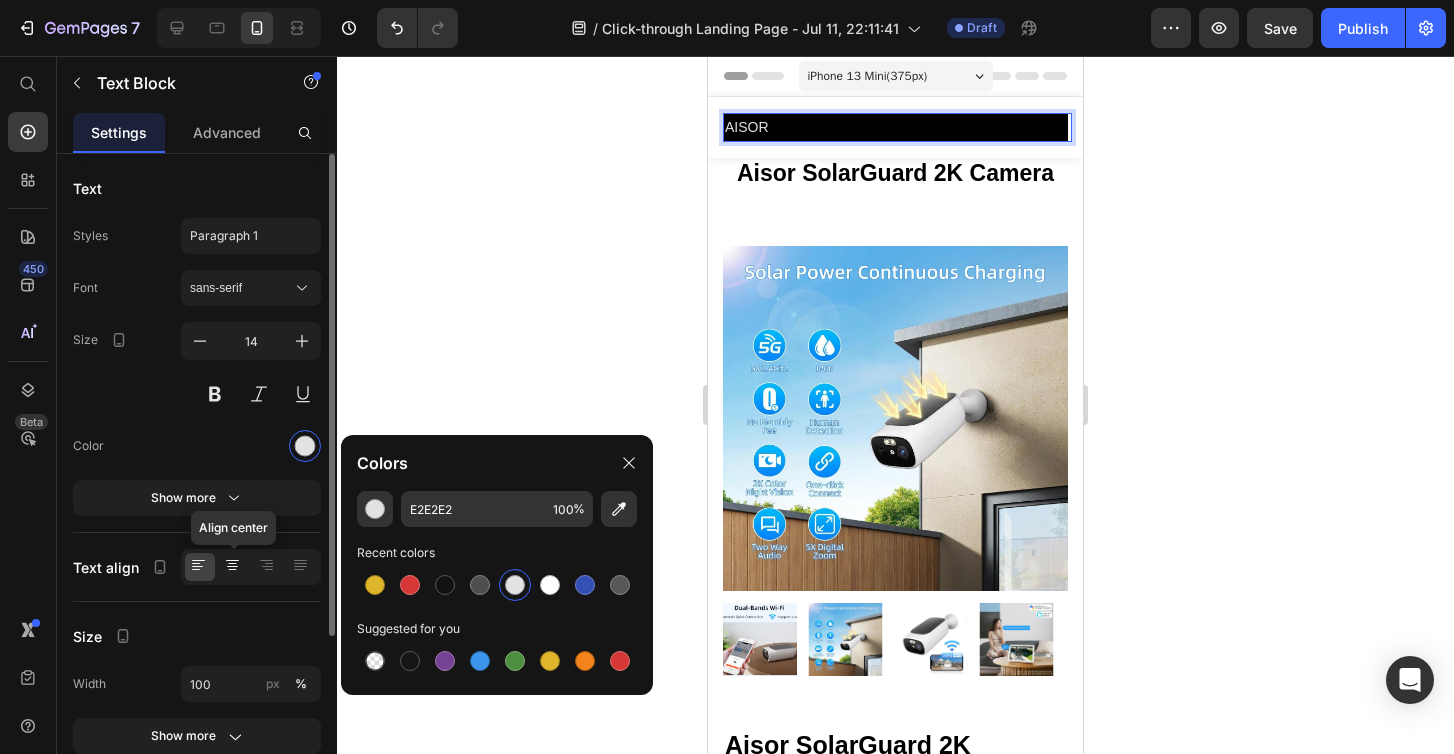 click 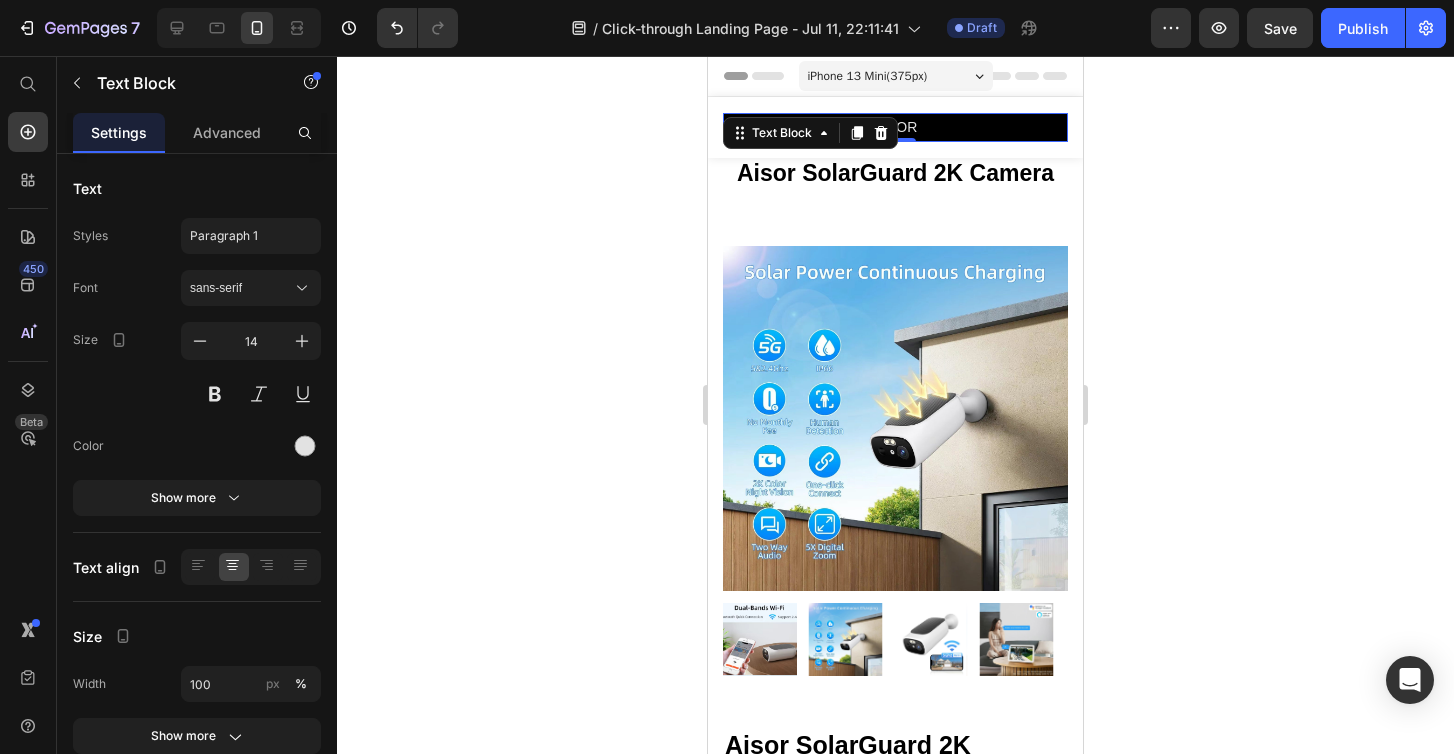 click 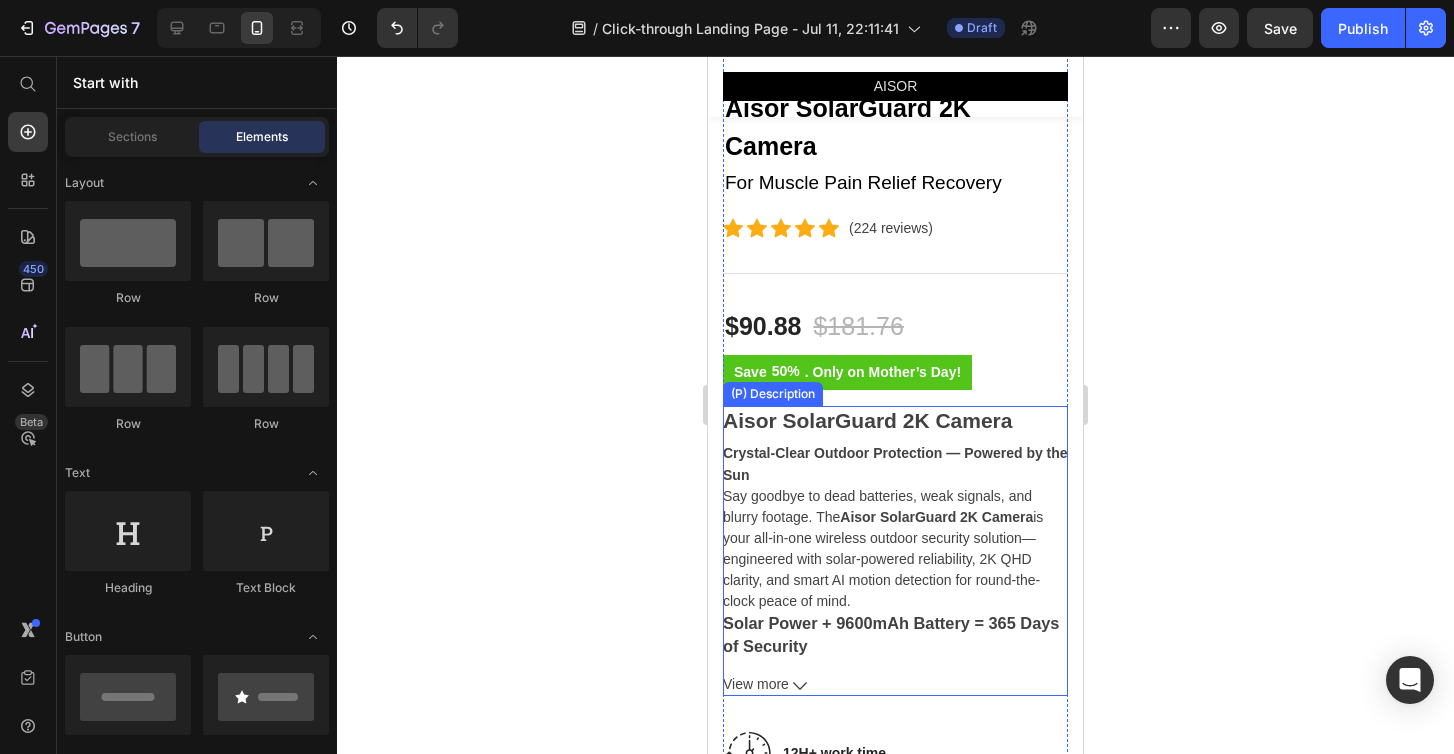 scroll, scrollTop: 0, scrollLeft: 0, axis: both 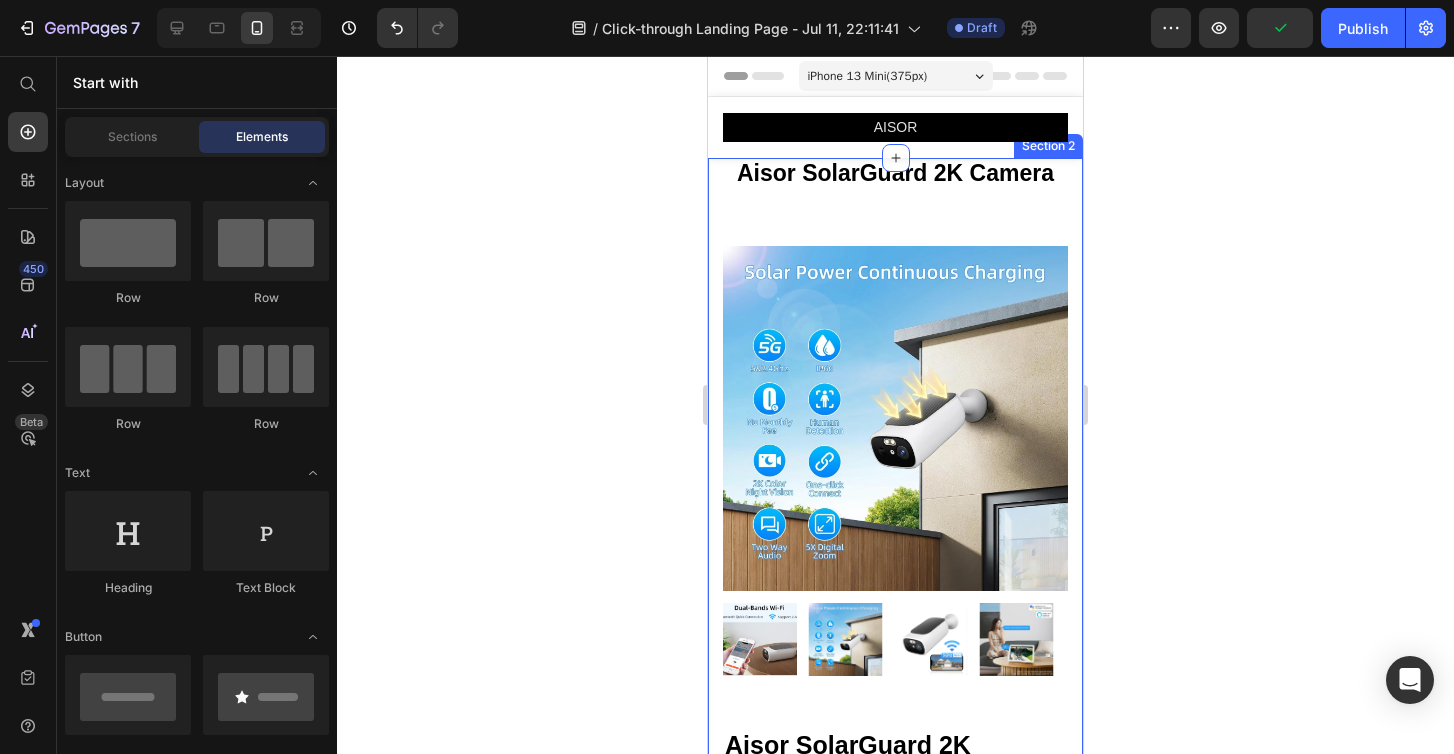 click on "Aisor SolarGuard 2K Camera Heading Row Product Images Aisor SolarGuard 2K Camera (P) Title For Muscle Pain Relief Recovery Text block                Icon                Icon                Icon                Icon                Icon Icon List Hoz (224 reviews) Text block Row                Title Line $90.88 (P) Price $181.76 (P) Price Row Save 50% . Only on Mother’s Day! (P) Tag Row Aisor SolarGuard 2K Camera
Crystal-Clear Outdoor Protection — Powered by the Sun
Say goodbye to dead batteries, weak signals, and blurry footage. The  Aisor SolarGuard 2K Camera  is your all-in-one wireless outdoor security solution—engineered with solar-powered reliability, 2K QHD clarity, and smart AI motion detection for round-the-clock peace of mind.
Solar Power + 9600mAh Battery = 365 Days of Security
No more climbing ladders to recharge. The built-in  high-efficiency solar panel  and  9600mAh battery
Dual-Band WiFi = Rock-Solid Connection
With support for  both 5GHz and 2.4GHz WiFi
enable vivid" at bounding box center [895, 1128] 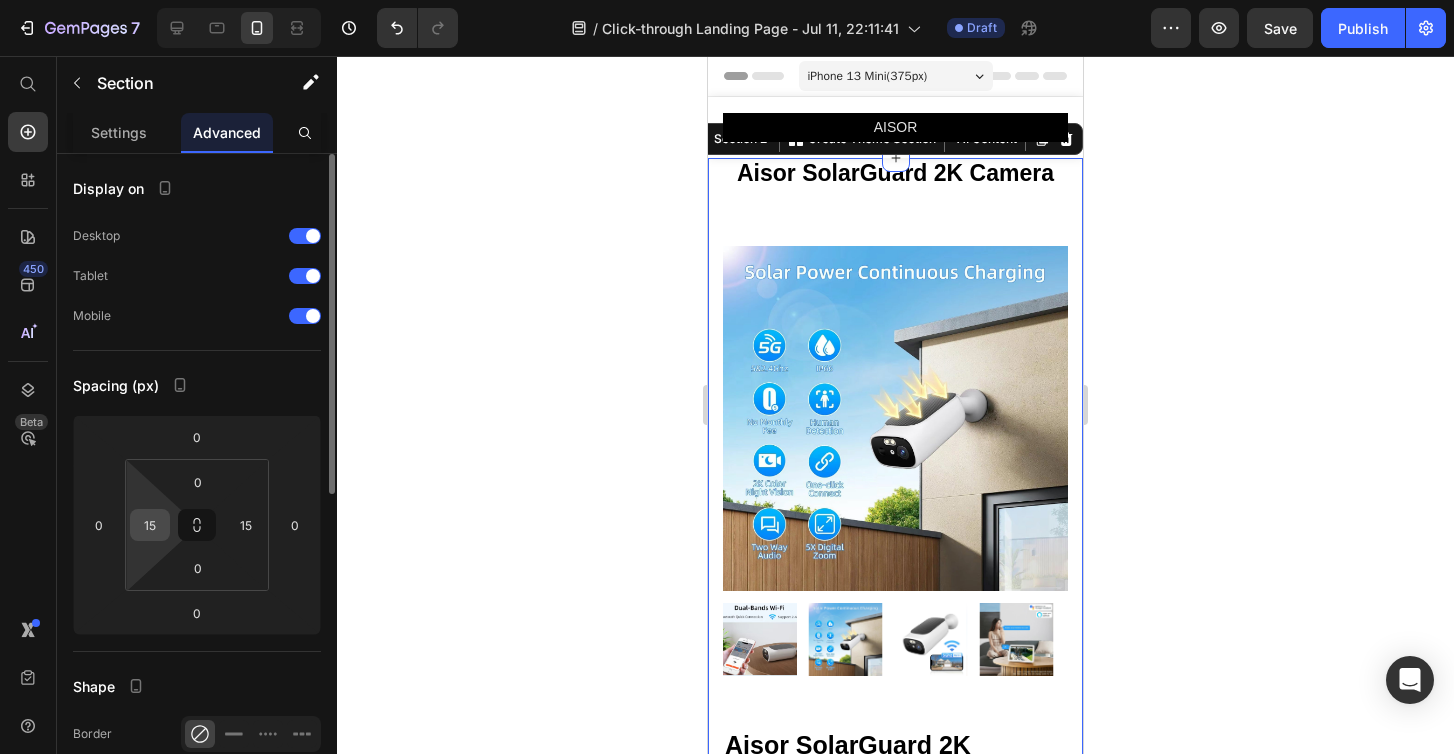 click on "15" at bounding box center [150, 525] 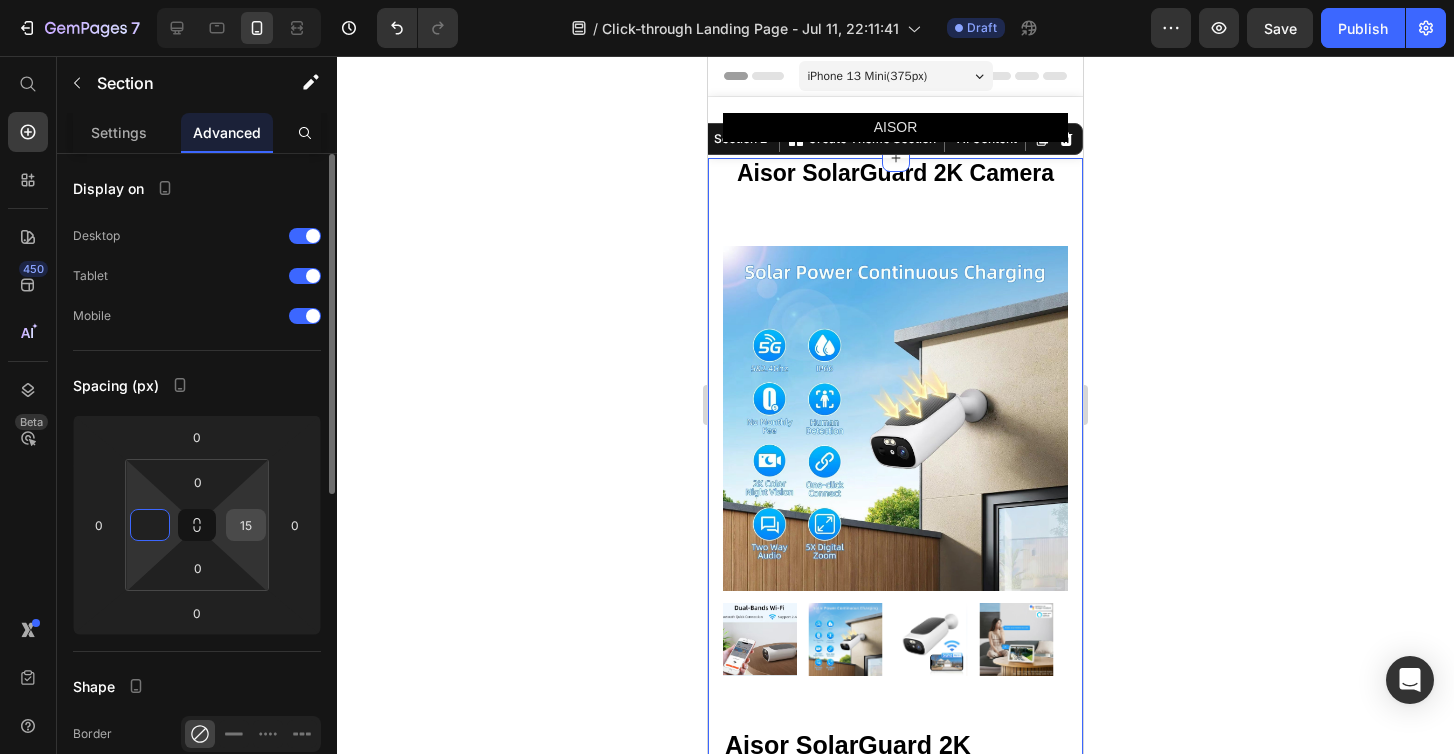 type on "0" 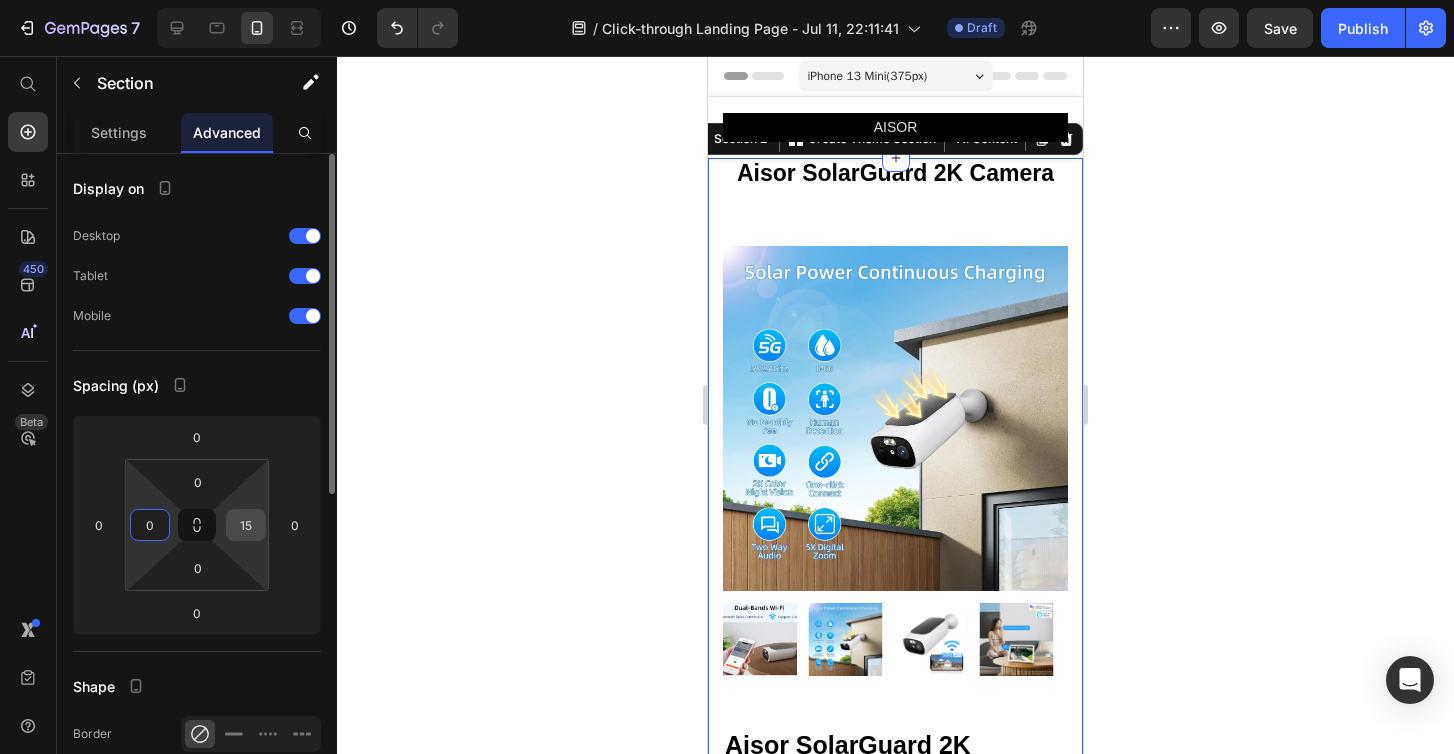 click on "15" at bounding box center (246, 525) 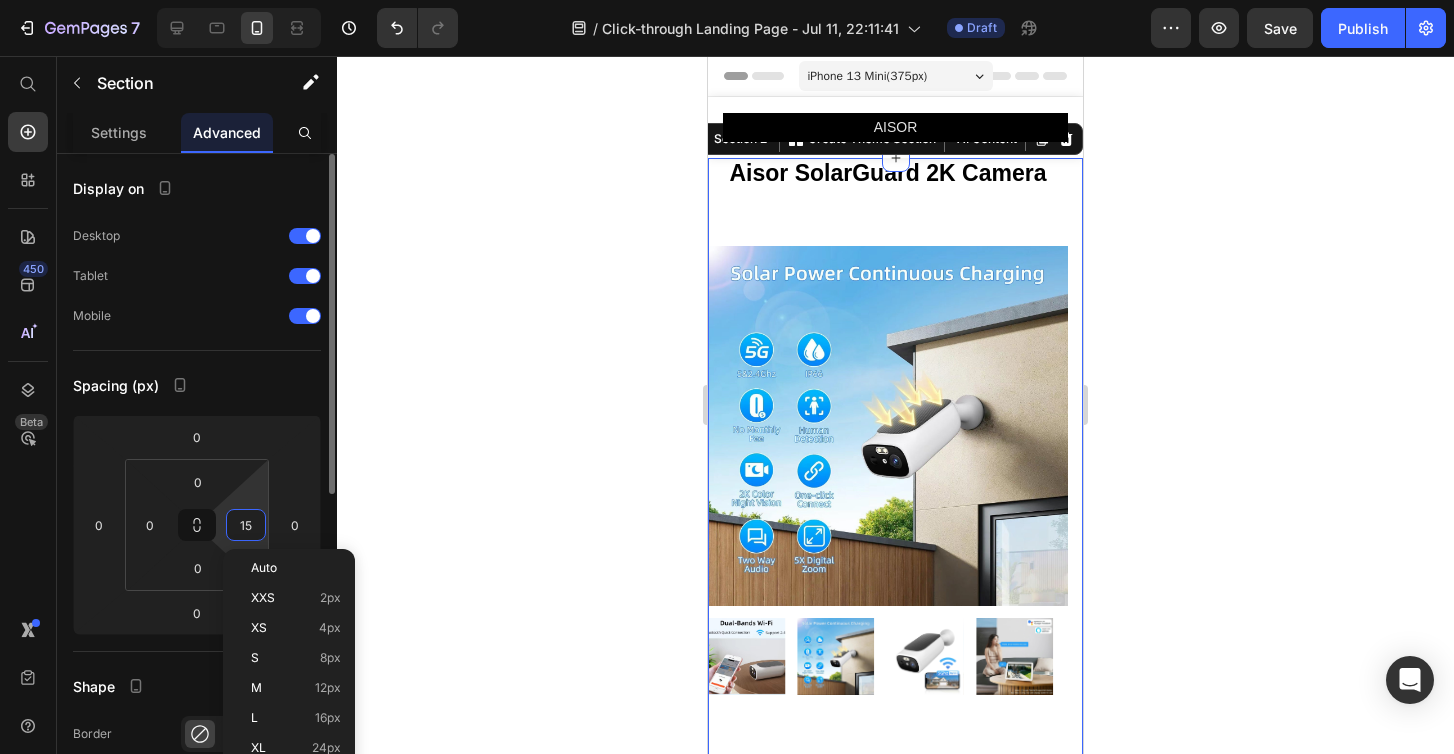 type 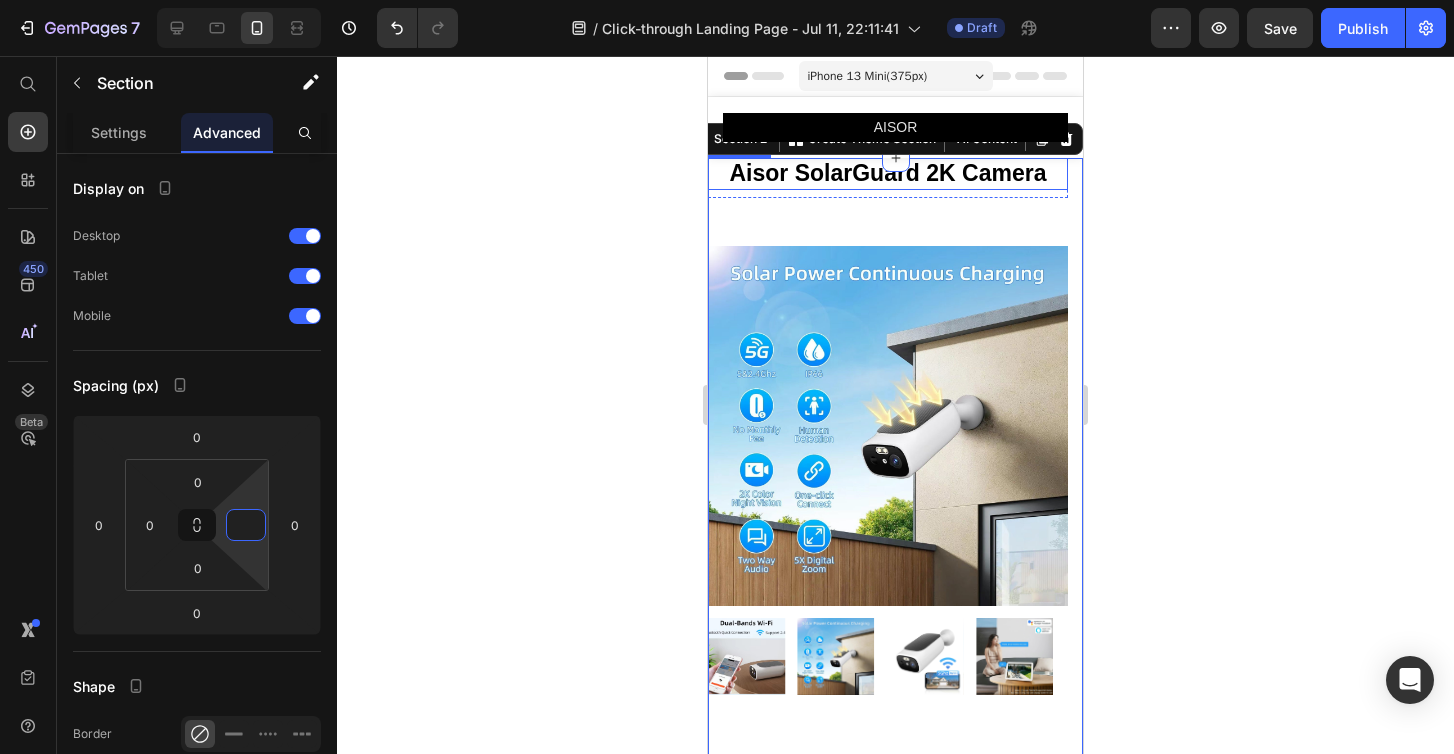 click on "Aisor SolarGuard 2K Camera" at bounding box center (888, 174) 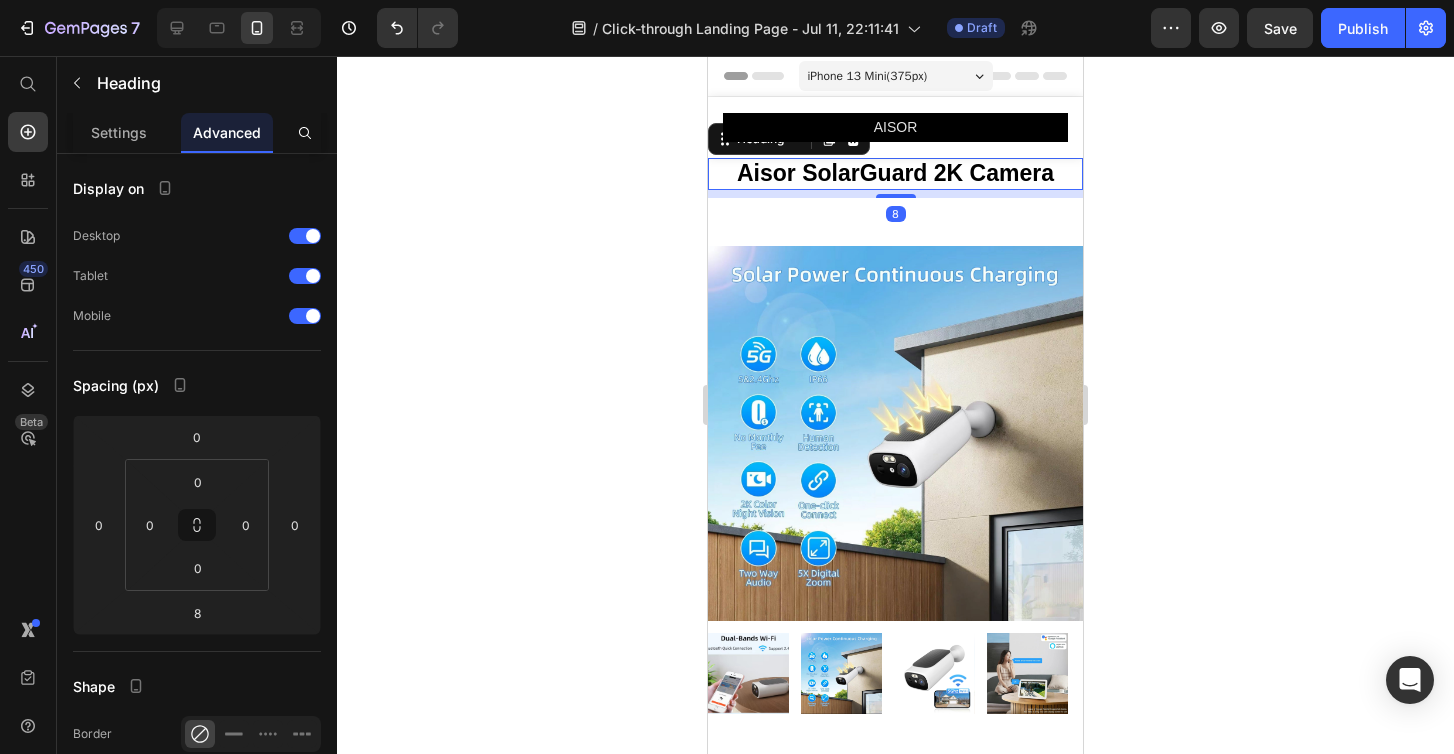 click on "8" at bounding box center [895, 194] 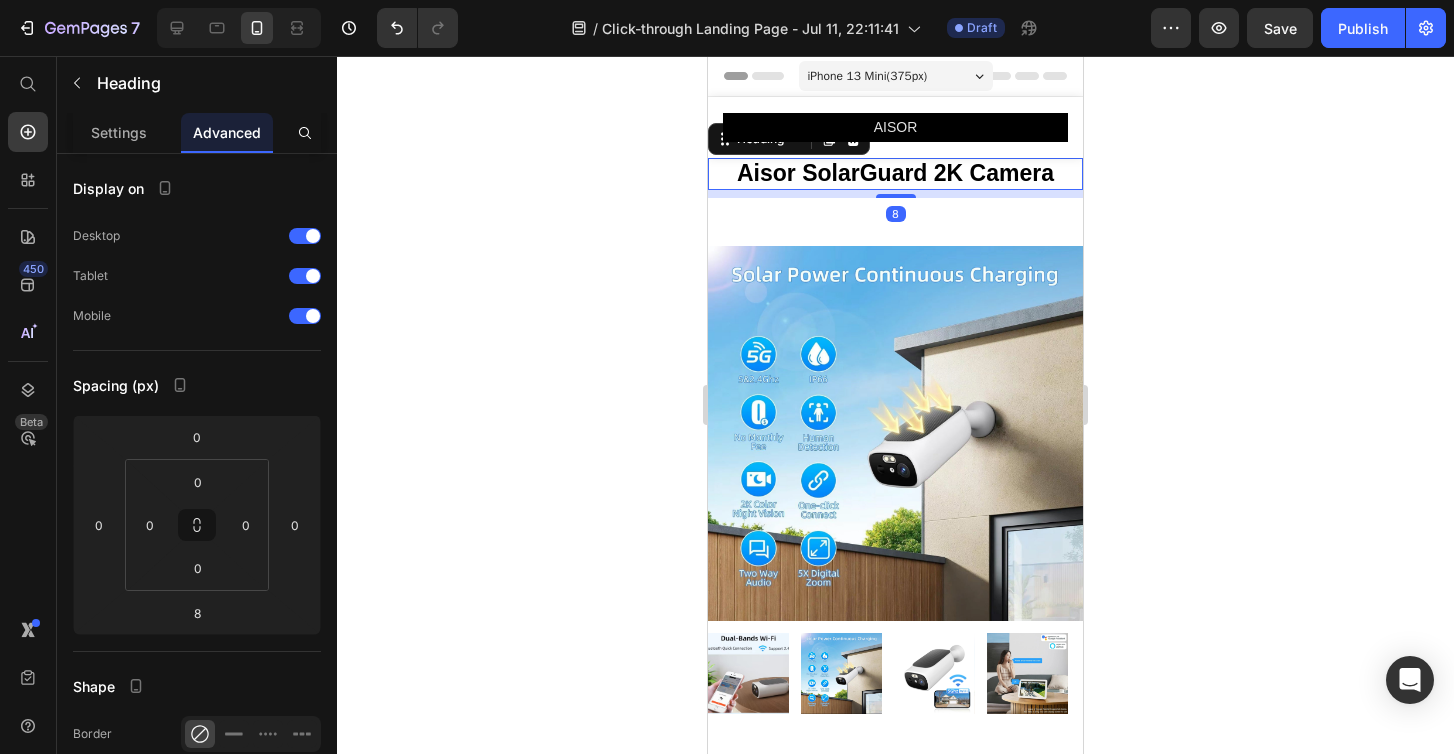 click on "8" at bounding box center (895, 194) 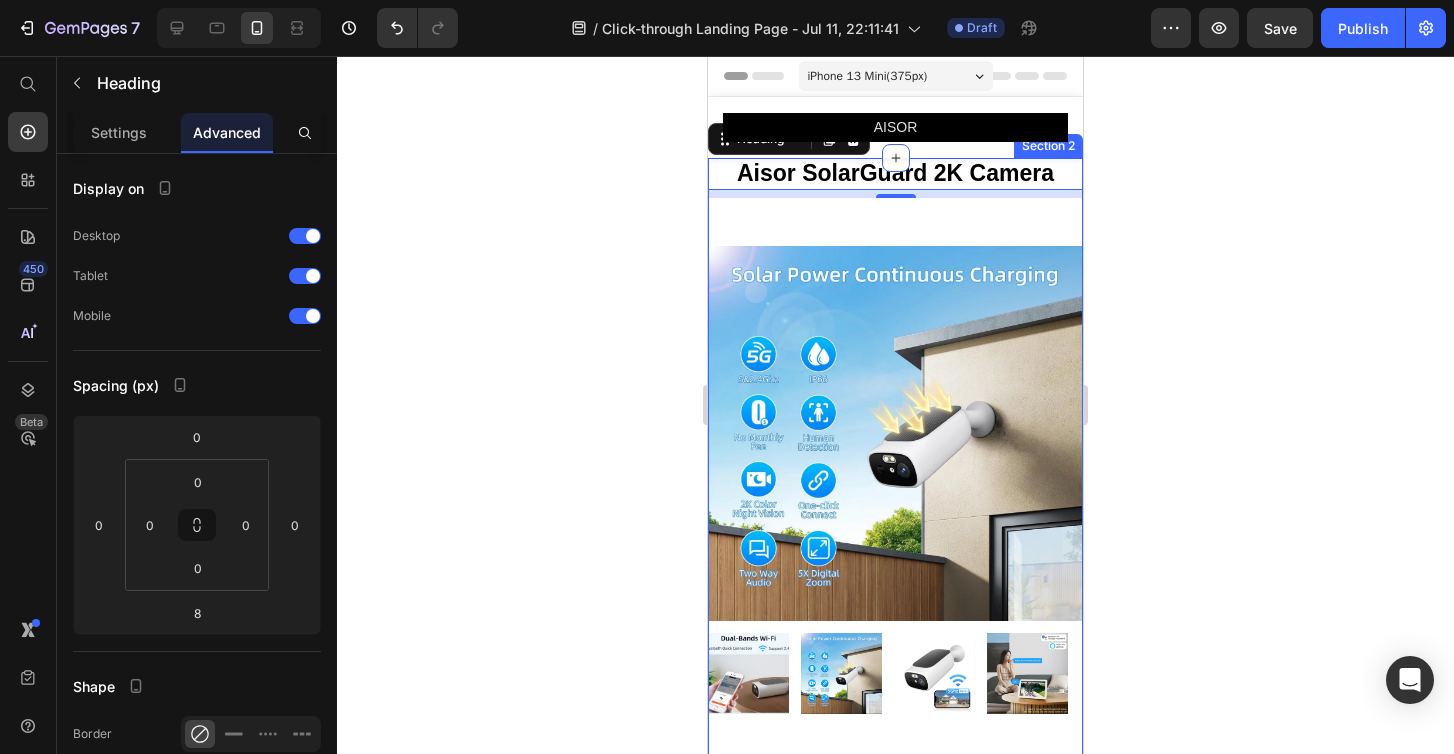 click on "Aisor SolarGuard 2K Camera Heading   8 Row Product Images Aisor SolarGuard 2K Camera (P) Title For Muscle Pain Relief Recovery Text block                Icon                Icon                Icon                Icon                Icon Icon List Hoz (224 reviews) Text block Row                Title Line $90.88 (P) Price $181.76 (P) Price Row Save 50% . Only on Mother’s Day! (P) Tag Row Aisor SolarGuard 2K Camera
Crystal-Clear Outdoor Protection — Powered by the Sun
Say goodbye to dead batteries, weak signals, and blurry footage. The  Aisor SolarGuard 2K Camera  is your all-in-one wireless outdoor security solution—engineered with solar-powered reliability, 2K QHD clarity, and smart AI motion detection for round-the-clock peace of mind.
Solar Power + 9600mAh Battery = 365 Days of Security
No more climbing ladders to recharge. The built-in  high-efficiency solar panel  and  9600mAh battery
Dual-Band WiFi = Rock-Solid Connection
With support for  both 5GHz and 2.4GHz WiFi" at bounding box center (895, 1128) 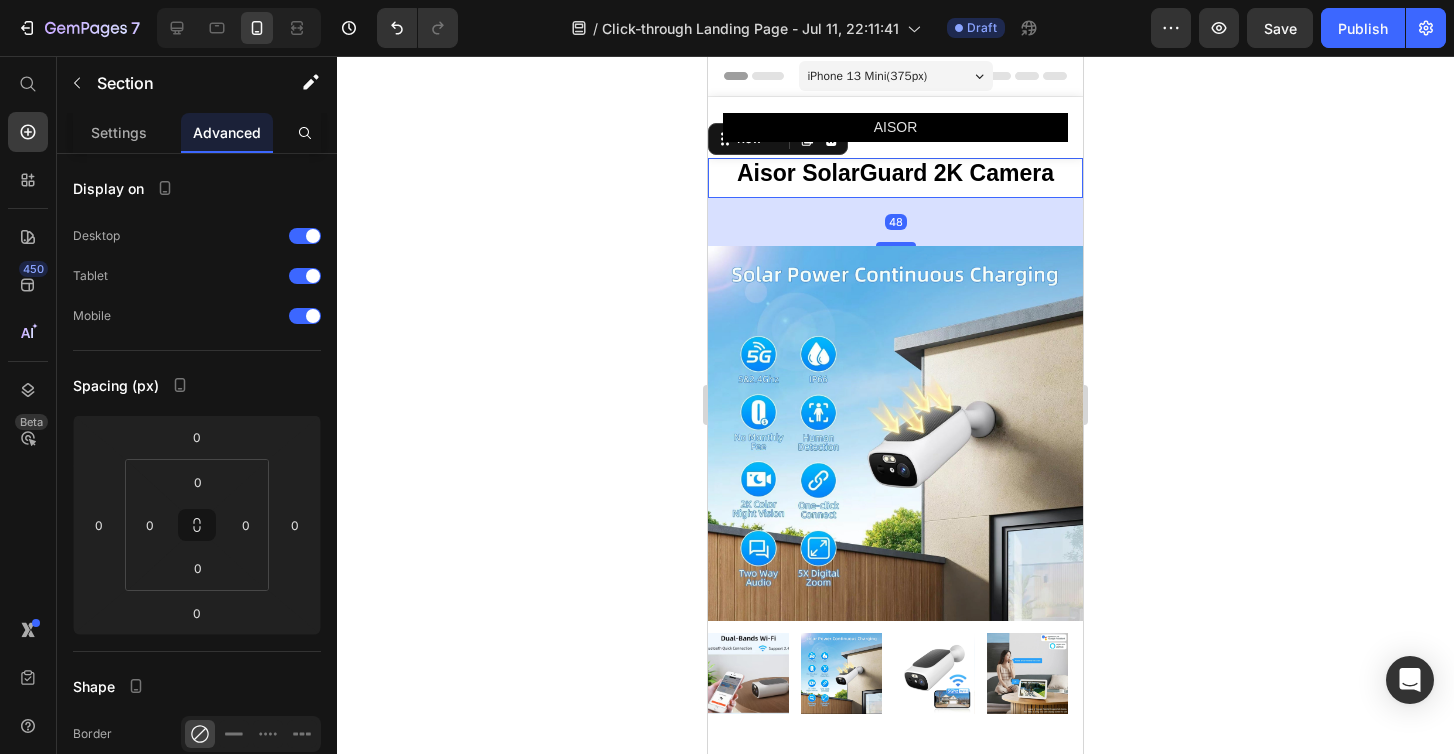 click on "Aisor SolarGuard 2K Camera Heading" at bounding box center (895, 178) 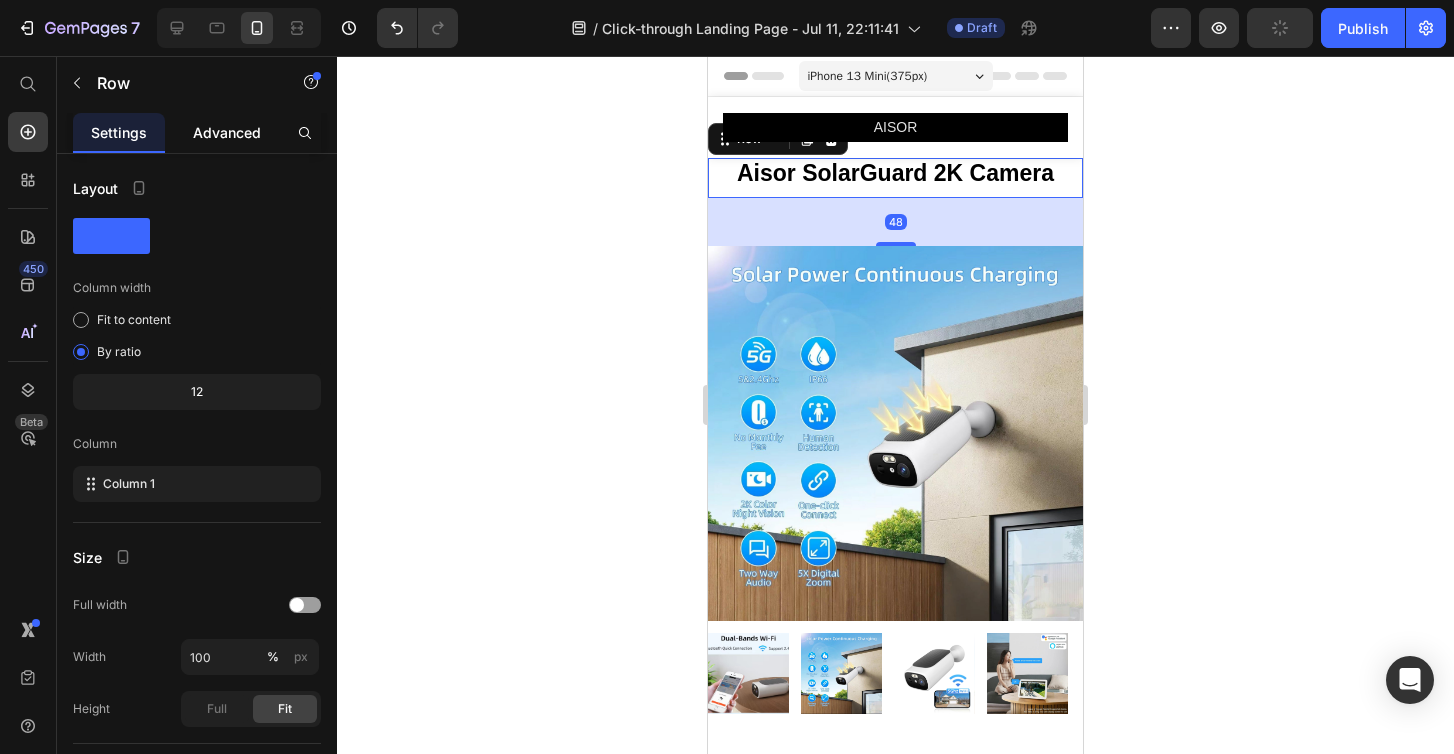 click on "Advanced" 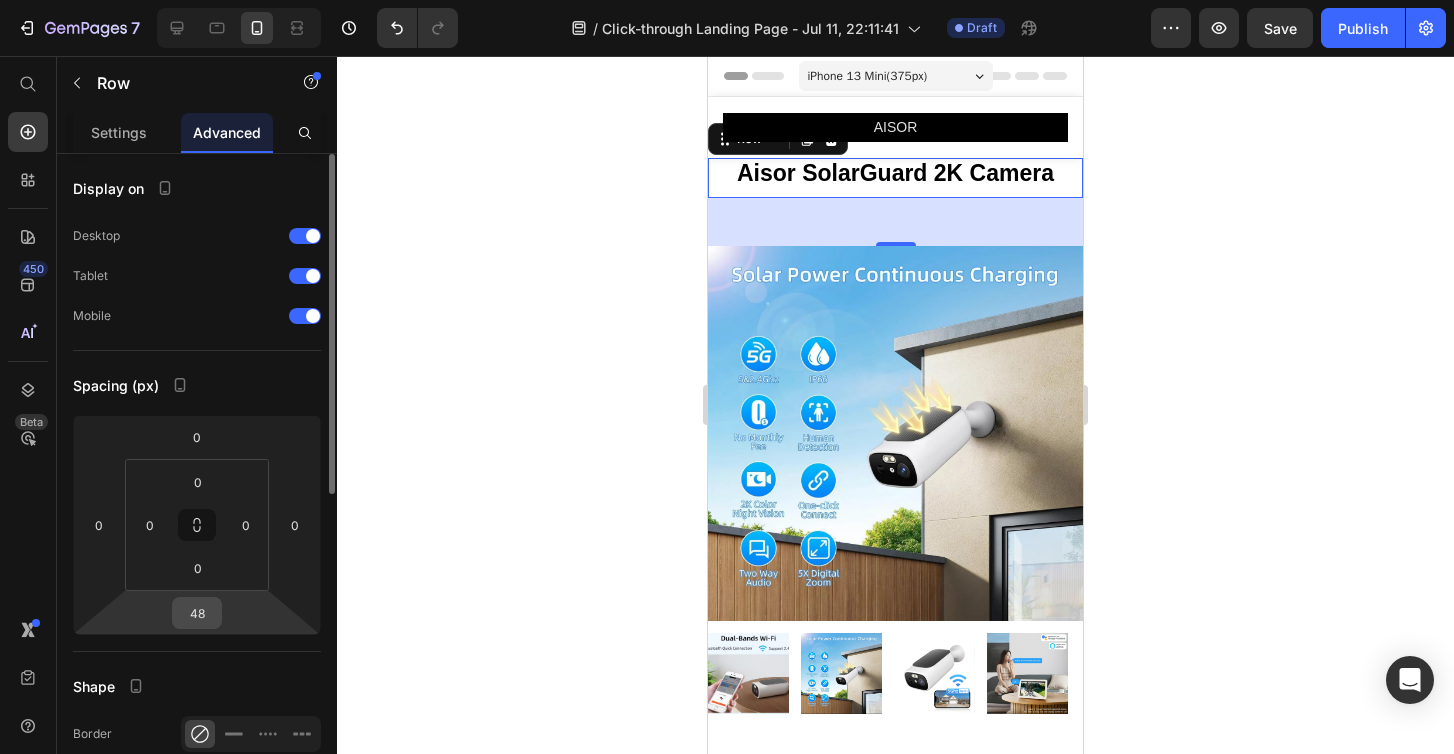 click on "48" at bounding box center [197, 613] 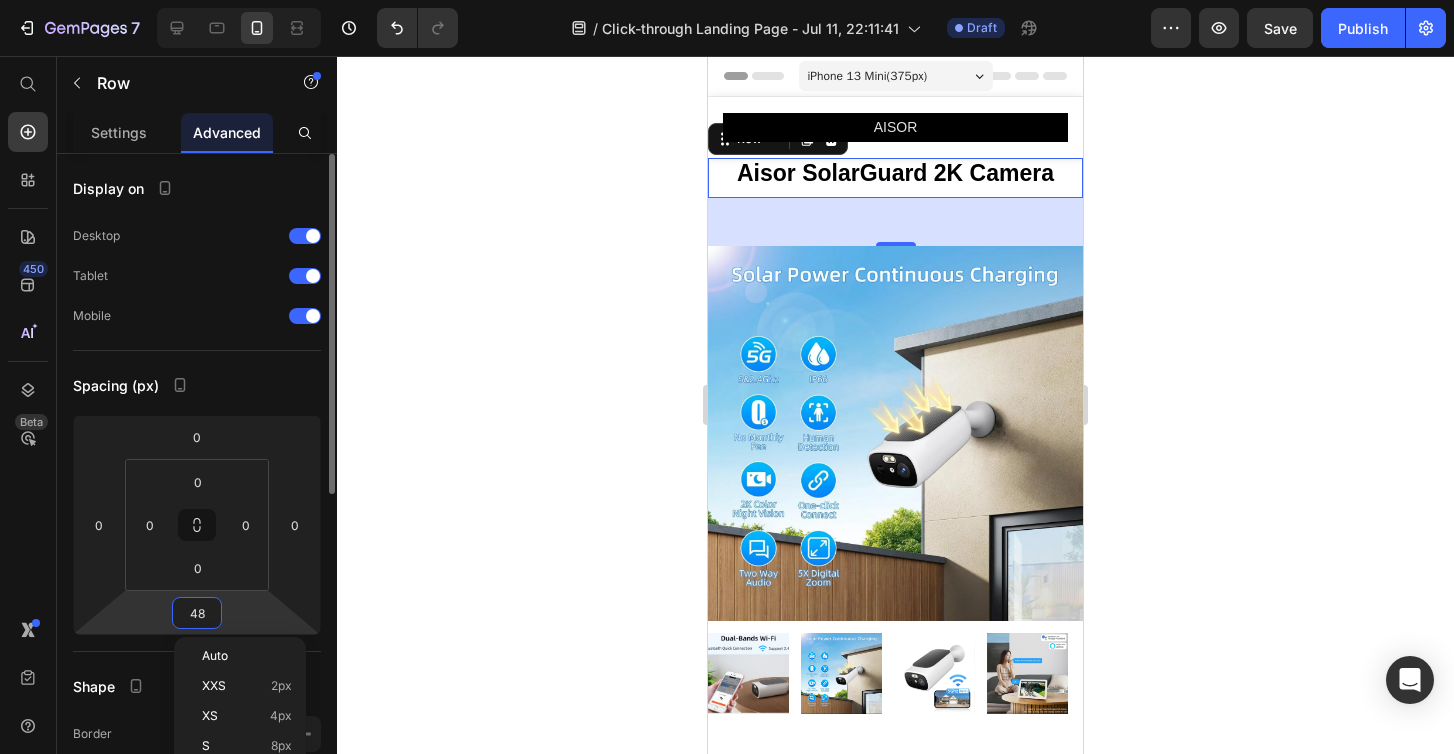 type 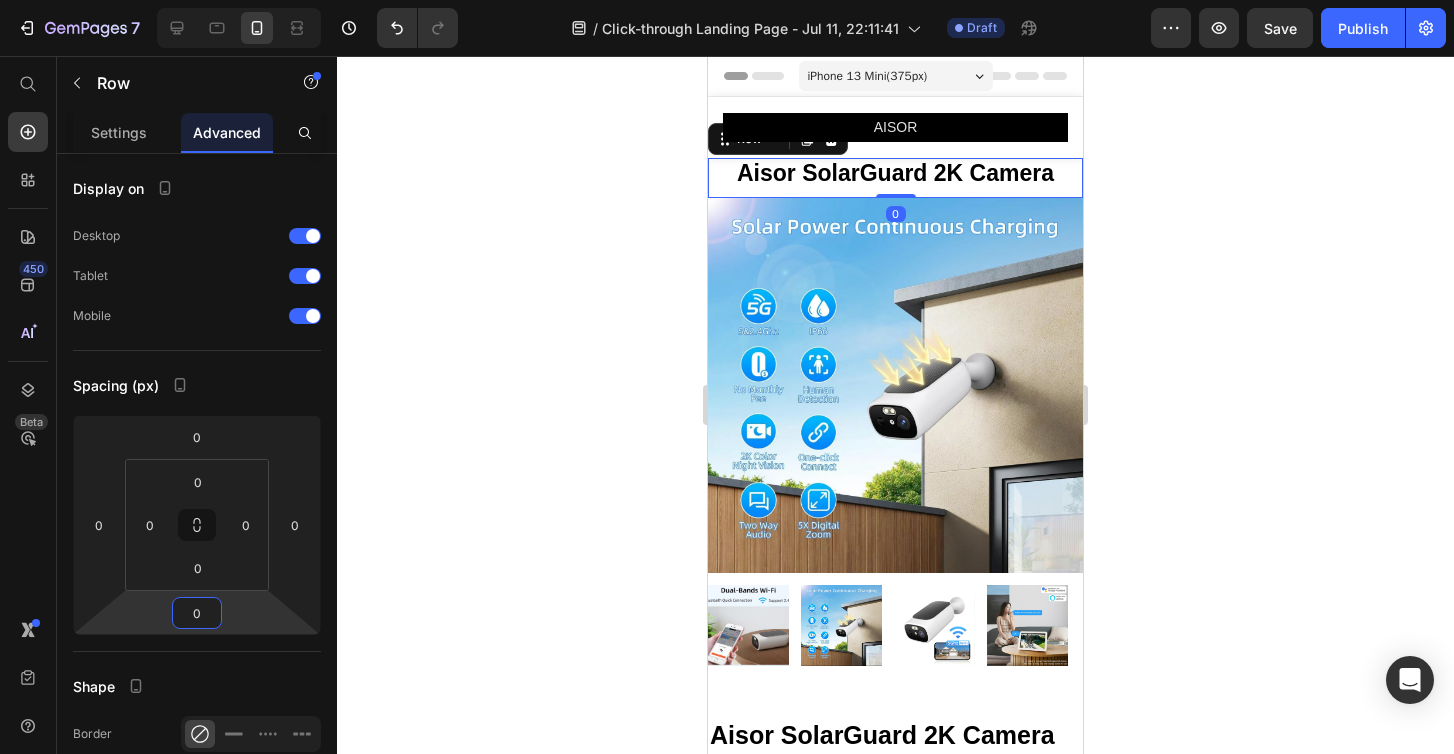 click 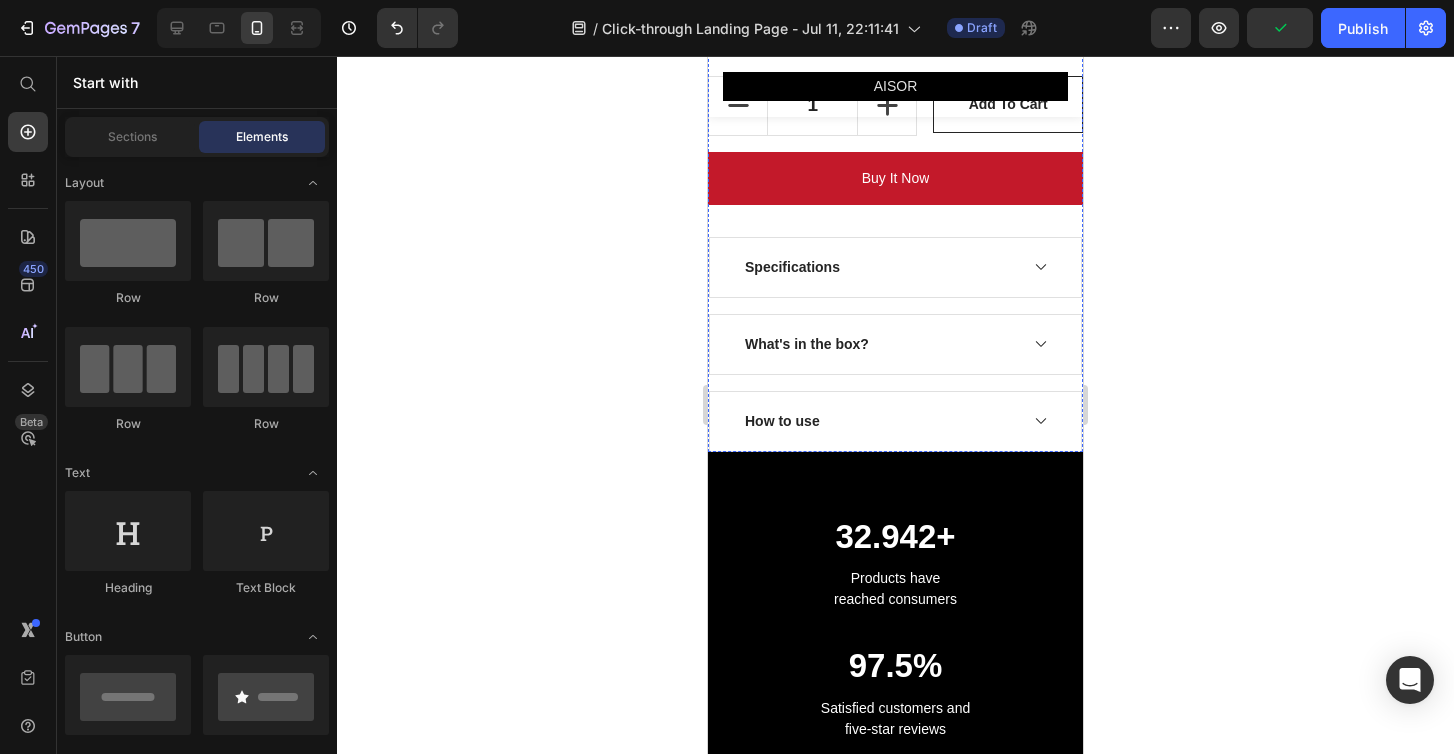 scroll, scrollTop: 1594, scrollLeft: 0, axis: vertical 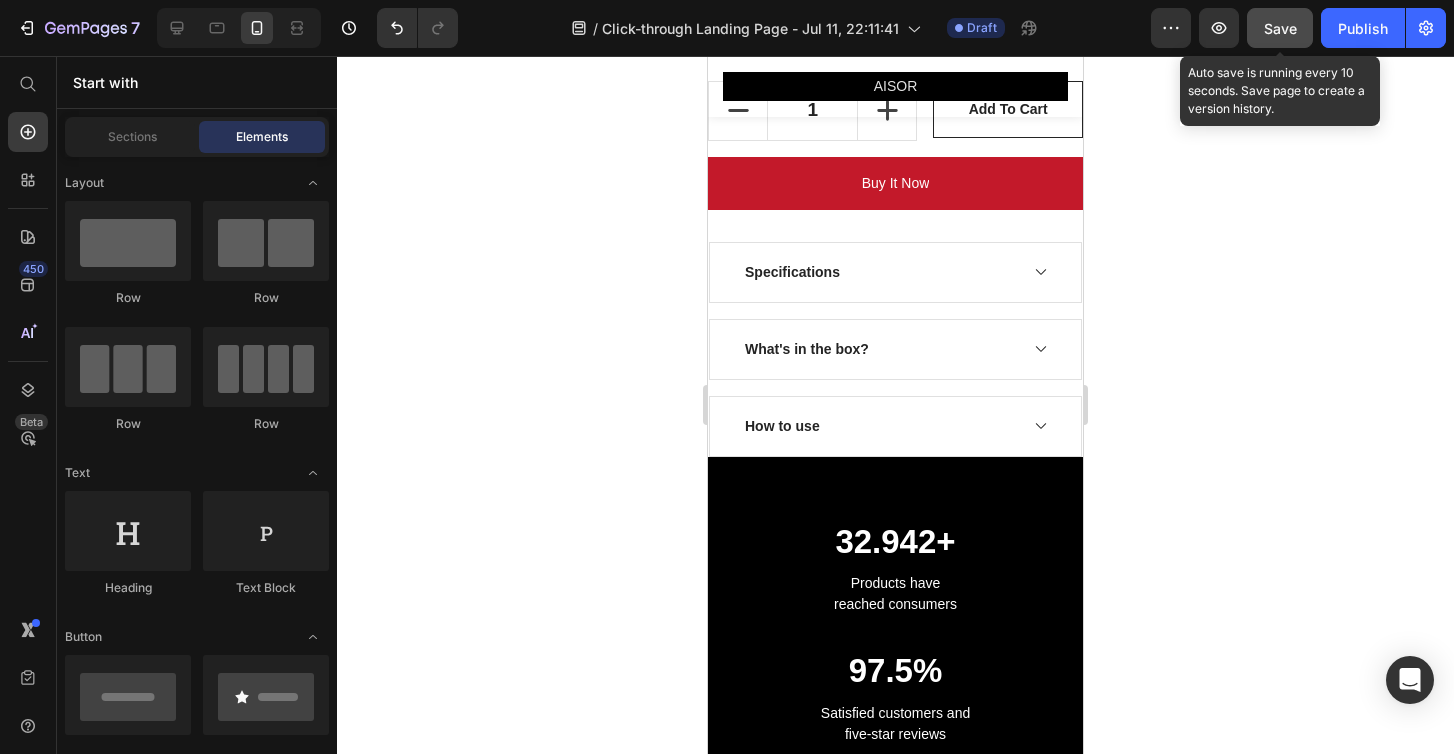 click on "Save" at bounding box center (1280, 28) 